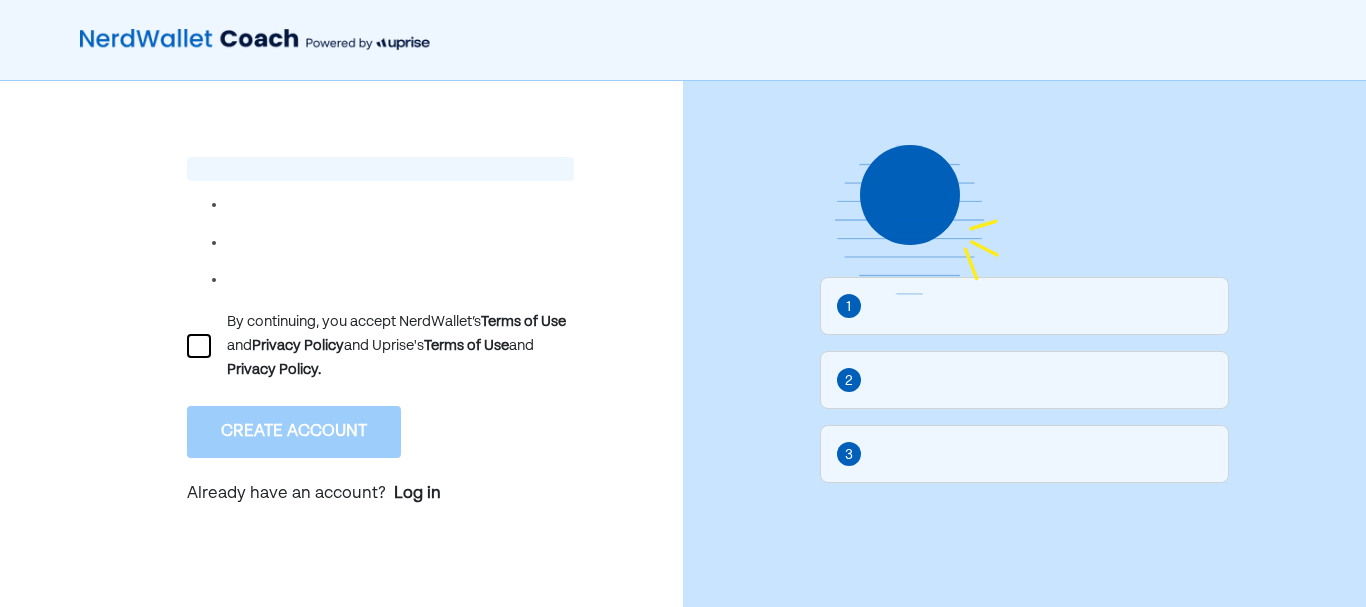 scroll, scrollTop: 0, scrollLeft: 0, axis: both 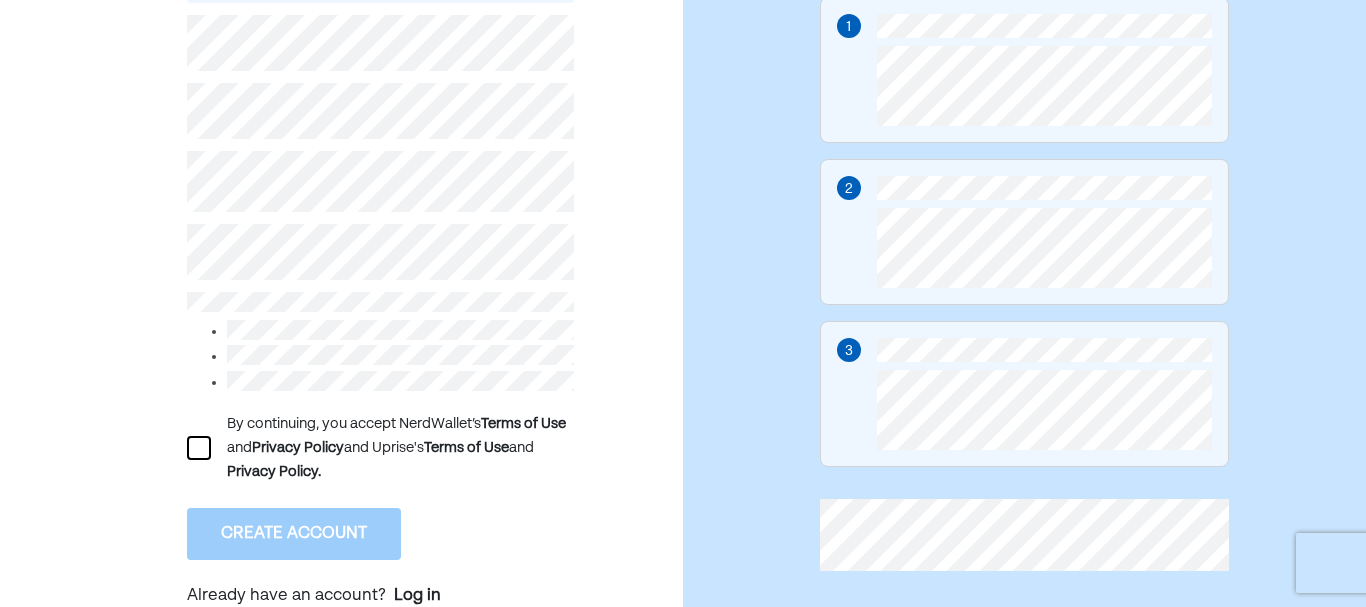 click at bounding box center (199, 448) 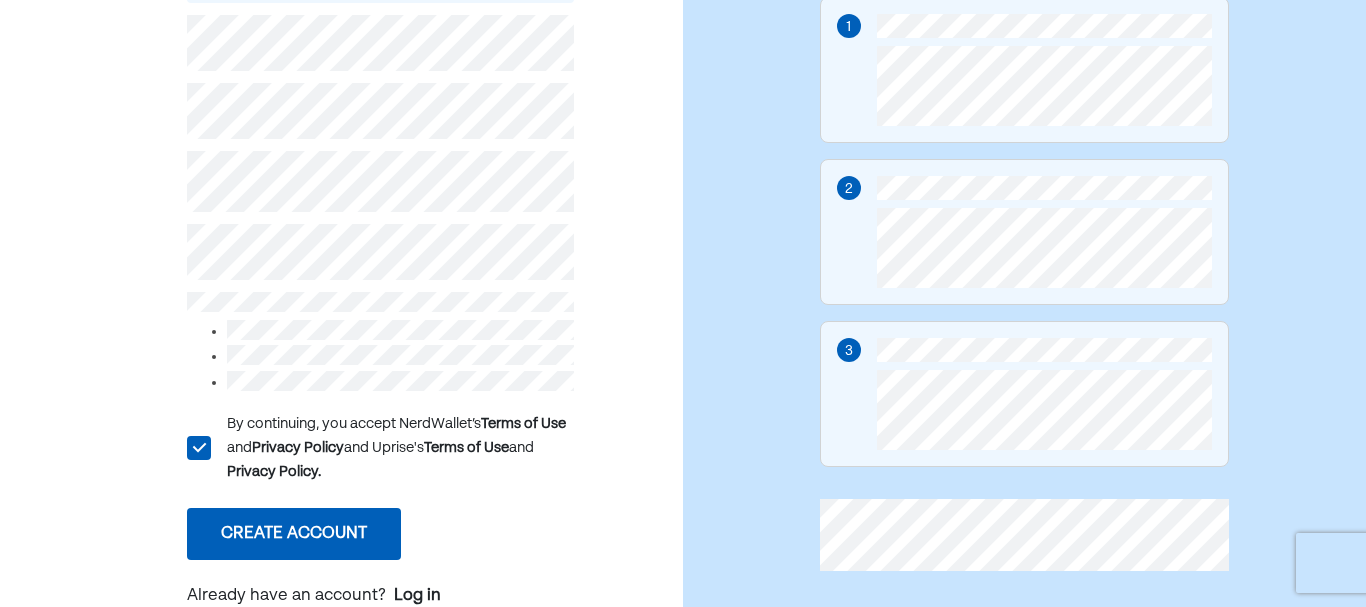 scroll, scrollTop: 308, scrollLeft: 0, axis: vertical 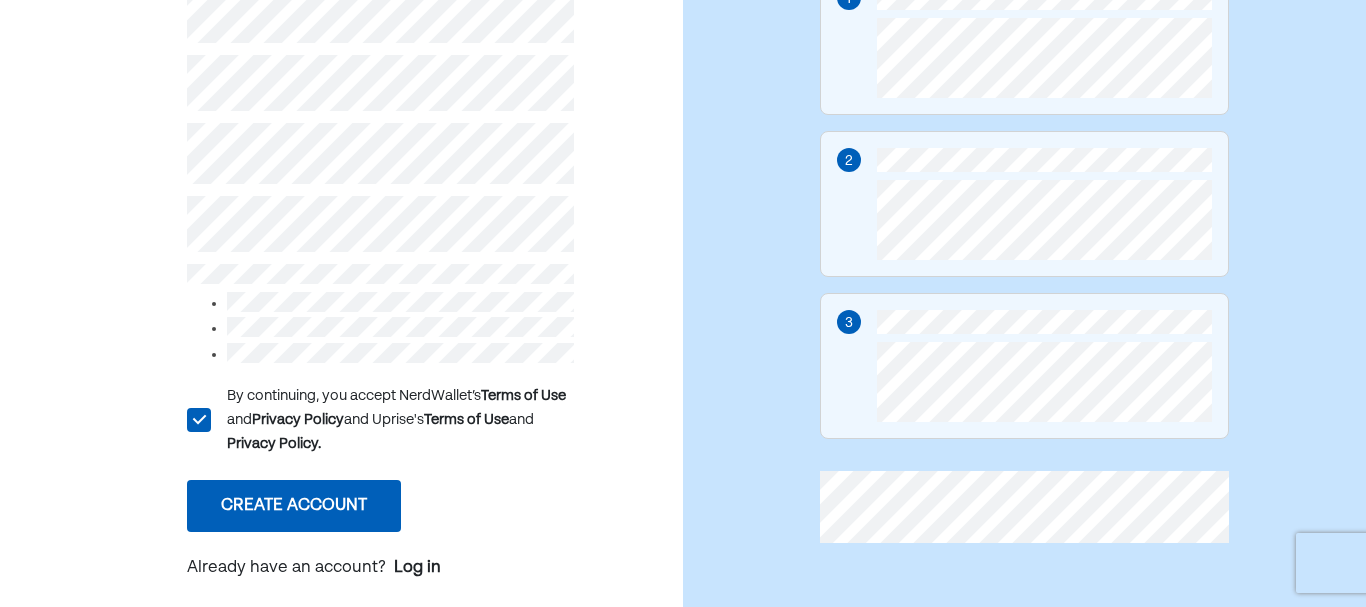click on "Create account" at bounding box center [294, 506] 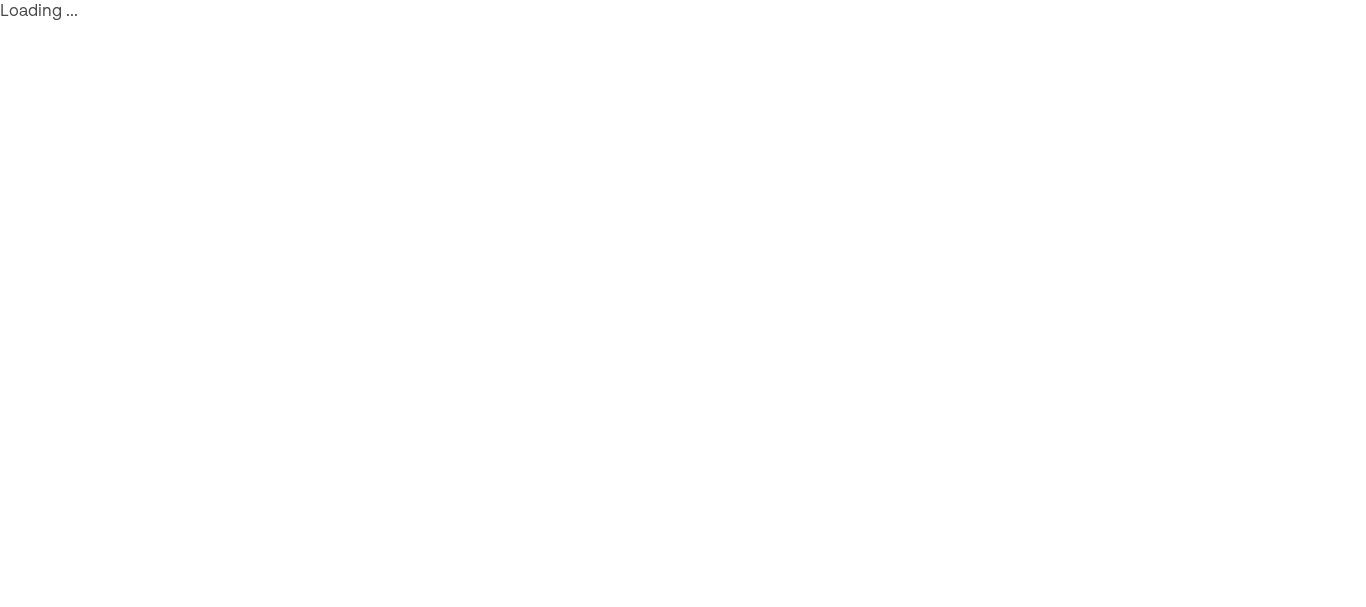 scroll, scrollTop: 0, scrollLeft: 0, axis: both 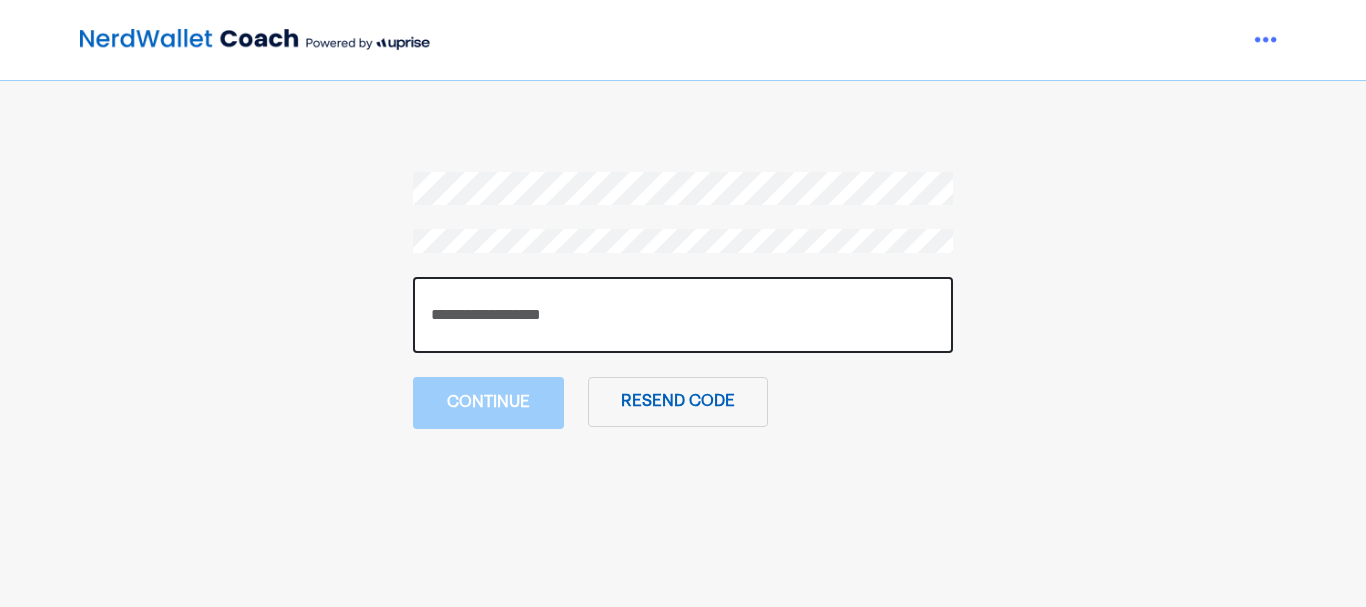 click at bounding box center (683, 315) 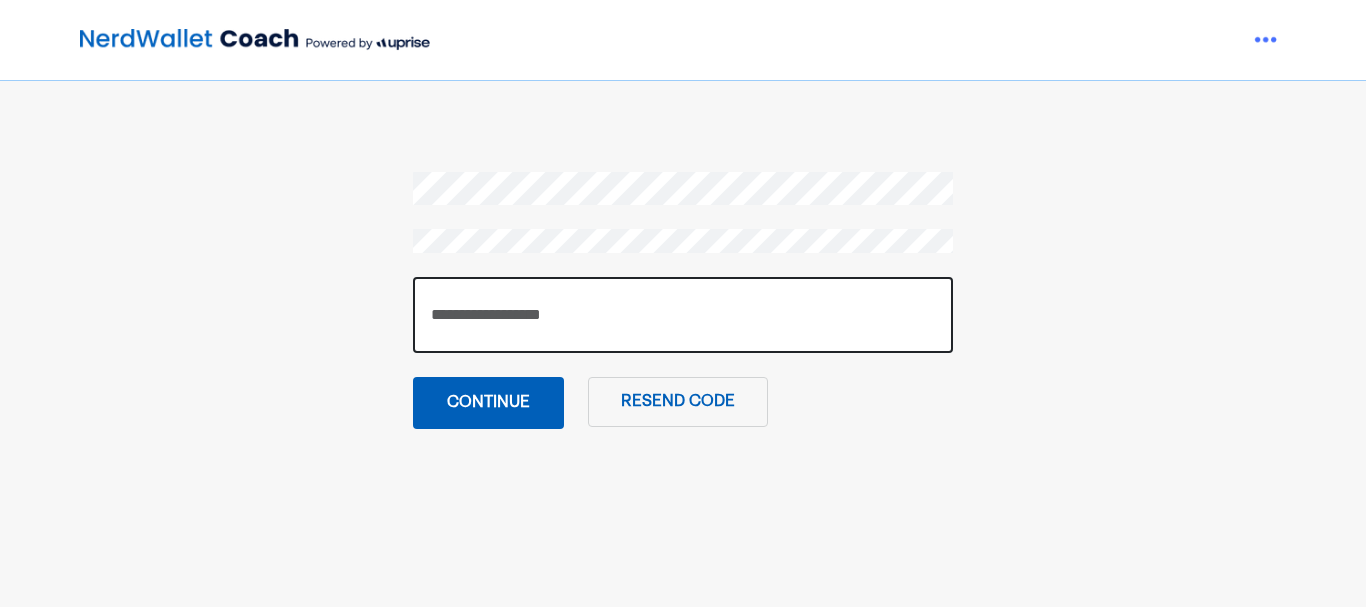 type on "******" 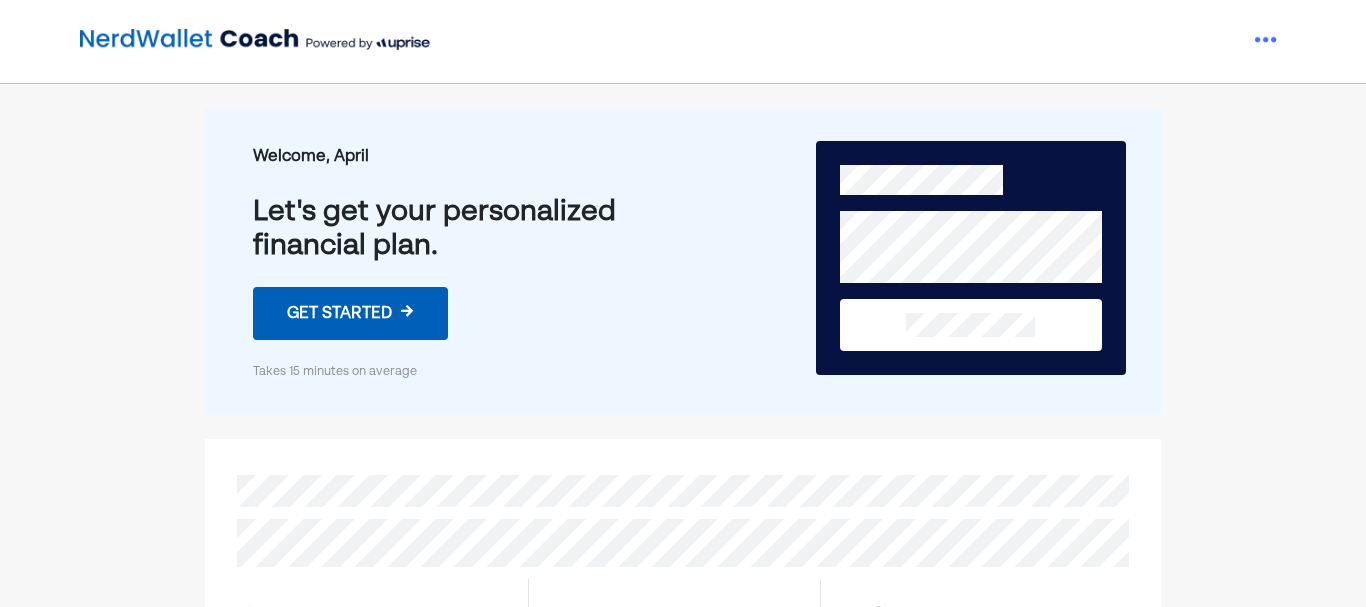 click on "Get started →" at bounding box center (350, 313) 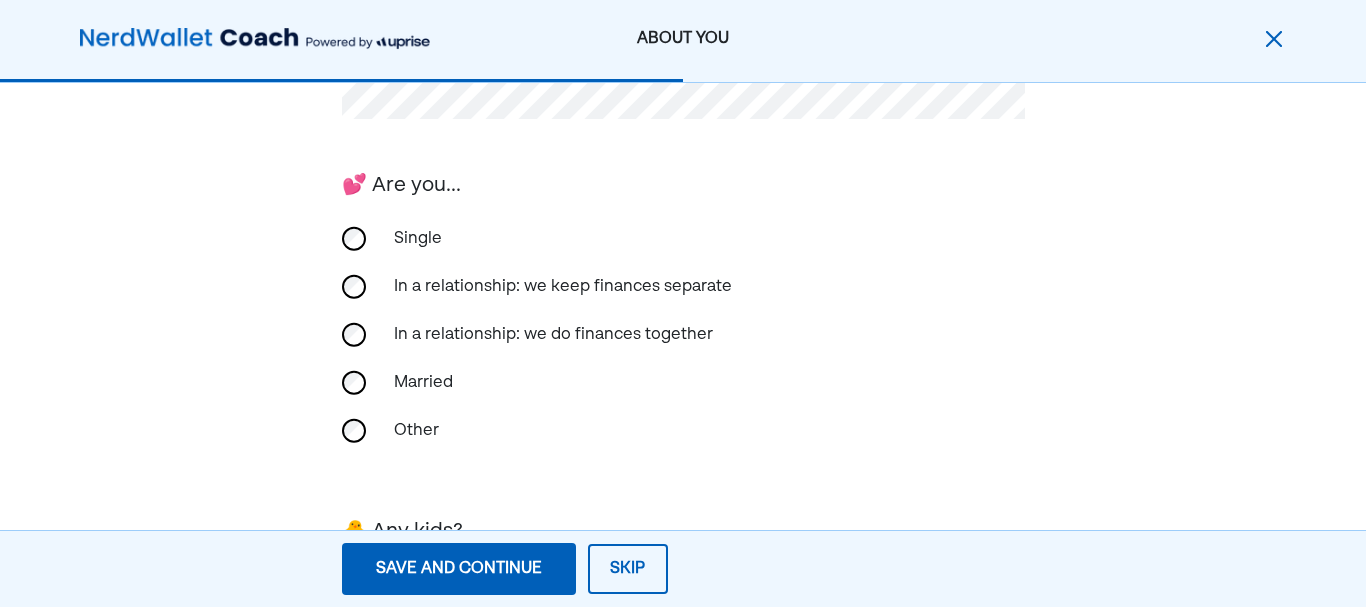 scroll, scrollTop: 434, scrollLeft: 0, axis: vertical 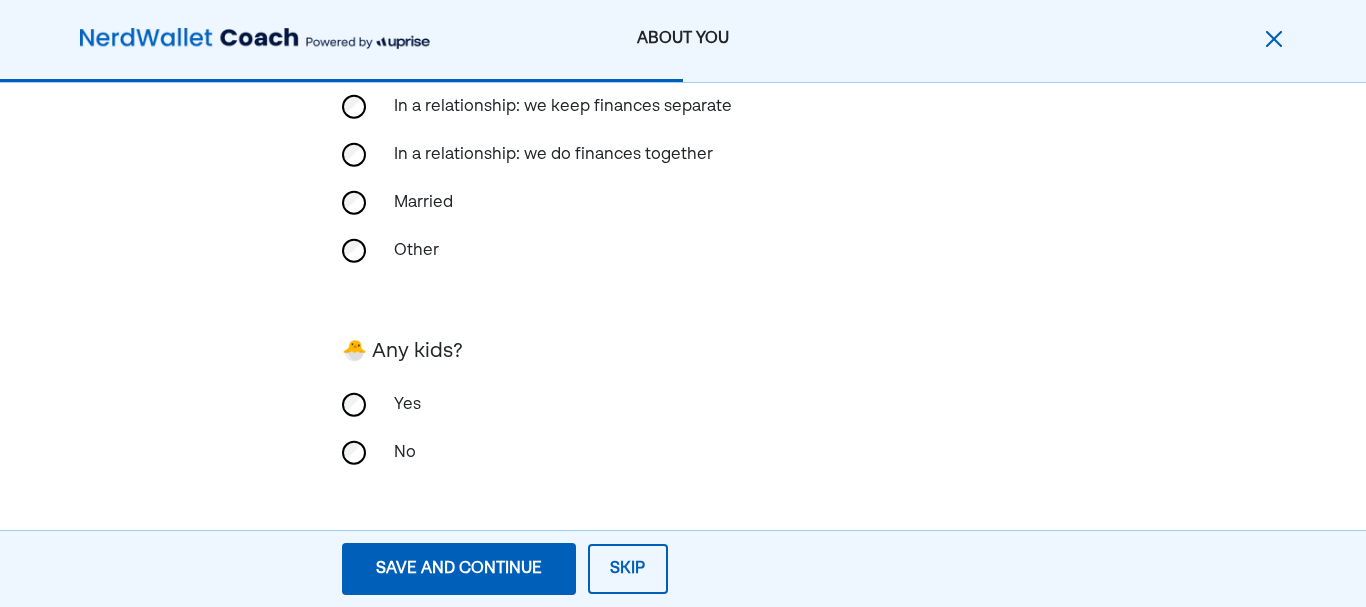 click on "Save and continue" at bounding box center (459, 569) 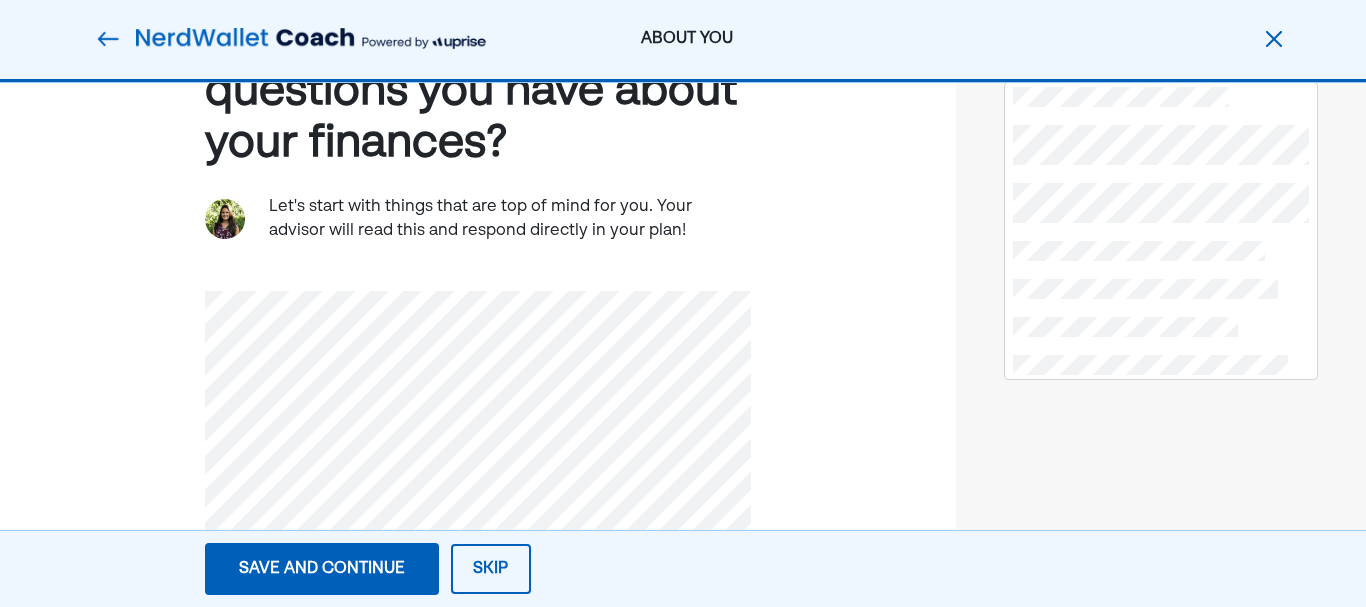 scroll, scrollTop: 218, scrollLeft: 0, axis: vertical 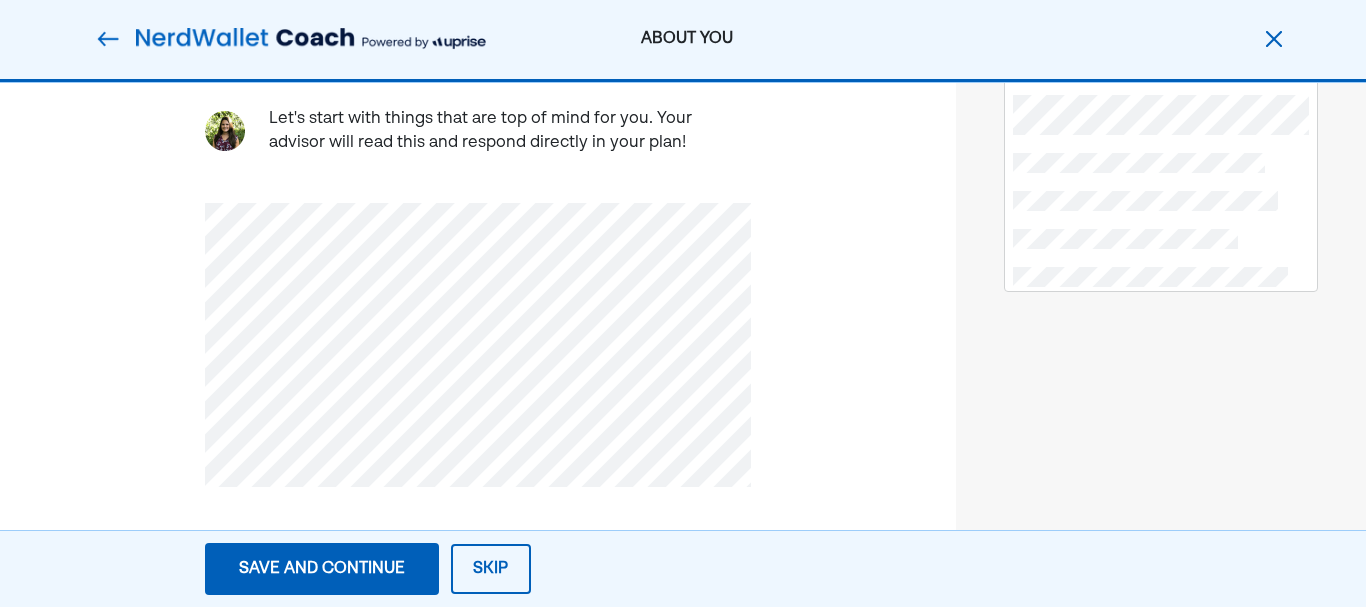 click on "Save and continue" at bounding box center (322, 569) 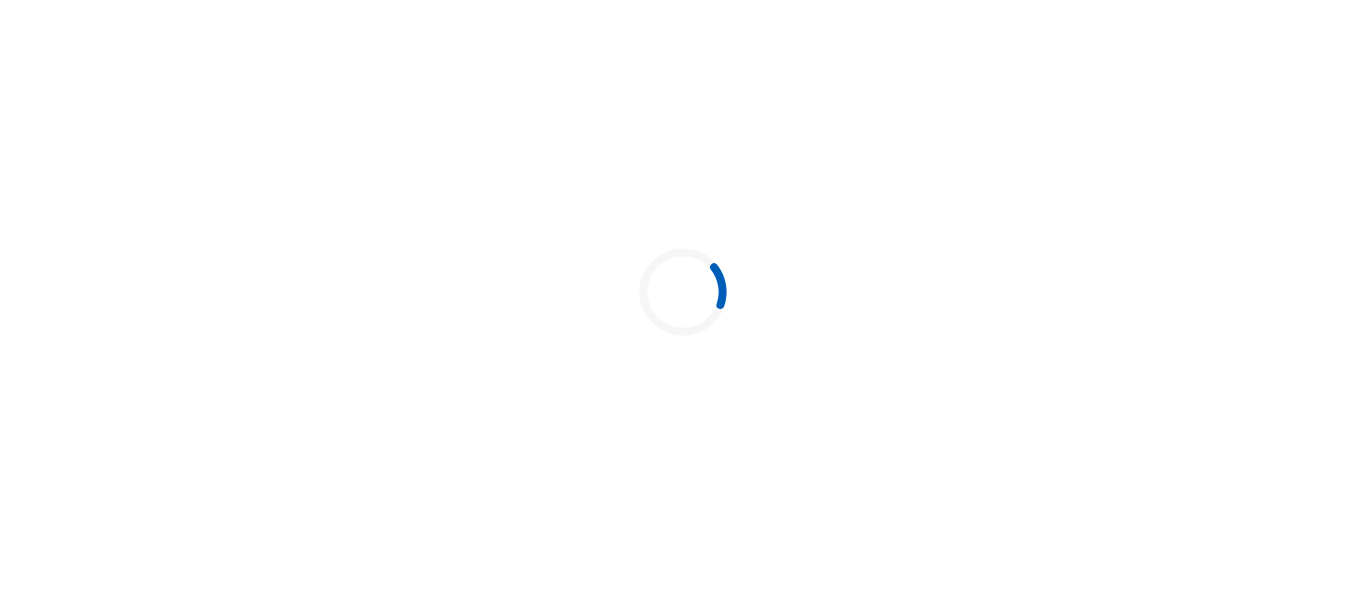 scroll, scrollTop: 0, scrollLeft: 0, axis: both 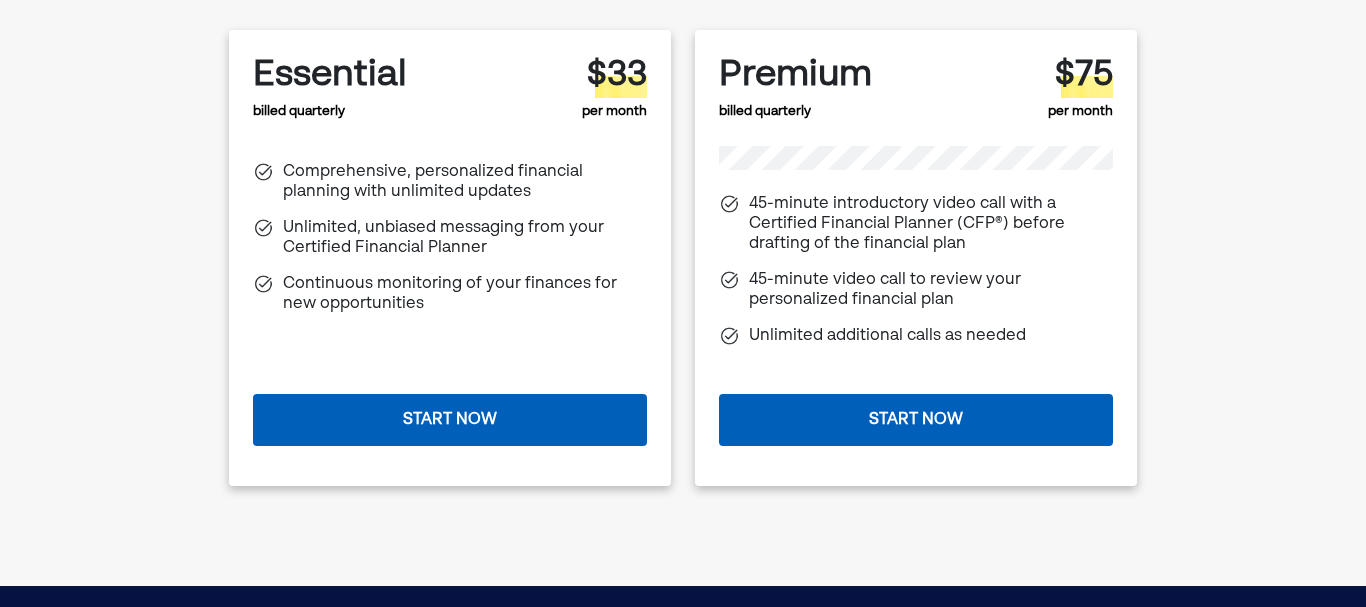 click on "Start now" at bounding box center [916, 420] 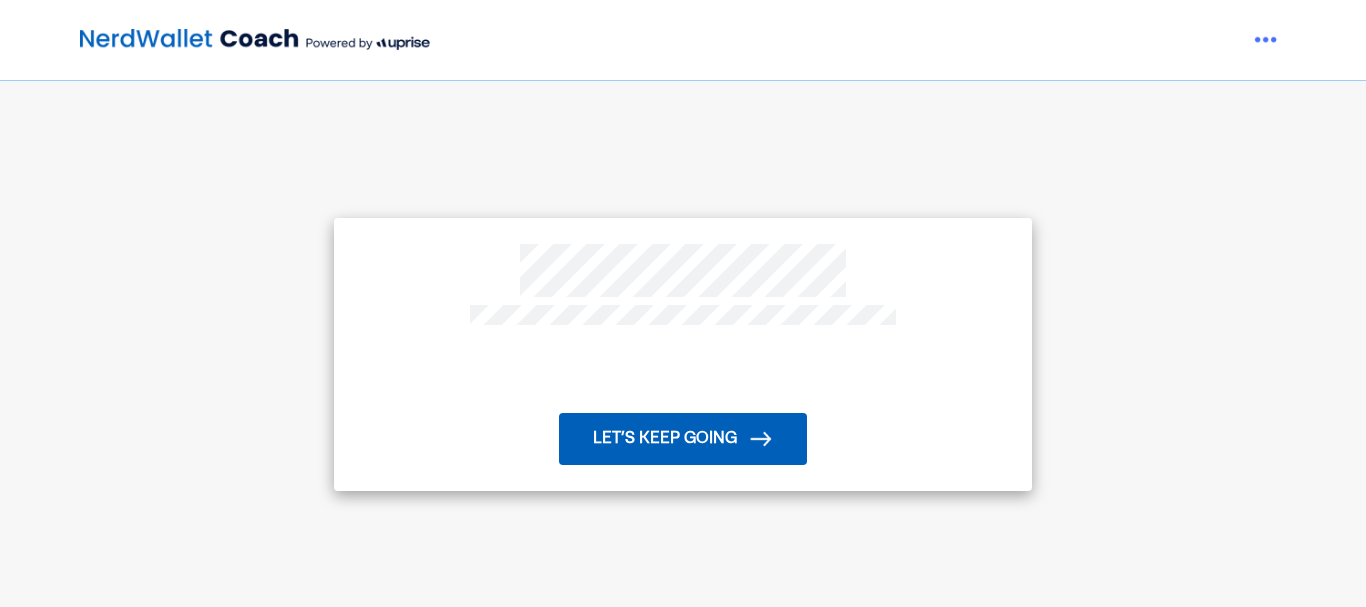 scroll, scrollTop: 0, scrollLeft: 0, axis: both 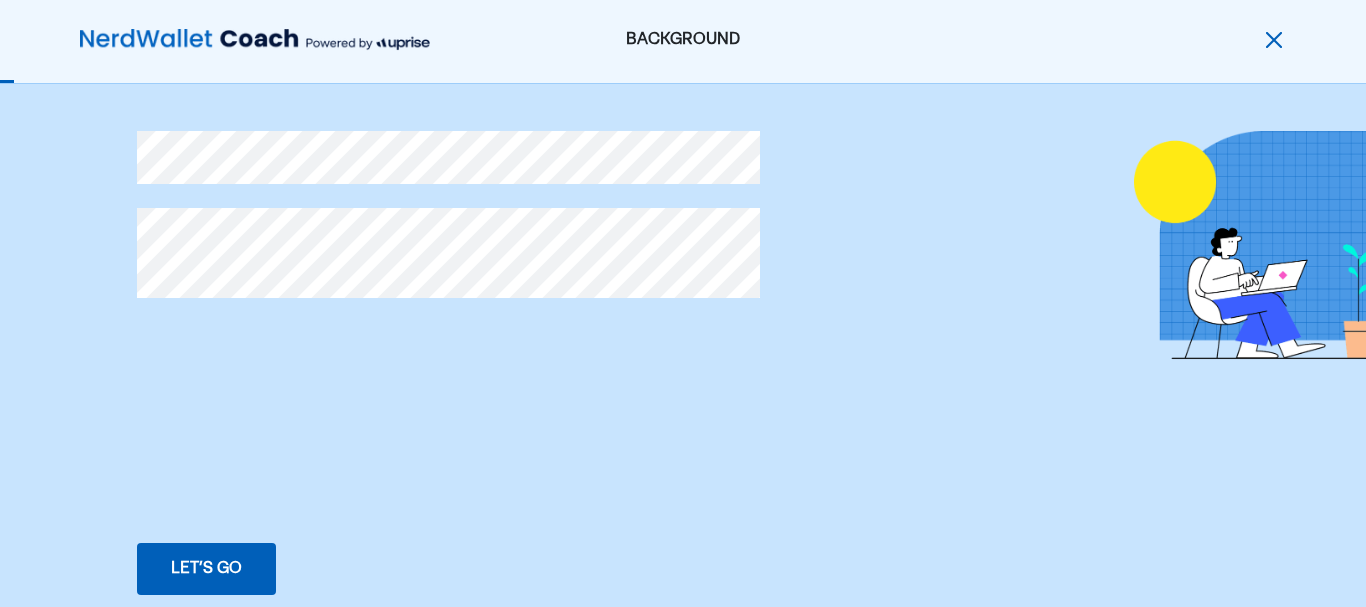 click on "Let’s go Save Let’s go" at bounding box center [206, 569] 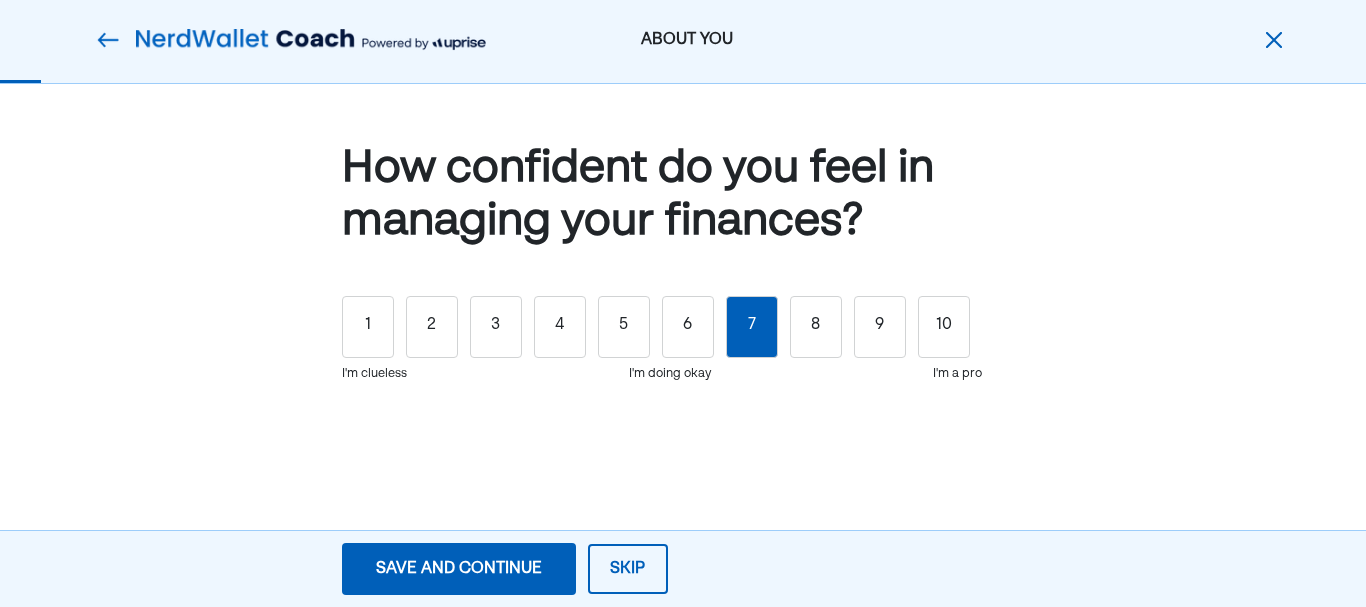 click on "7" at bounding box center [752, 327] 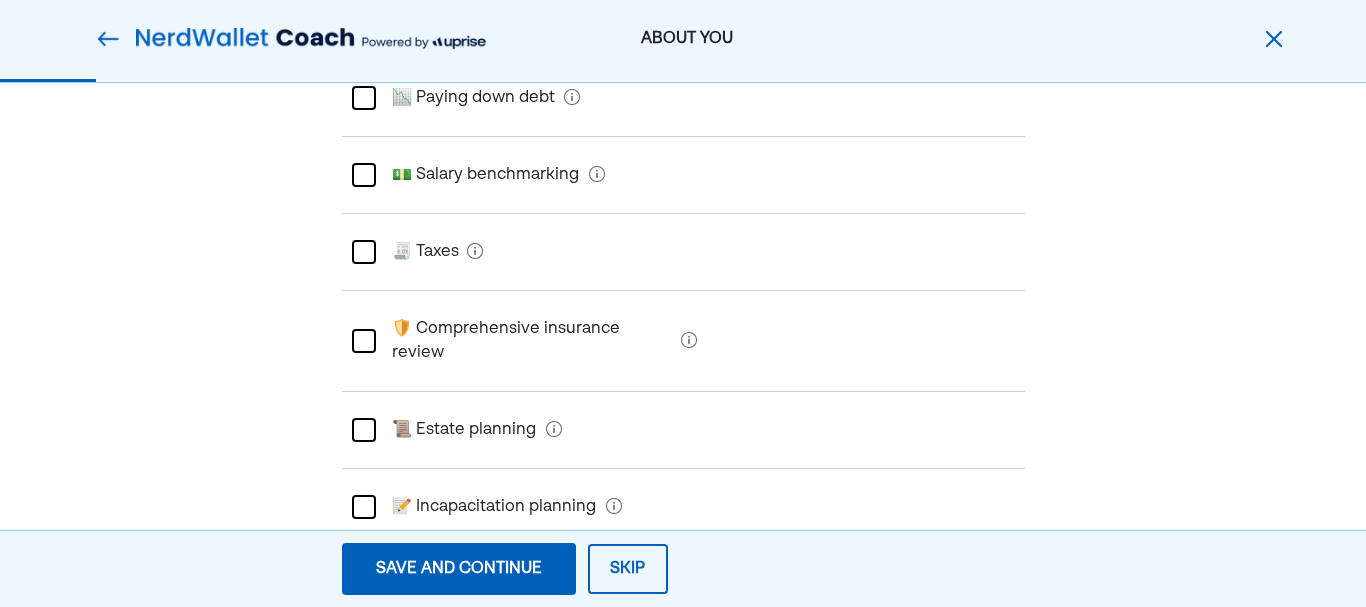 scroll, scrollTop: 591, scrollLeft: 0, axis: vertical 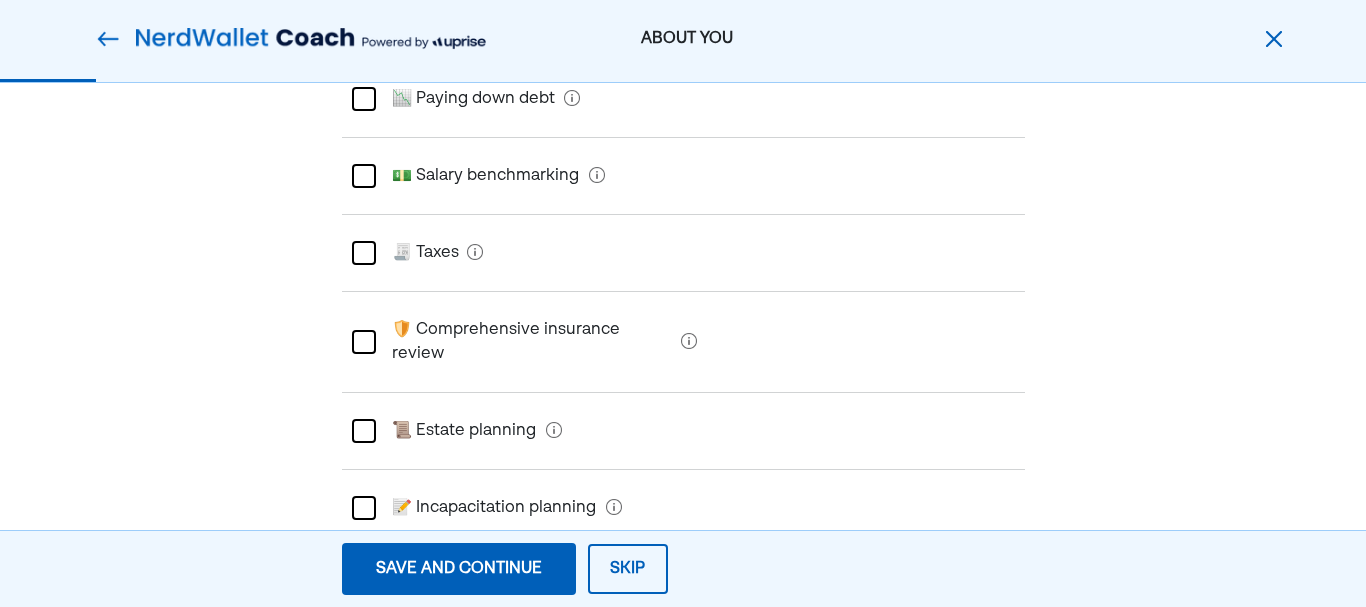 click at bounding box center [364, 253] 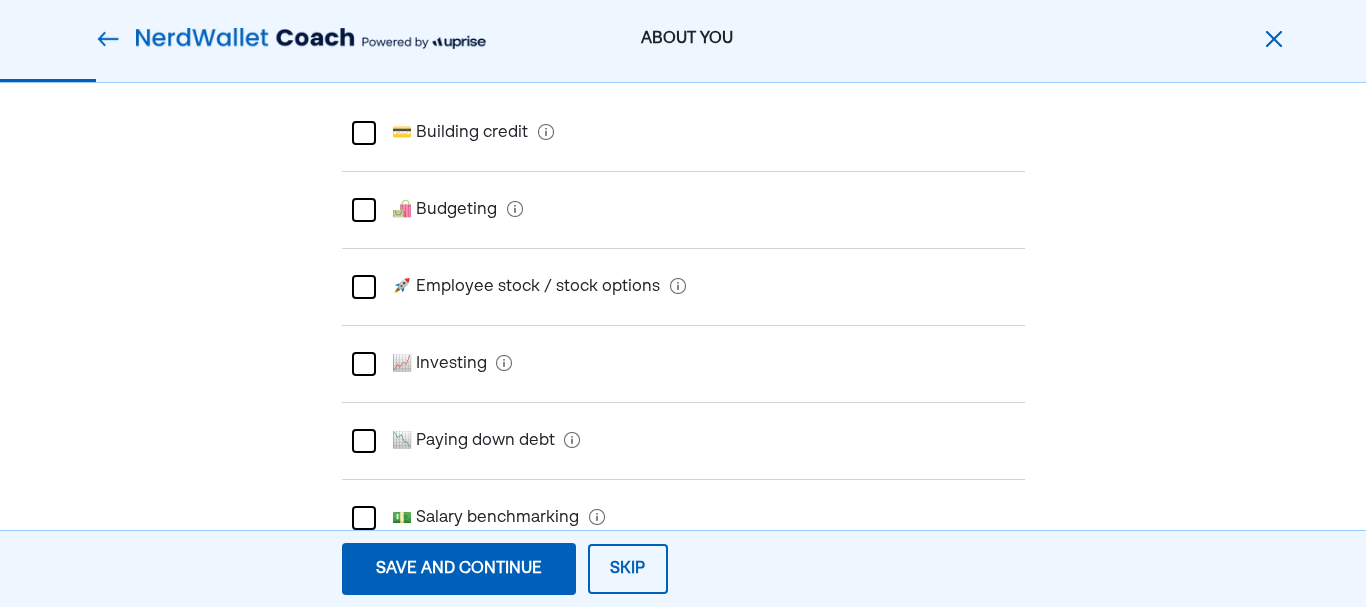scroll, scrollTop: 252, scrollLeft: 0, axis: vertical 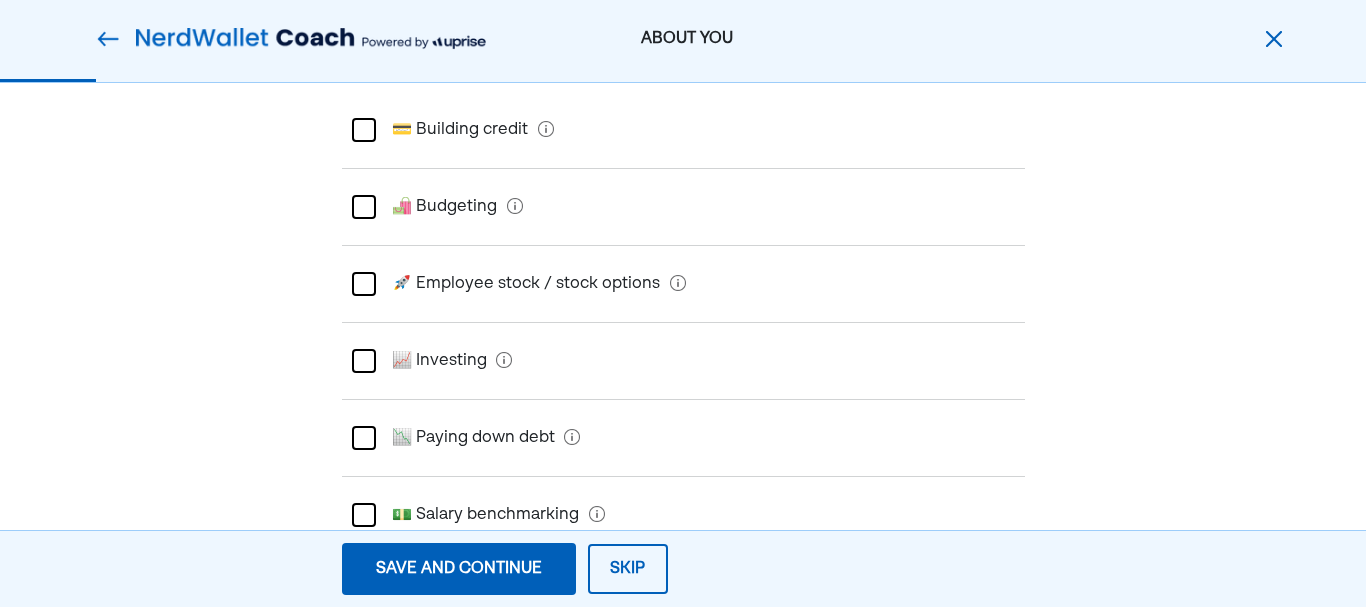 click at bounding box center (364, 207) 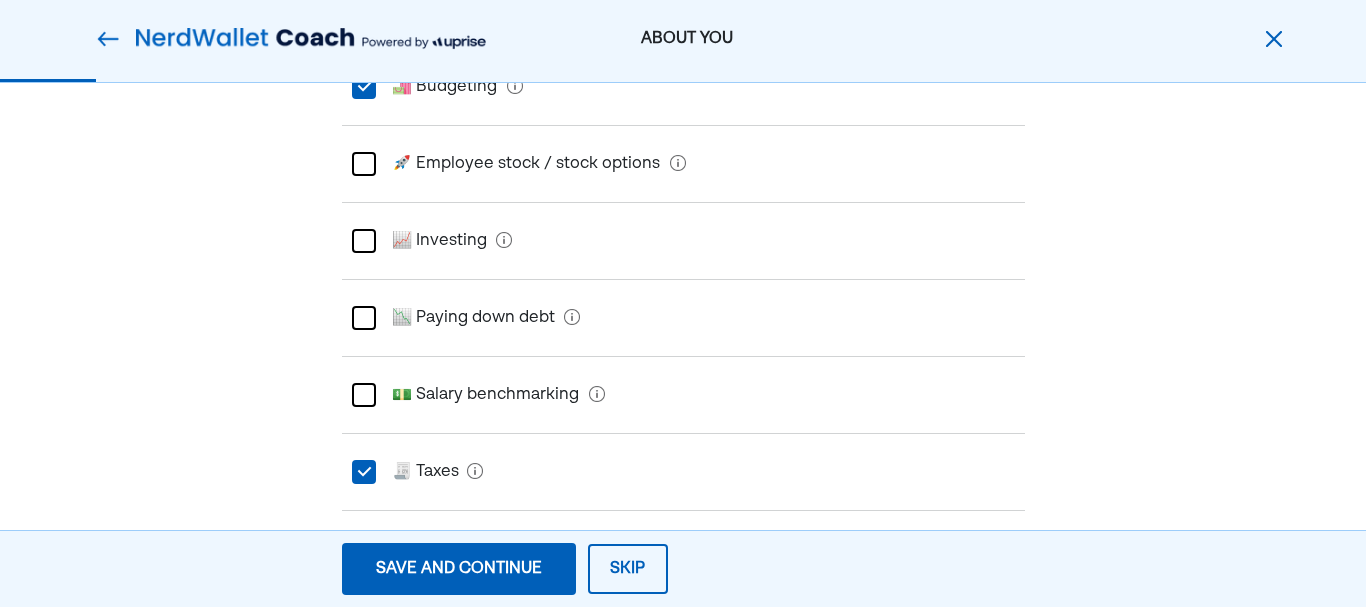 scroll, scrollTop: 375, scrollLeft: 0, axis: vertical 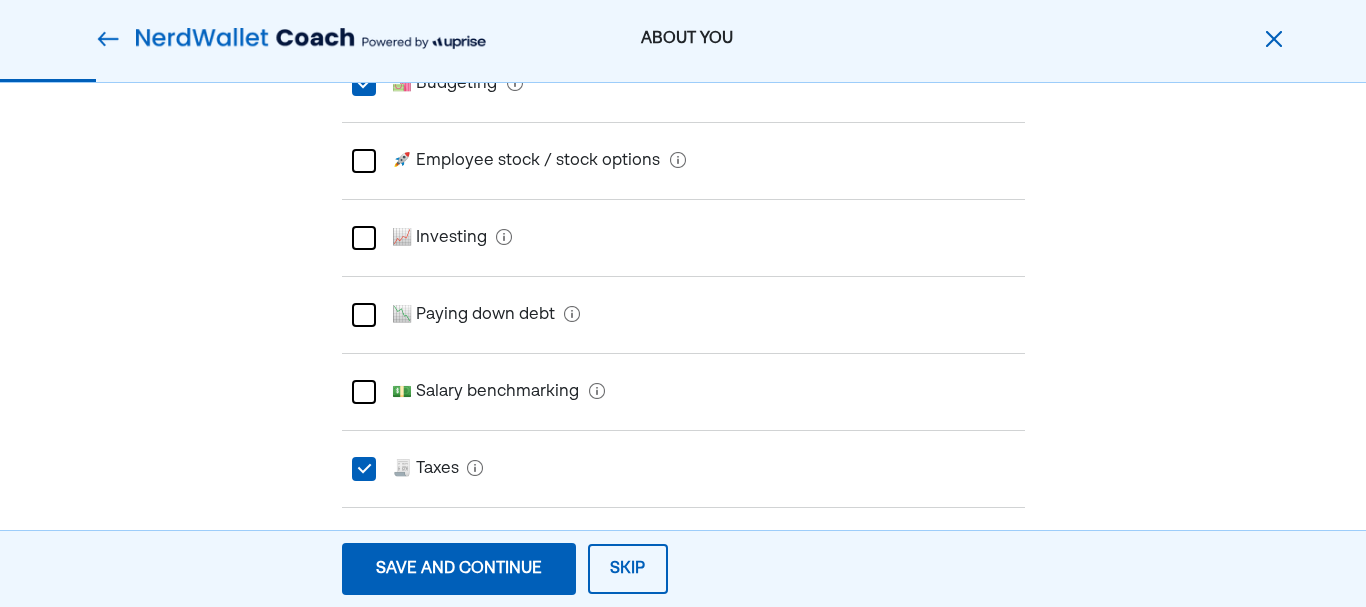 click at bounding box center [364, 238] 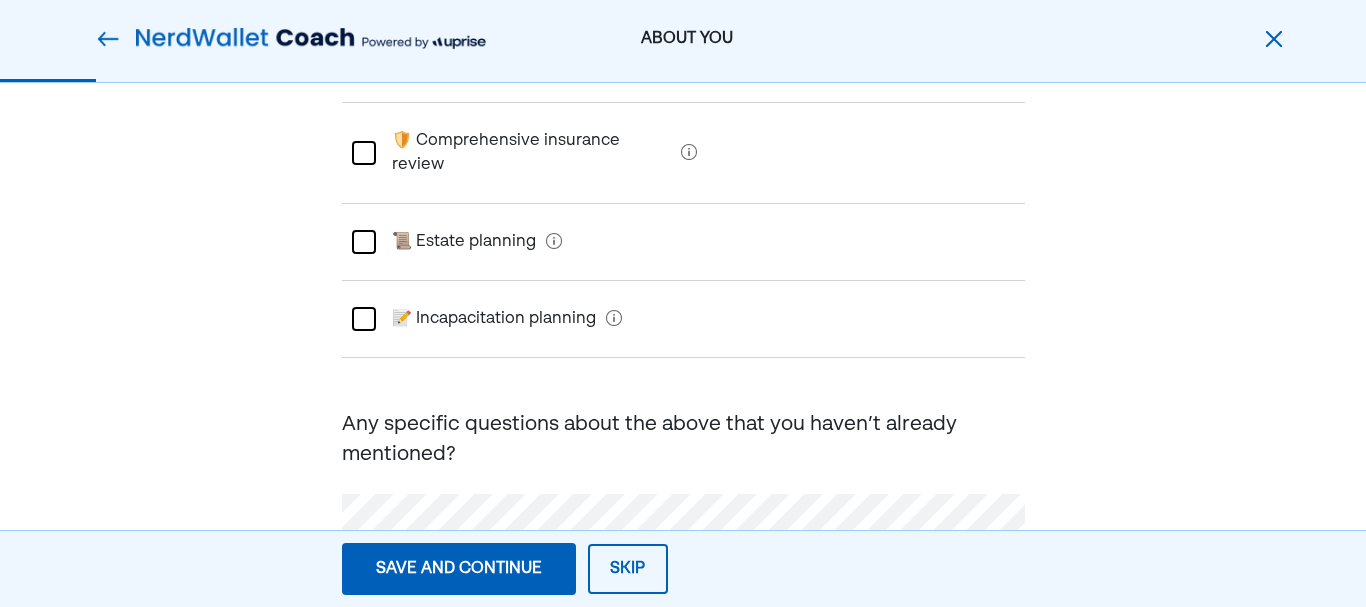 scroll, scrollTop: 819, scrollLeft: 0, axis: vertical 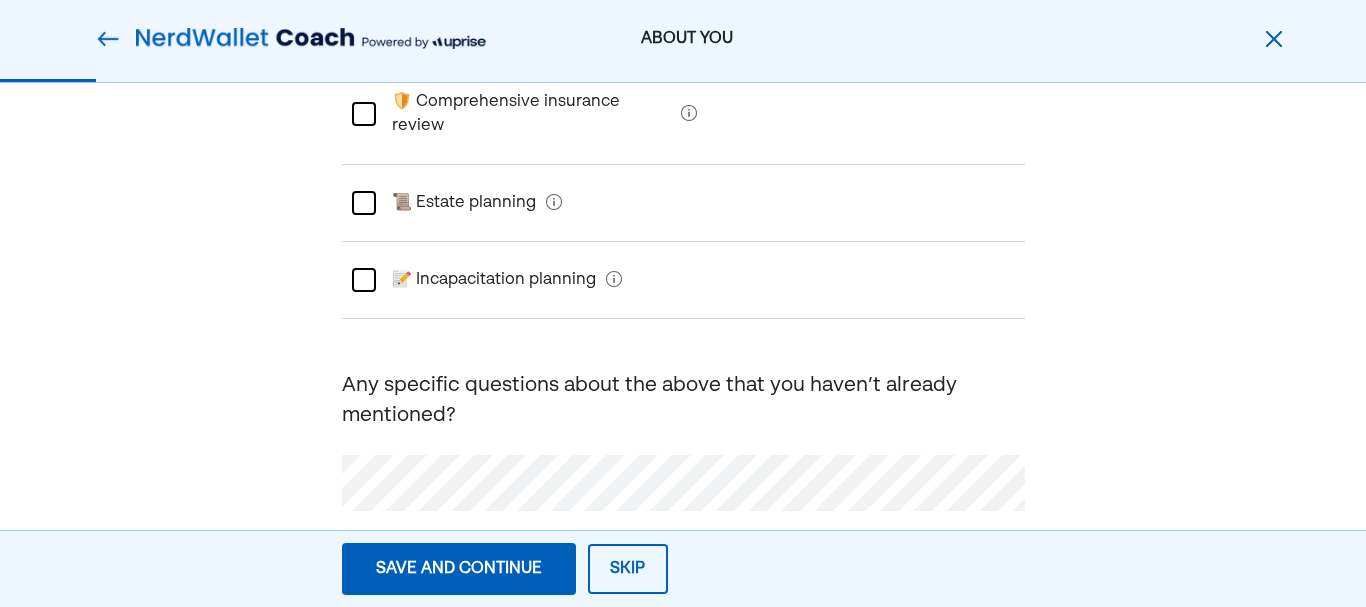 click on "Save and continue" at bounding box center (459, 569) 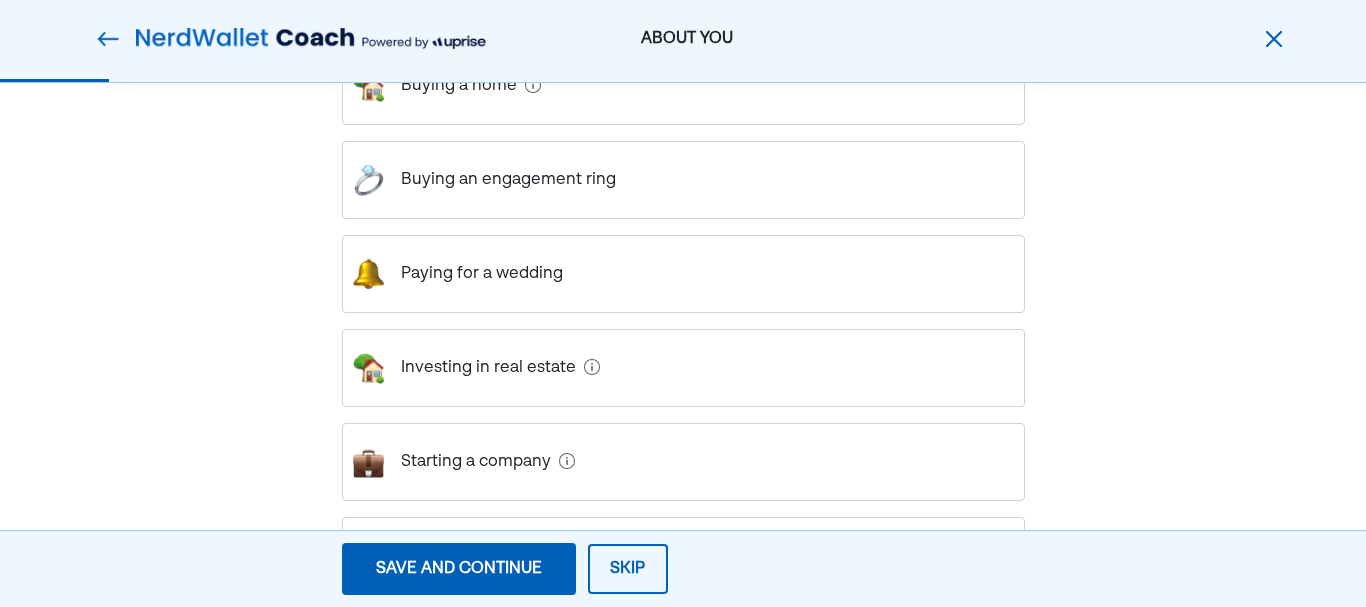 scroll, scrollTop: 361, scrollLeft: 0, axis: vertical 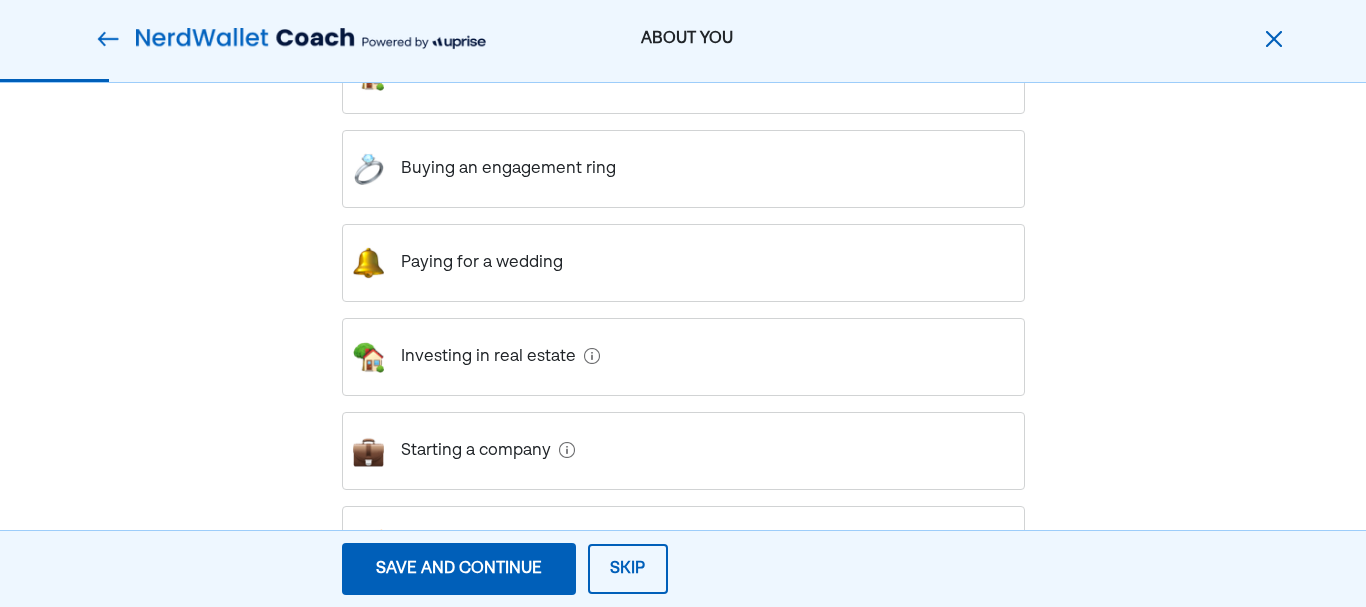 click on "Paying for a wedding" at bounding box center [683, 263] 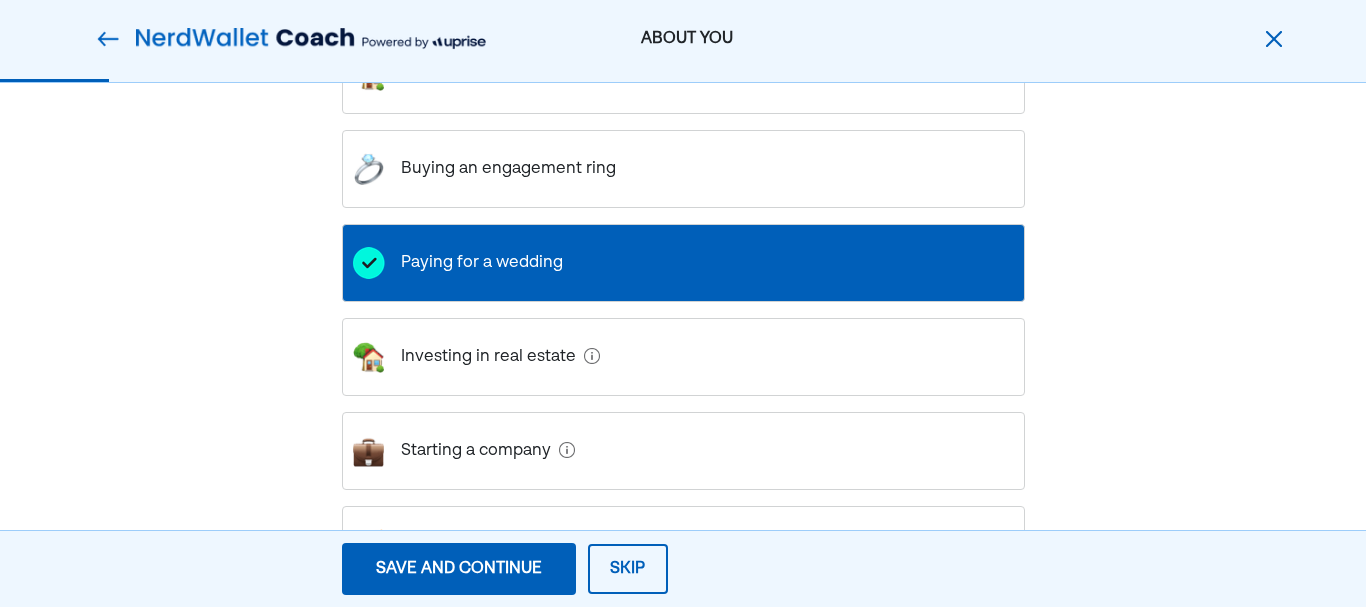 scroll, scrollTop: 398, scrollLeft: 0, axis: vertical 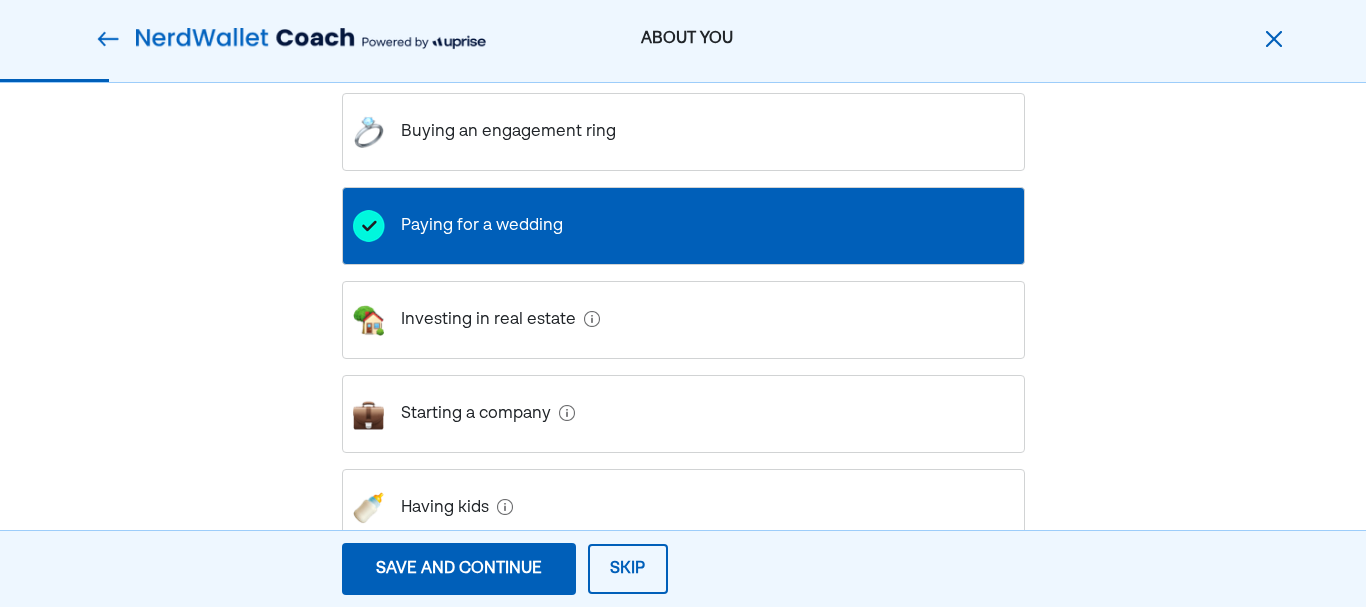 click on "Investing in real estate" at bounding box center [683, 320] 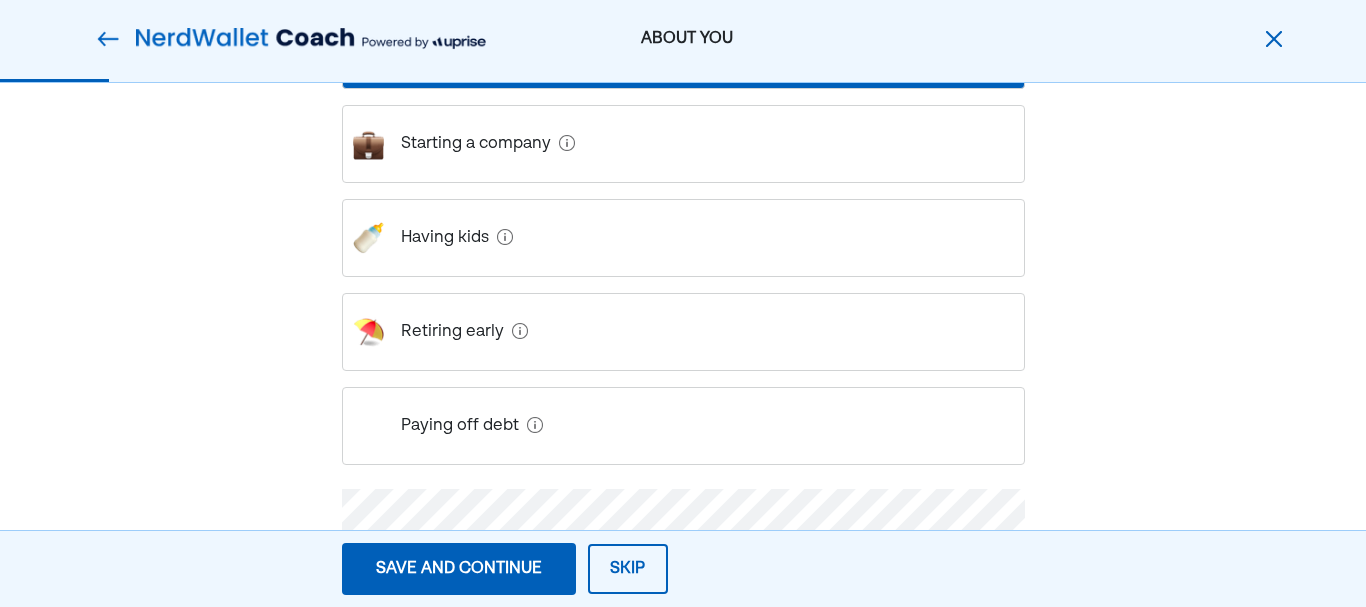 scroll, scrollTop: 679, scrollLeft: 0, axis: vertical 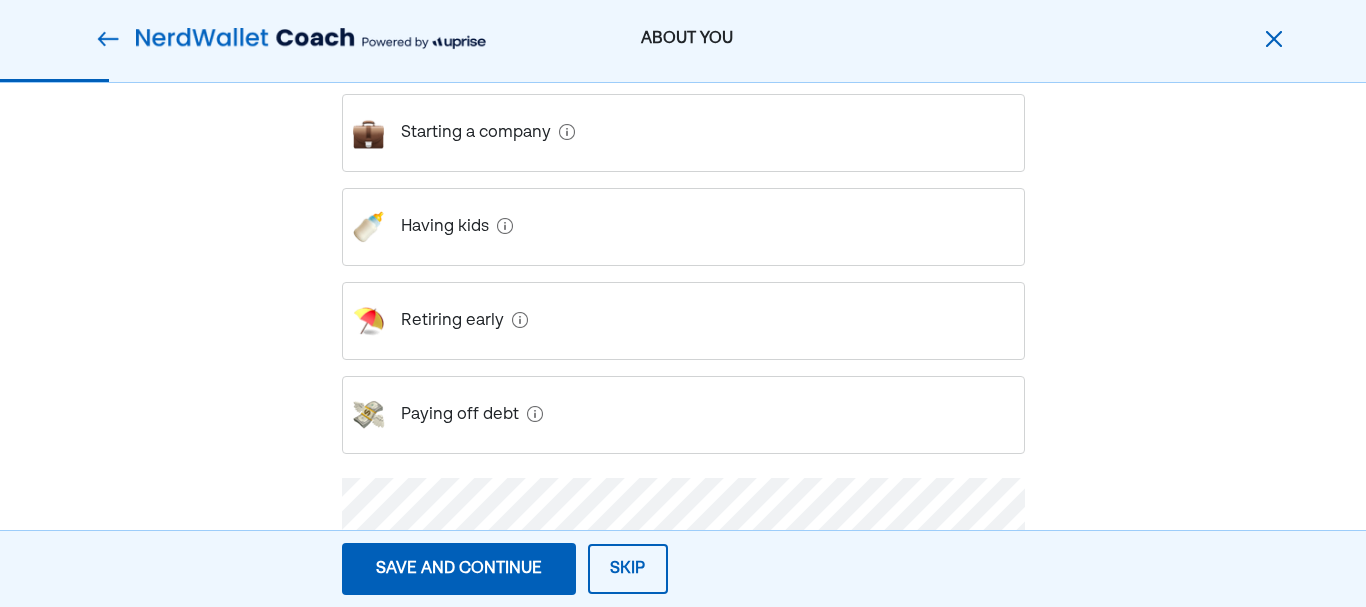 click on "Paying off debt" at bounding box center (683, 415) 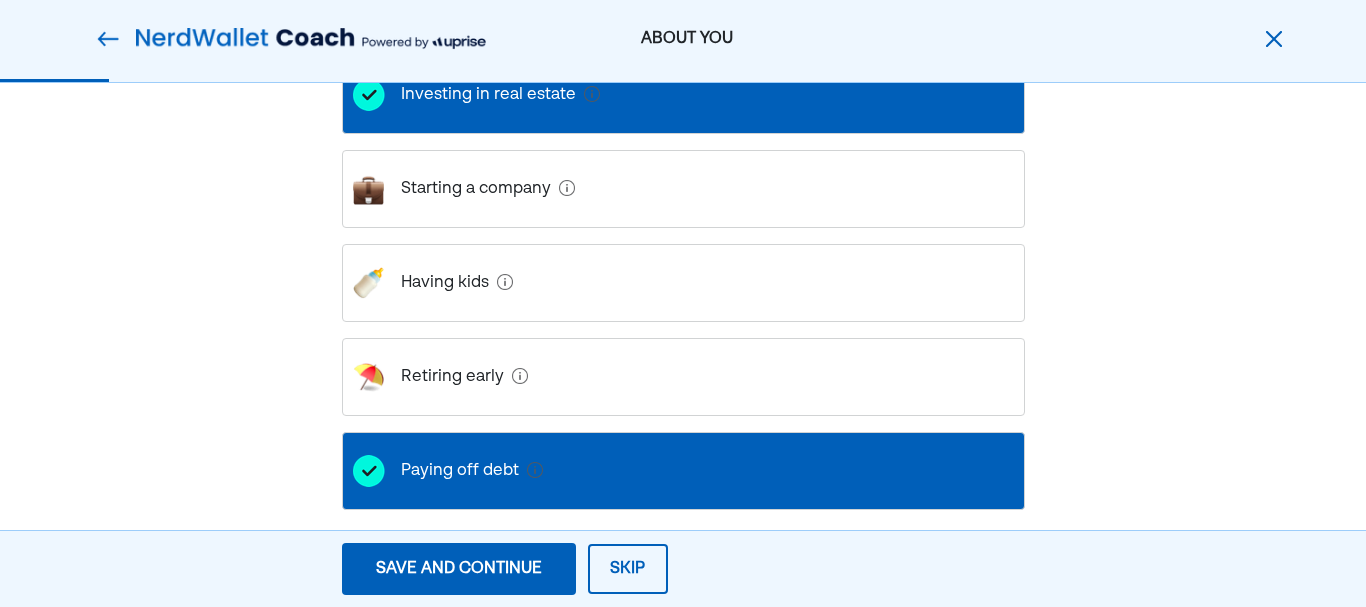 scroll, scrollTop: 726, scrollLeft: 0, axis: vertical 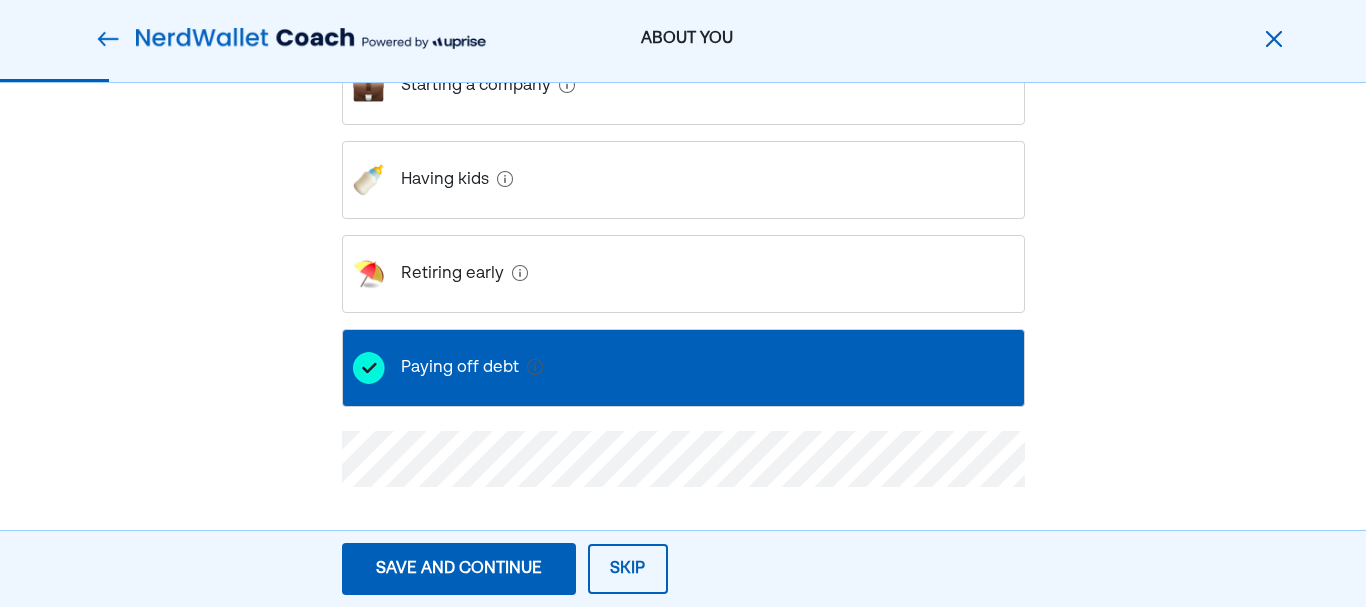 click on "Save and continue Save Save and continue" at bounding box center (459, 569) 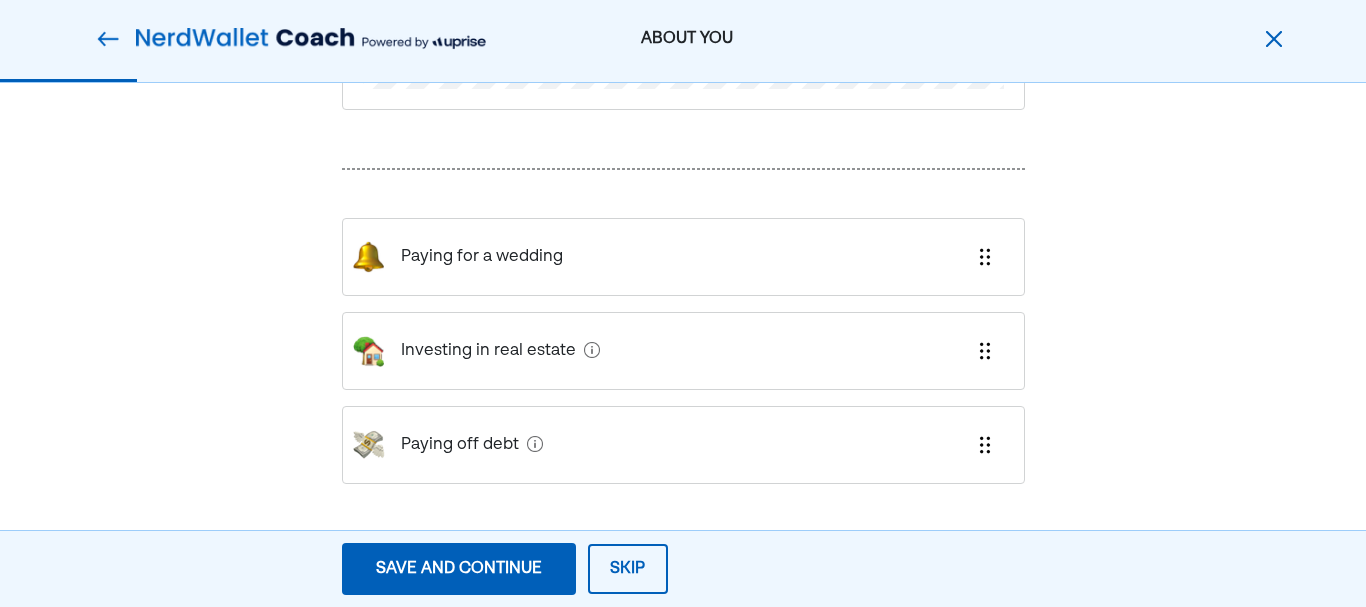 scroll, scrollTop: 312, scrollLeft: 0, axis: vertical 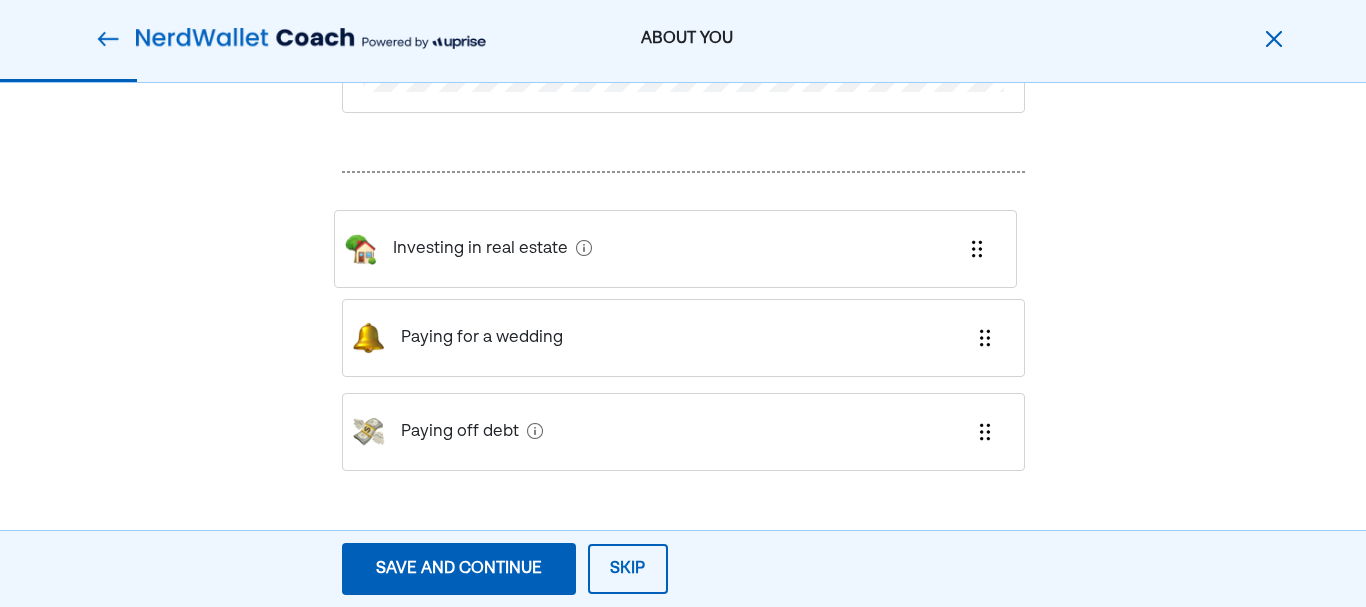 drag, startPoint x: 984, startPoint y: 336, endPoint x: 975, endPoint y: 234, distance: 102.396286 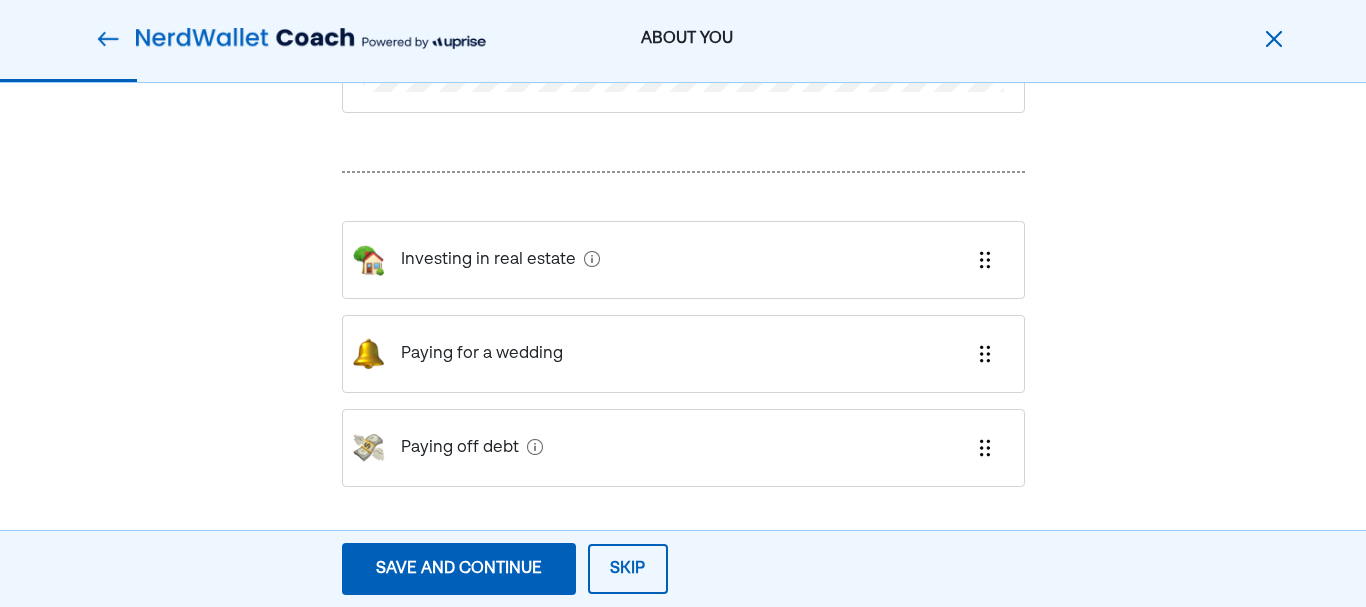 scroll, scrollTop: 315, scrollLeft: 0, axis: vertical 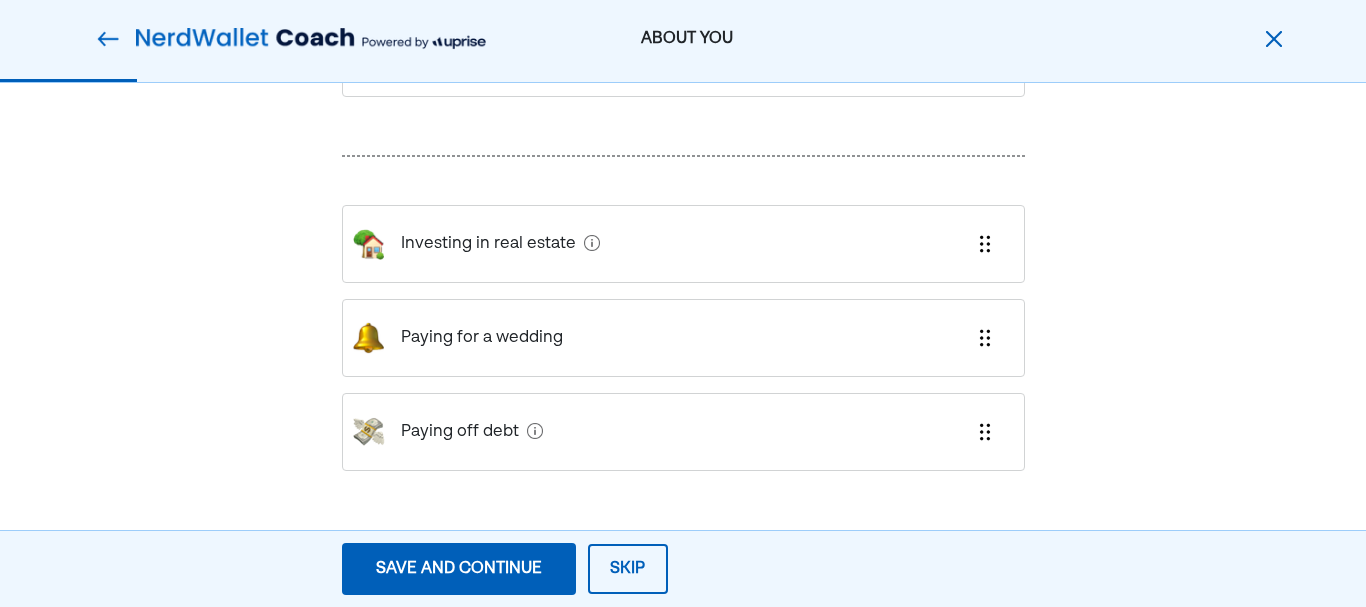 click on "Save and continue" at bounding box center [459, 569] 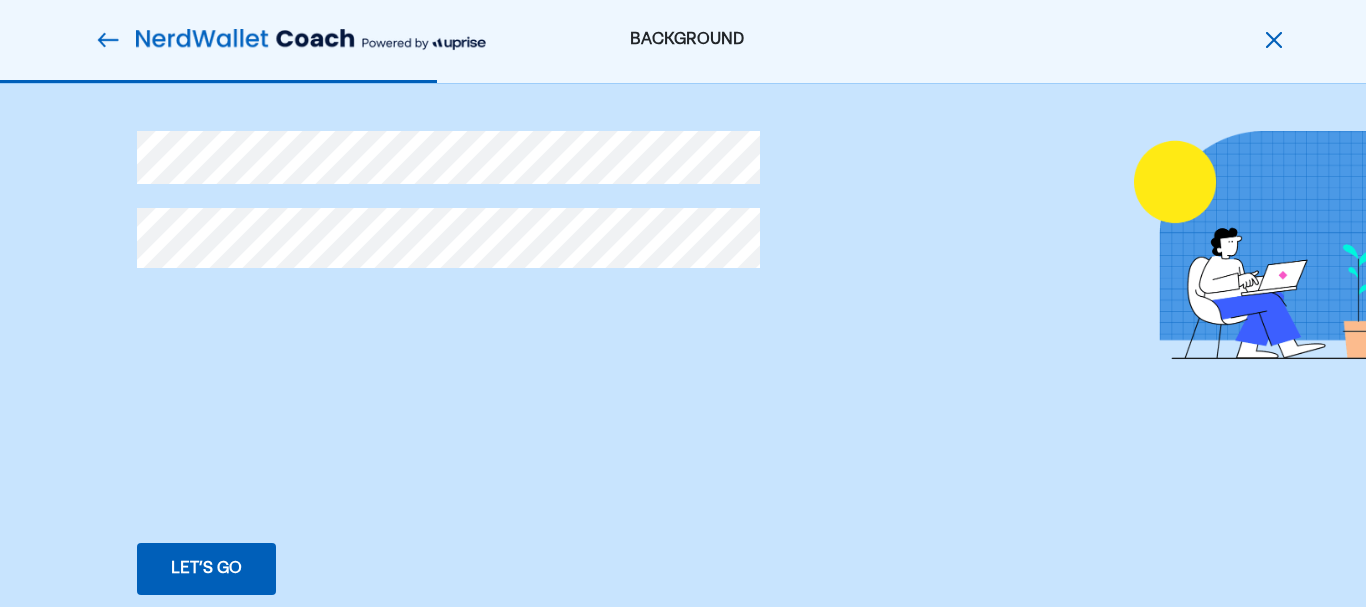click on "Let’s go" at bounding box center [206, 569] 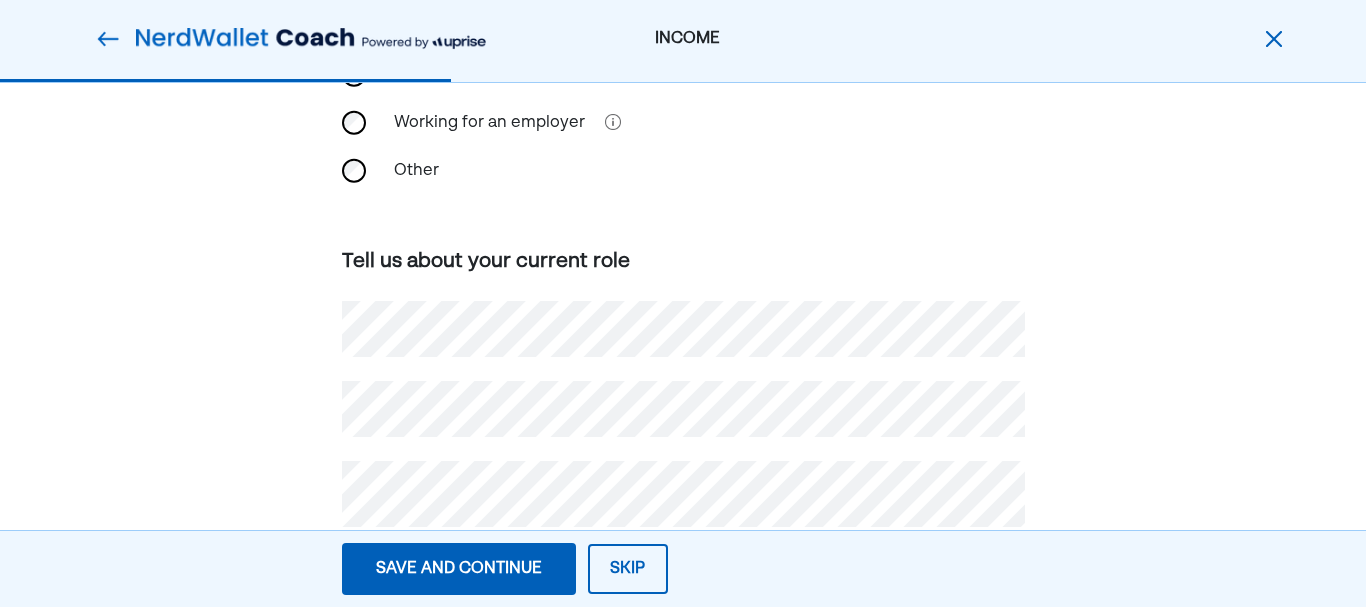 scroll, scrollTop: 381, scrollLeft: 0, axis: vertical 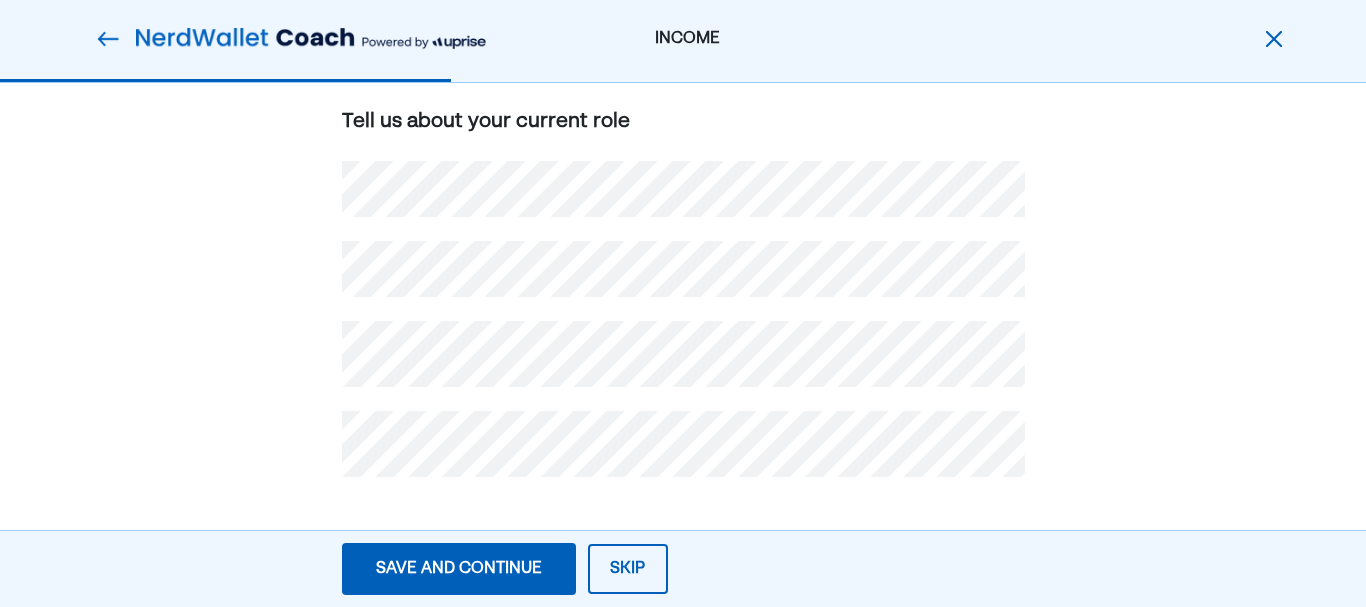 click on "Save and continue" at bounding box center (459, 569) 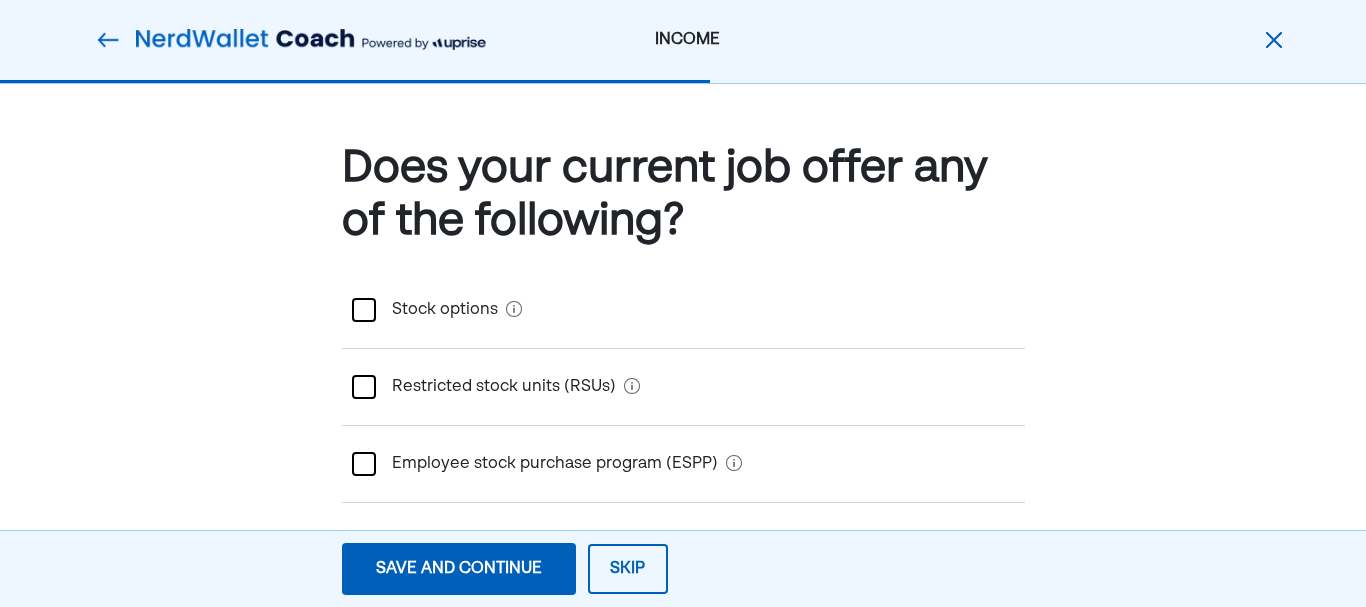 scroll, scrollTop: 16, scrollLeft: 0, axis: vertical 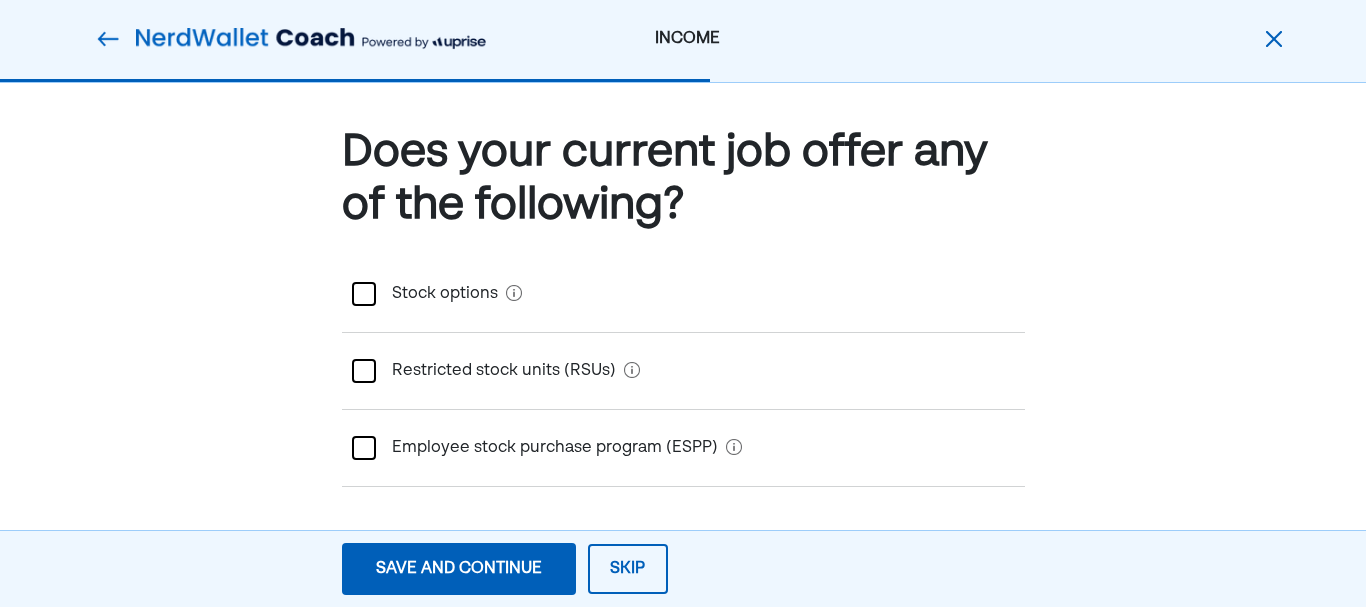 click on "Save and continue Save Save and continue" at bounding box center [459, 569] 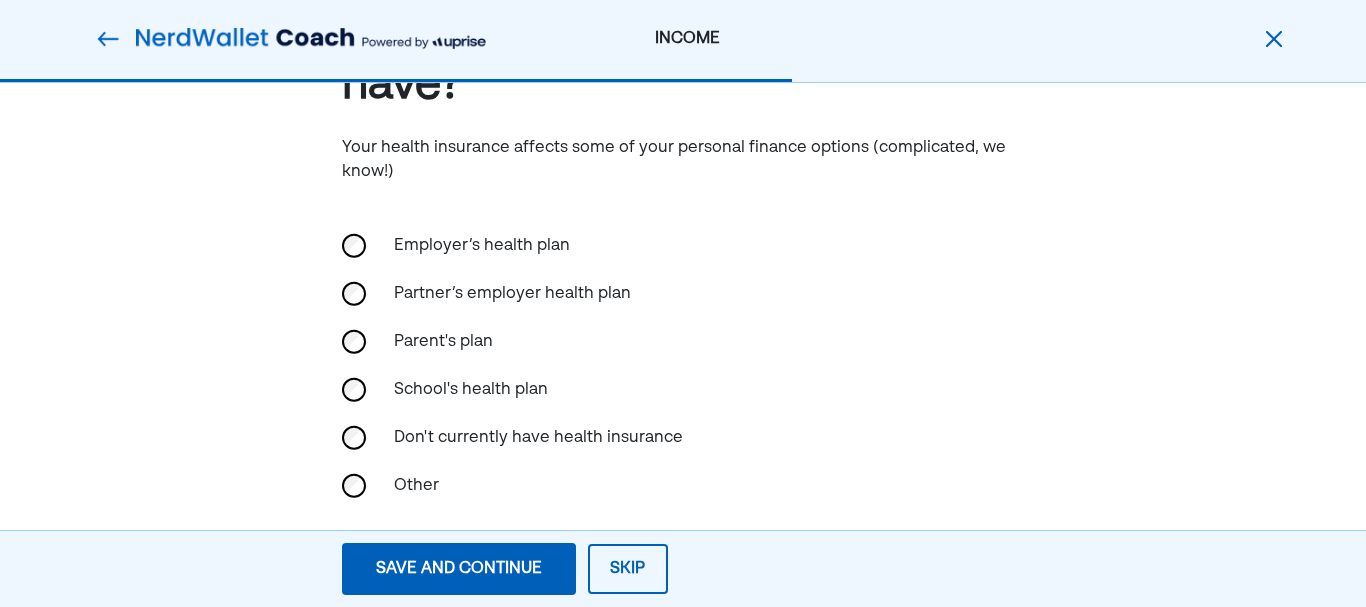scroll, scrollTop: 169, scrollLeft: 0, axis: vertical 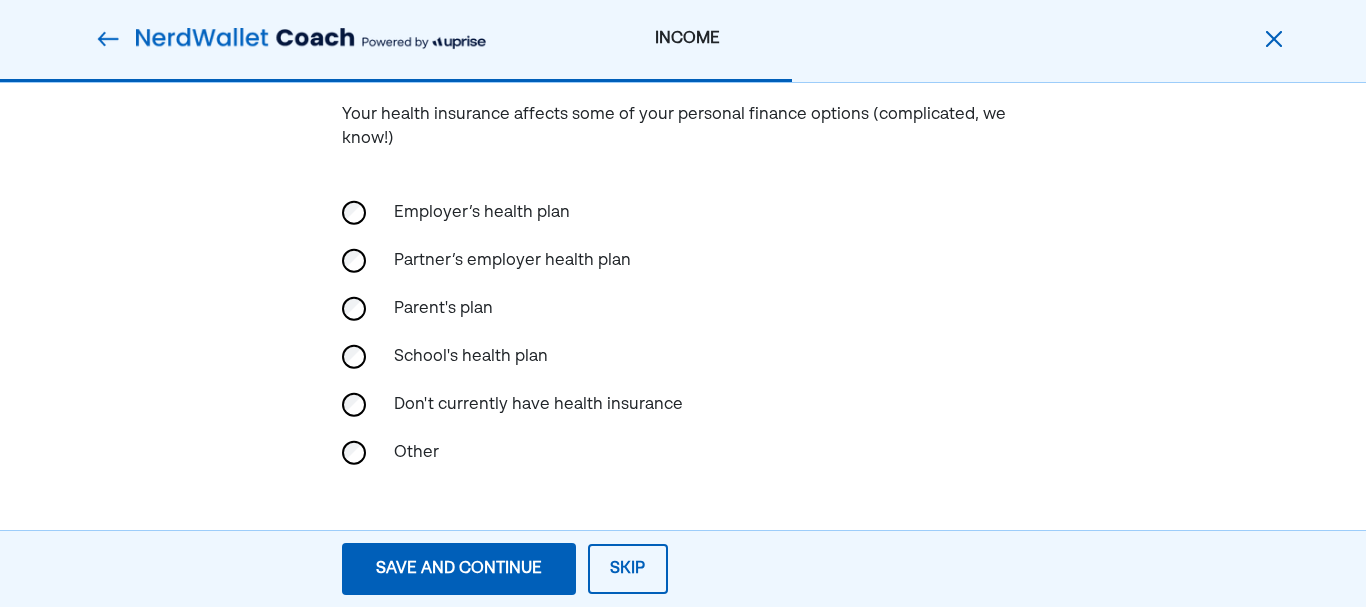 click on "Save and continue" at bounding box center [459, 569] 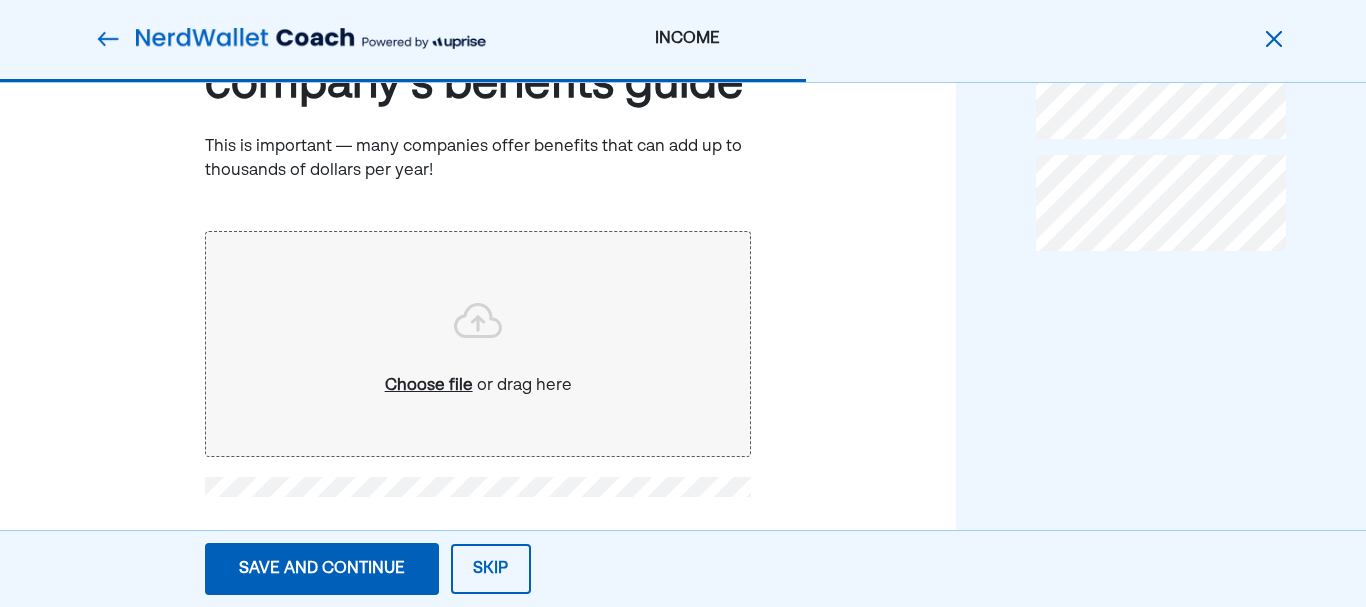 scroll, scrollTop: 155, scrollLeft: 0, axis: vertical 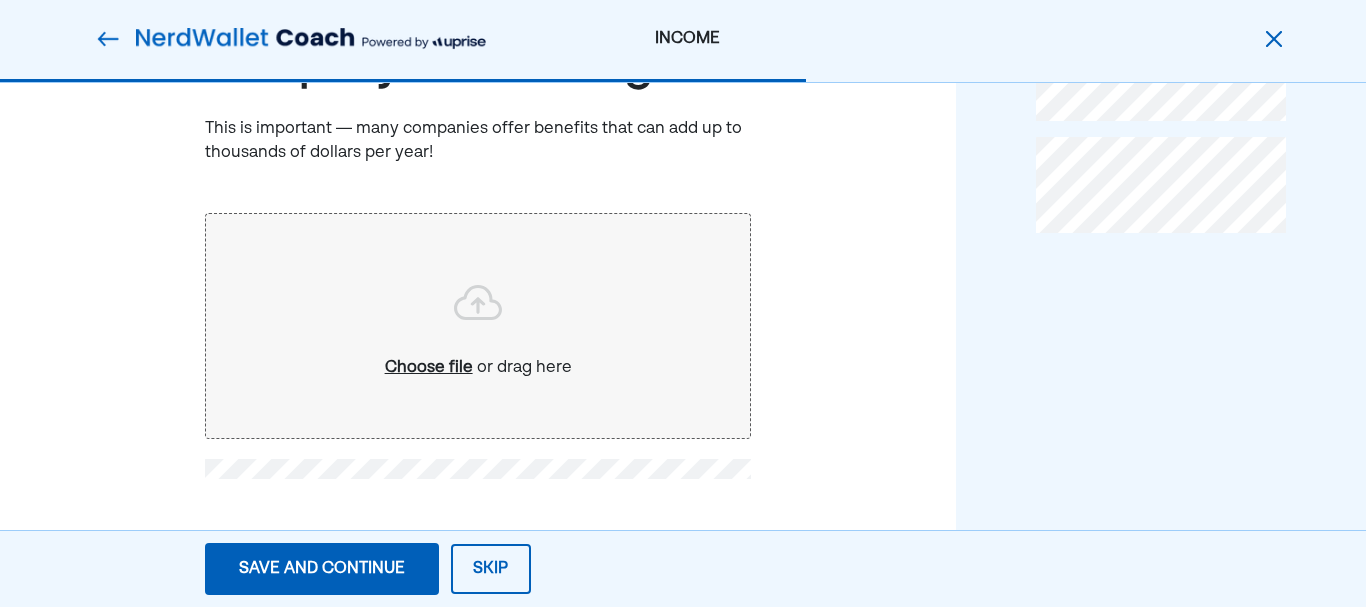 click on "Save and continue" at bounding box center (322, 569) 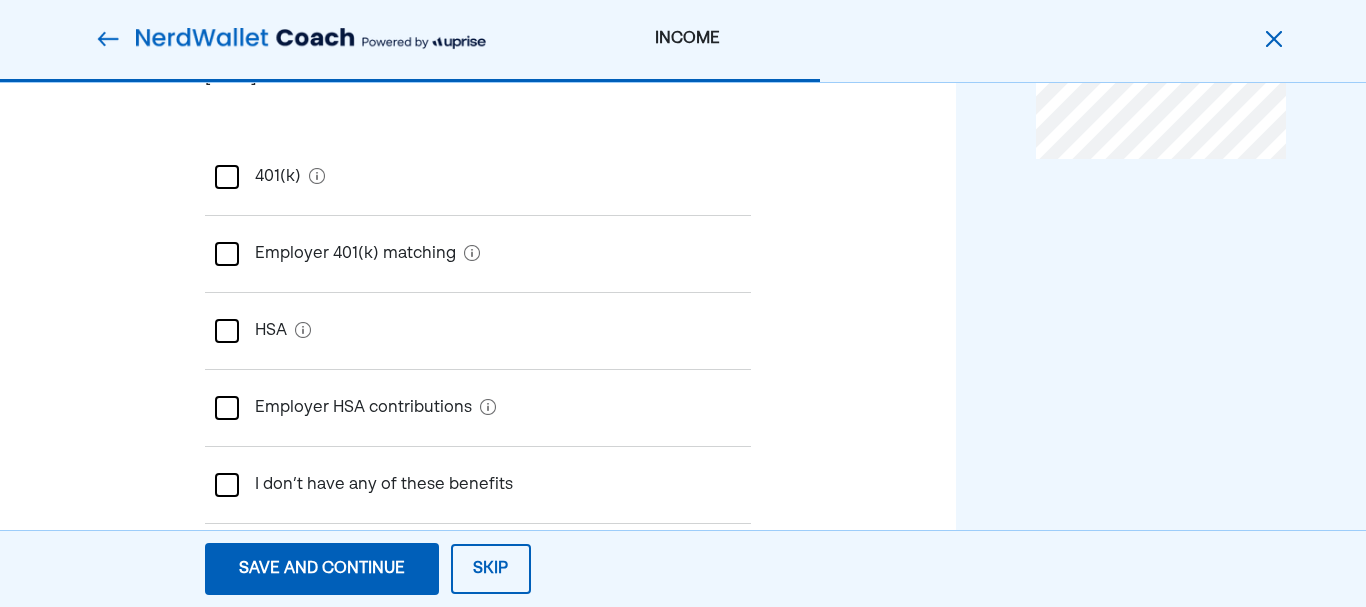 scroll, scrollTop: 231, scrollLeft: 0, axis: vertical 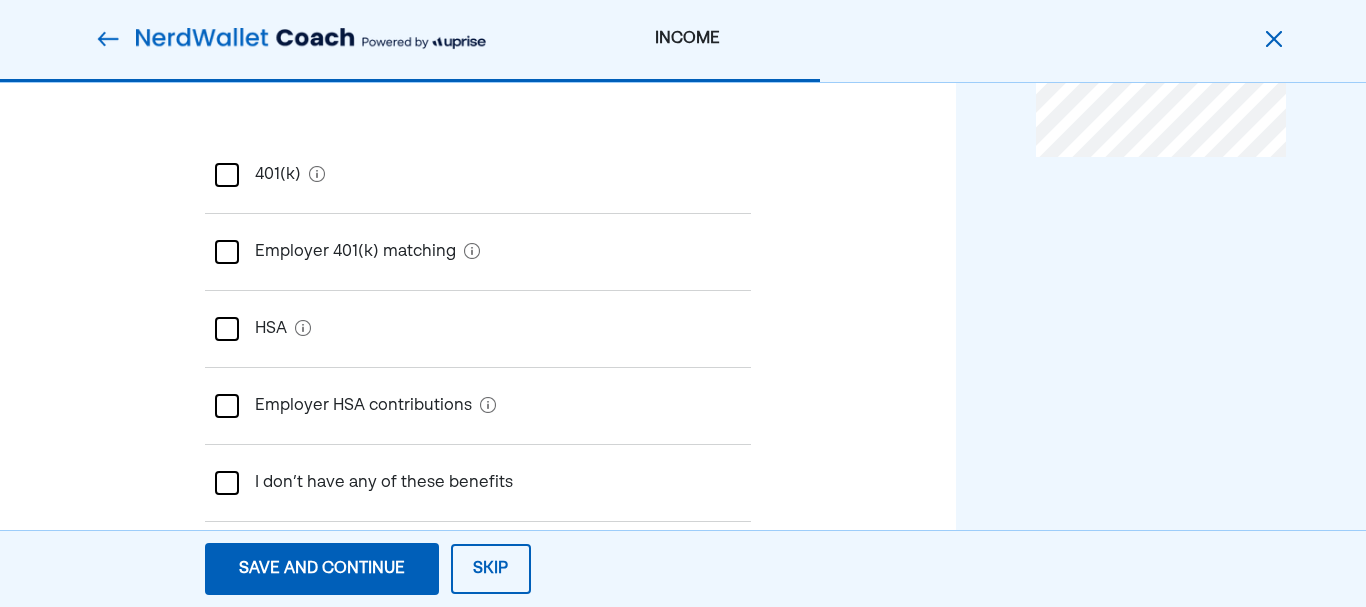 click at bounding box center [227, 252] 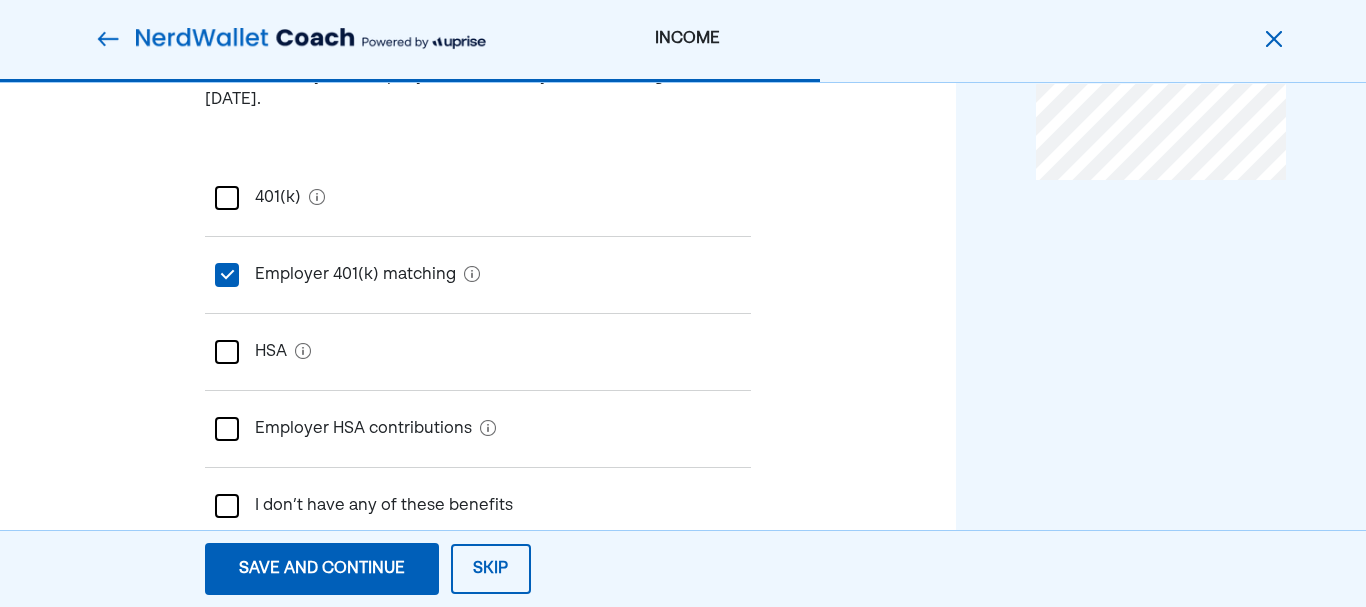 scroll, scrollTop: 343, scrollLeft: 0, axis: vertical 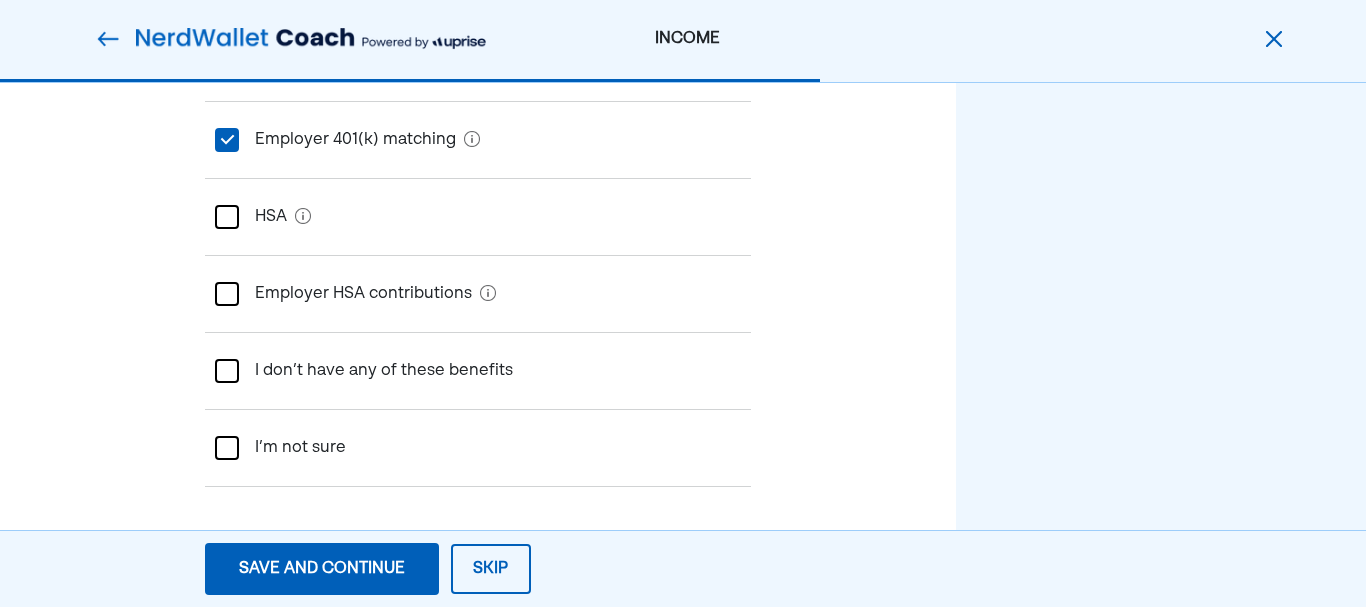 click on "Save and continue" at bounding box center [322, 569] 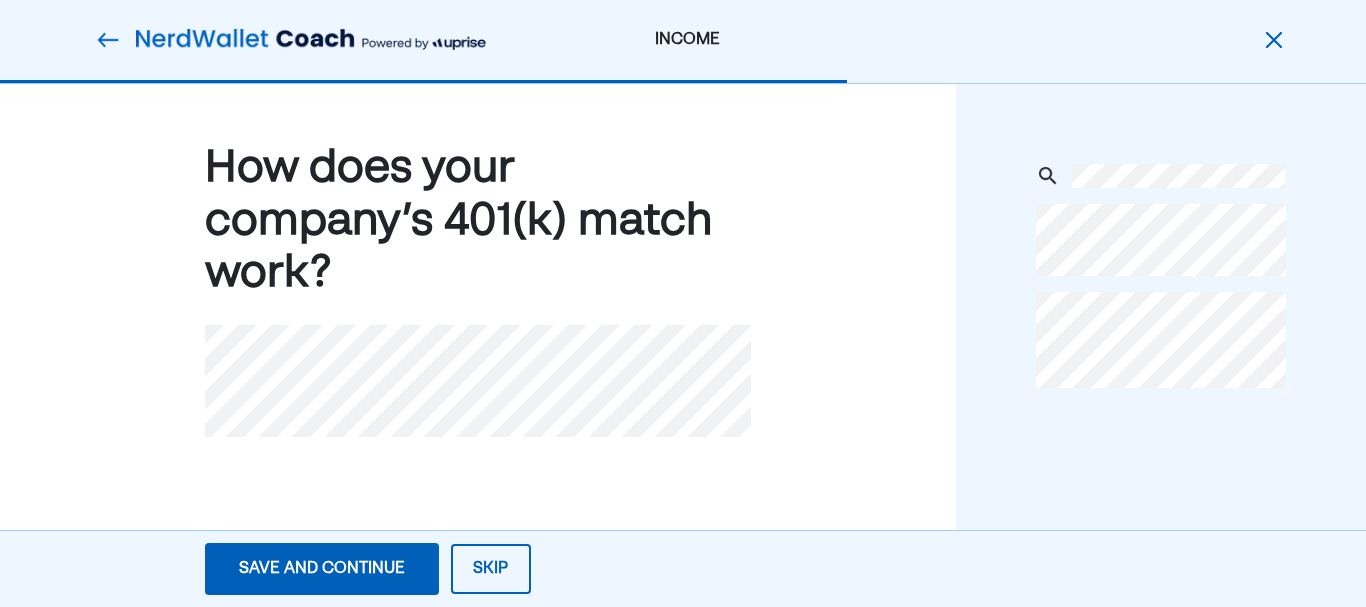 click on "Save and continue" at bounding box center [322, 569] 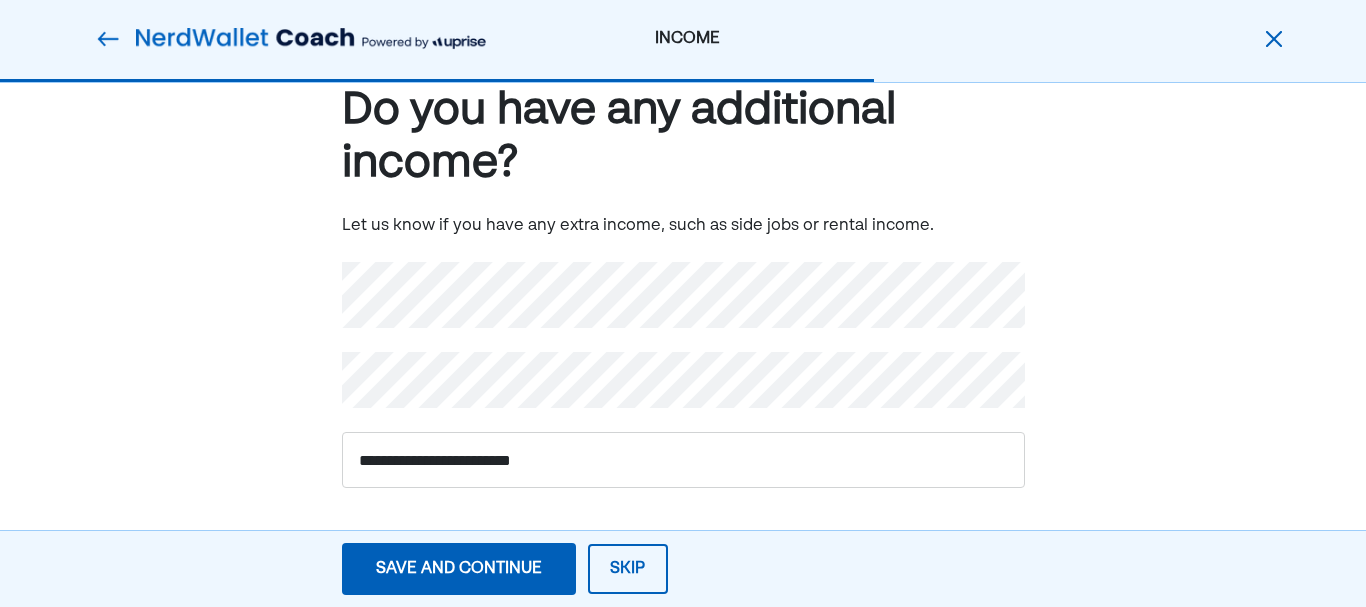 scroll, scrollTop: 59, scrollLeft: 0, axis: vertical 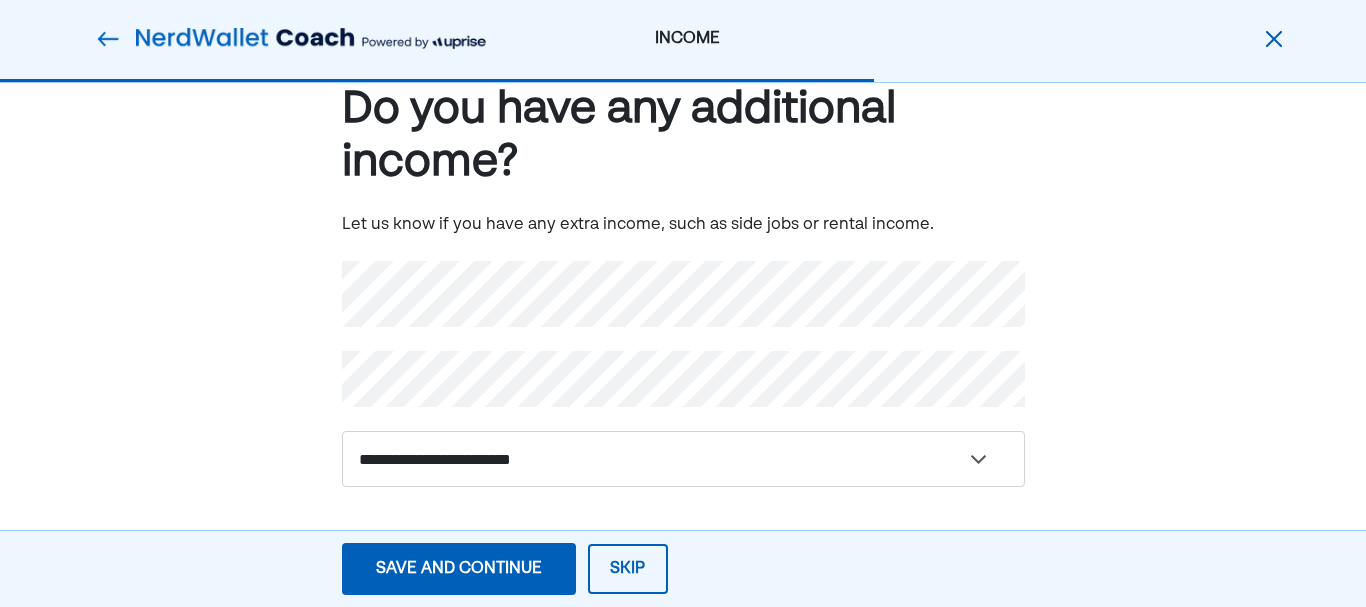 click on "Save and continue" at bounding box center [459, 569] 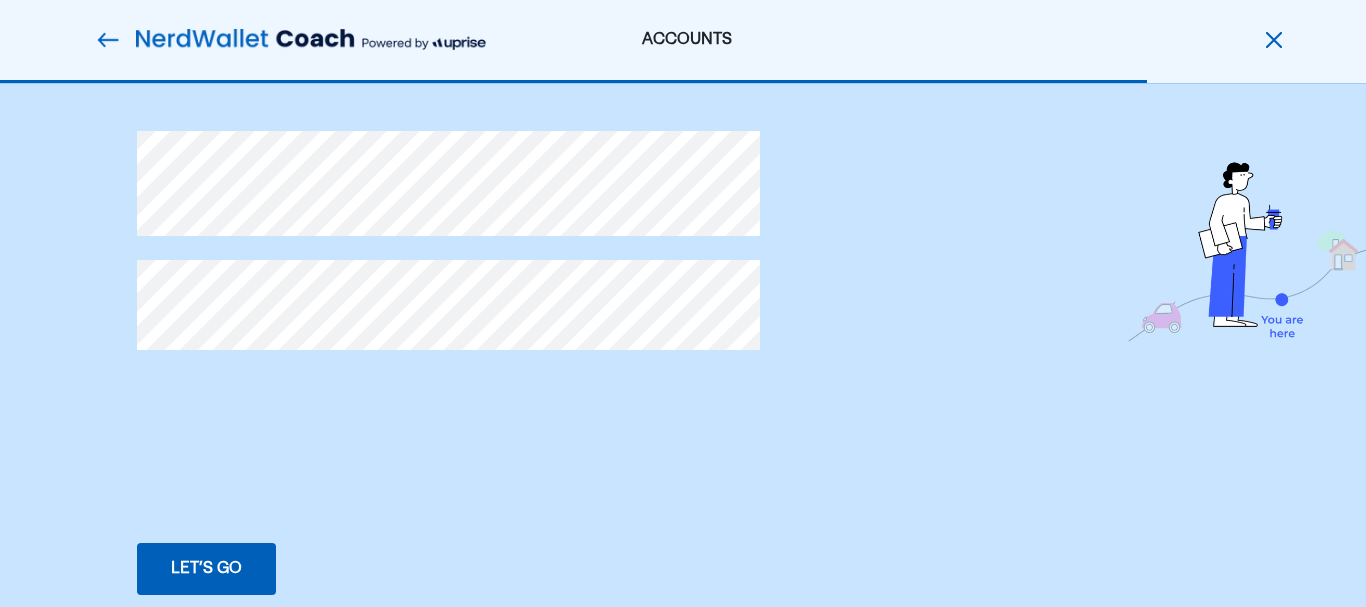 scroll, scrollTop: 0, scrollLeft: 0, axis: both 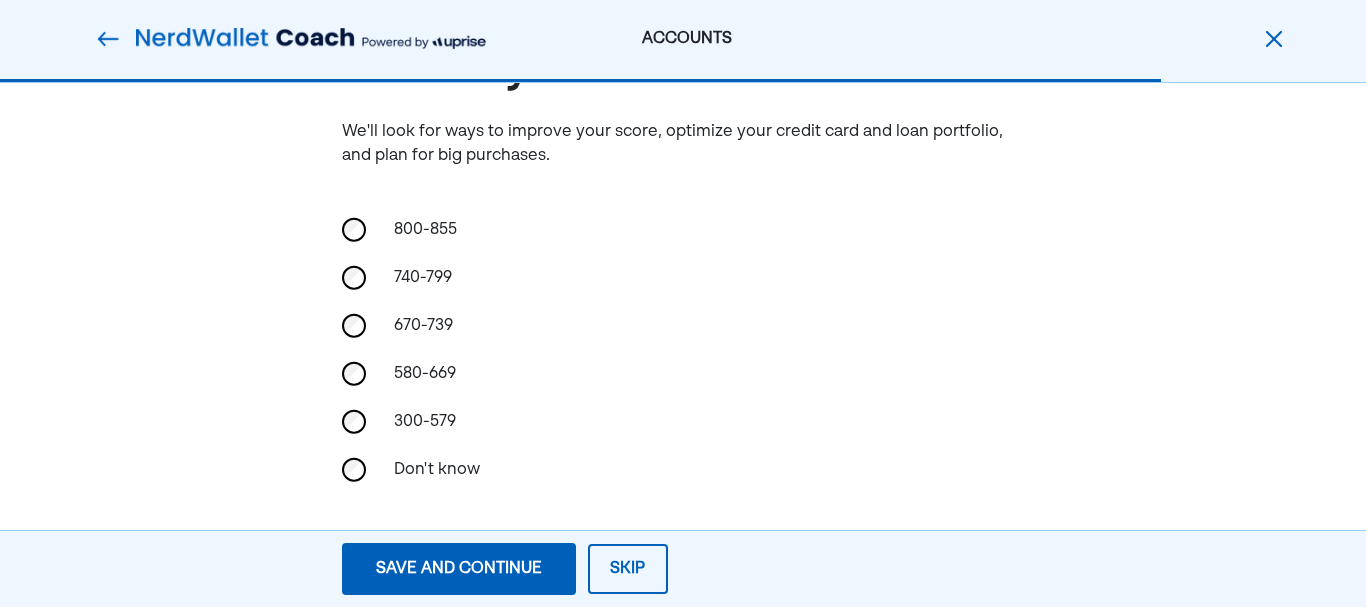 click on "Save and continue" at bounding box center [459, 569] 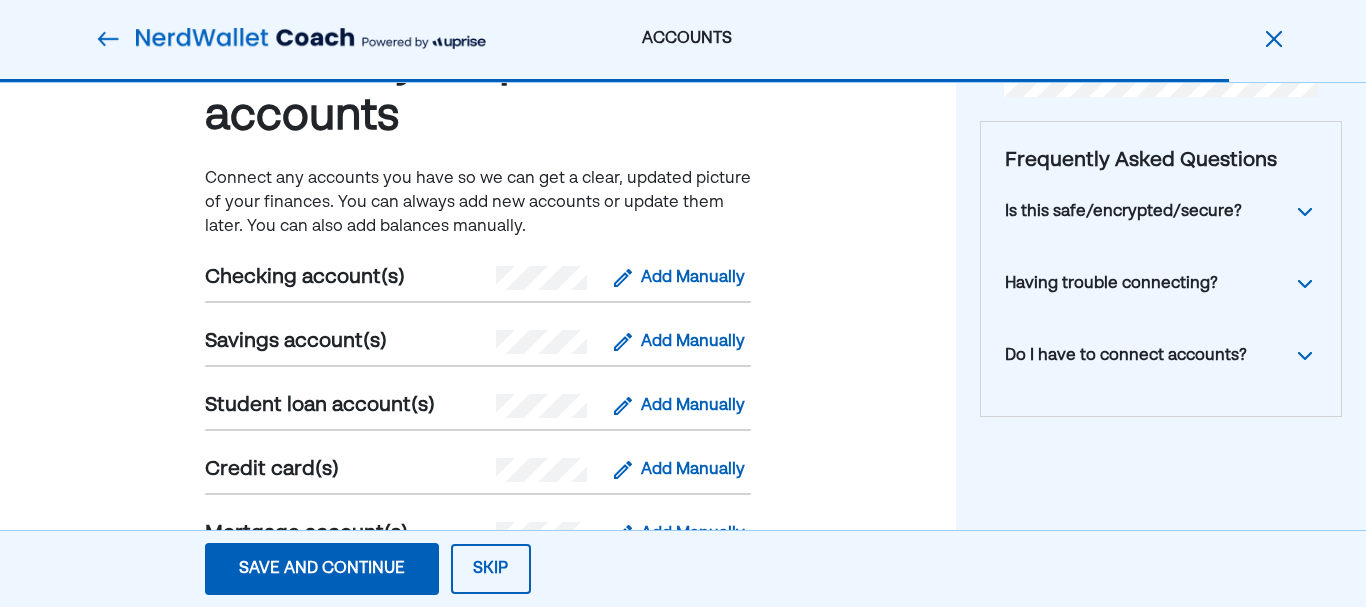scroll, scrollTop: 102, scrollLeft: 0, axis: vertical 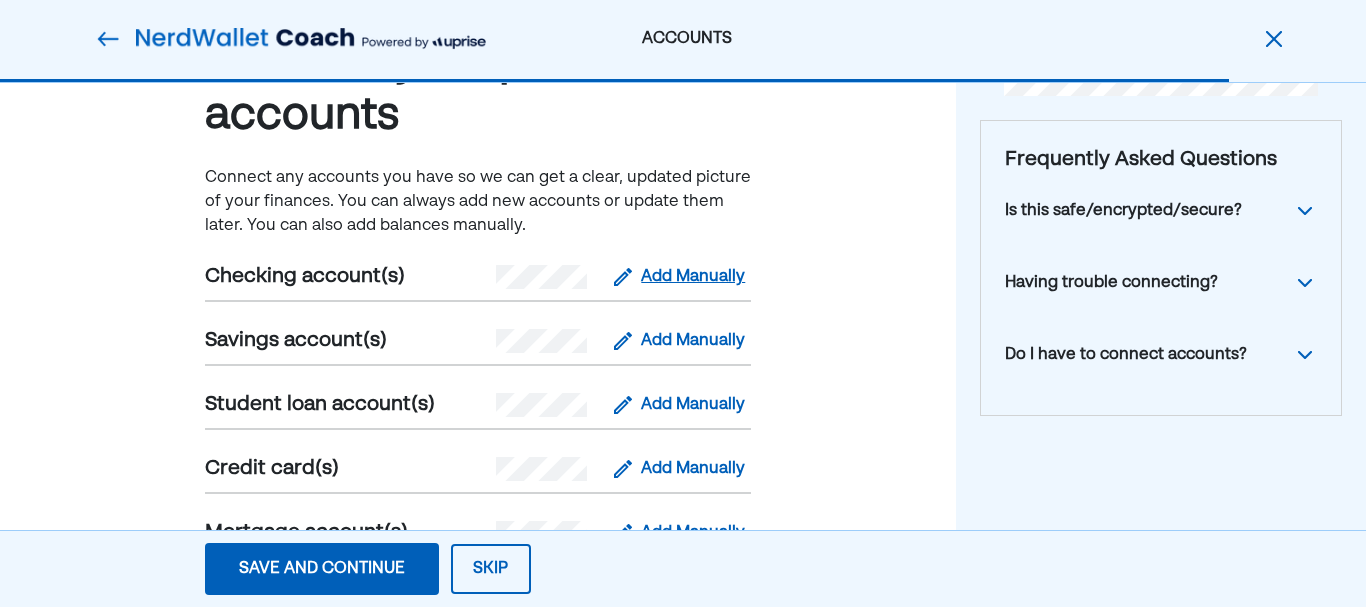 click on "Add Manually" at bounding box center (693, 277) 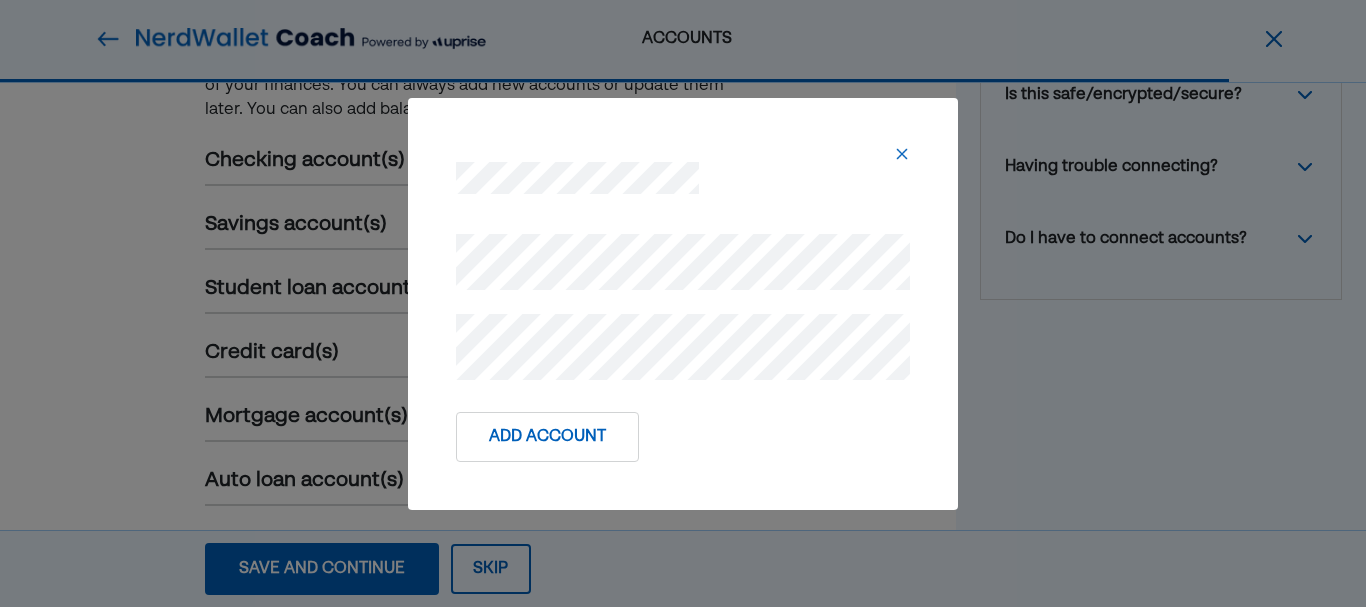 scroll, scrollTop: 219, scrollLeft: 0, axis: vertical 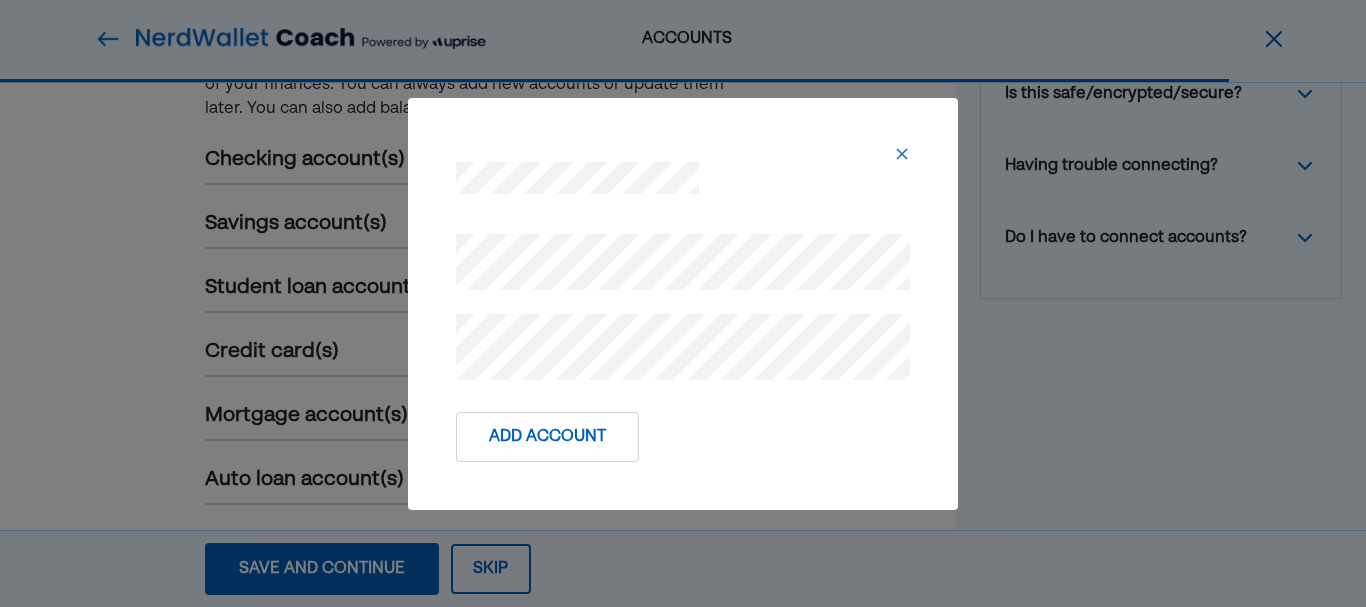 click on "Add Account" at bounding box center (547, 437) 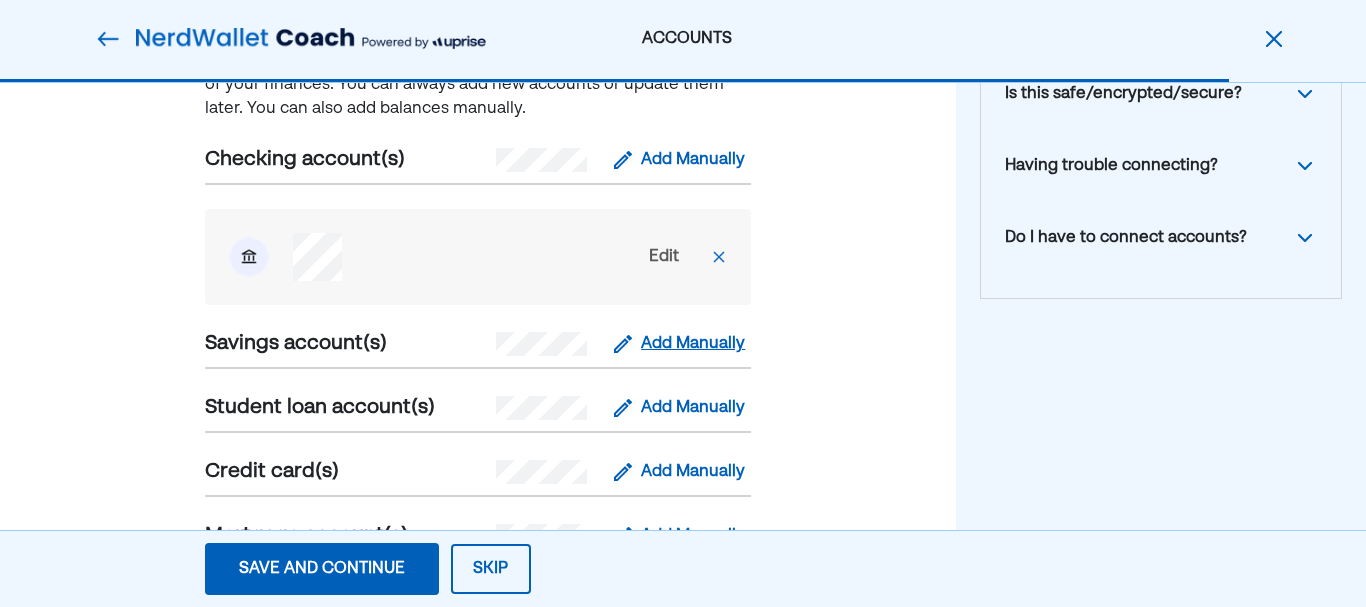 click on "Add Manually" at bounding box center (693, 344) 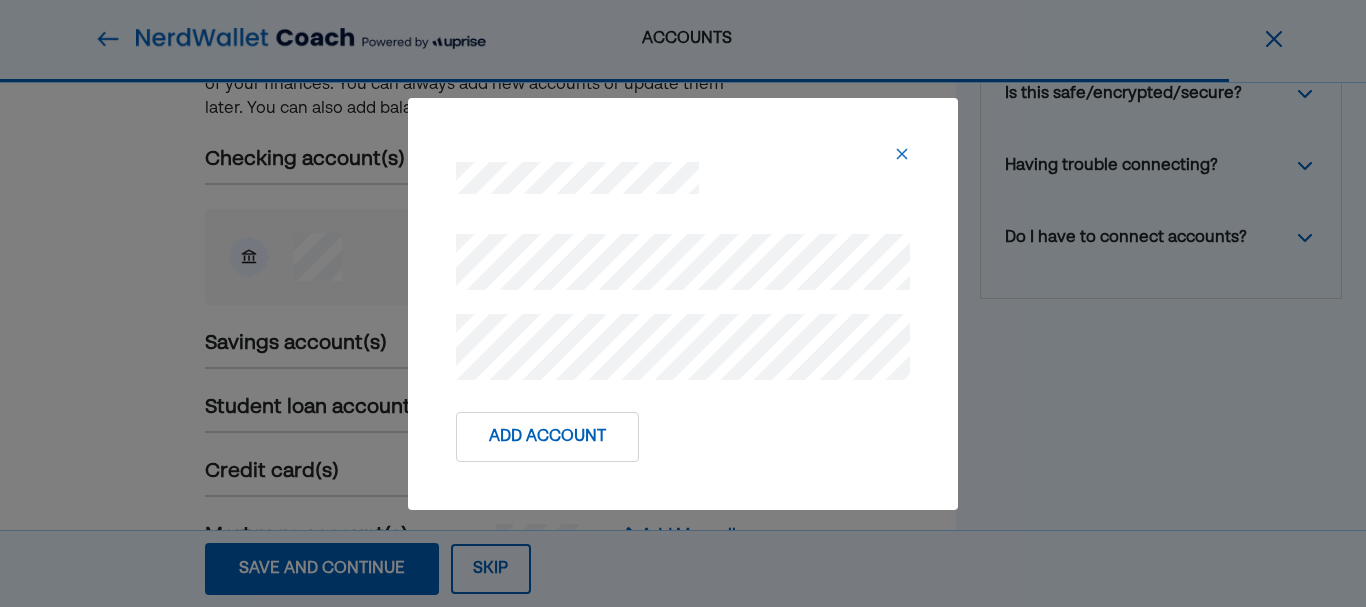 click on "Add Account" at bounding box center (547, 437) 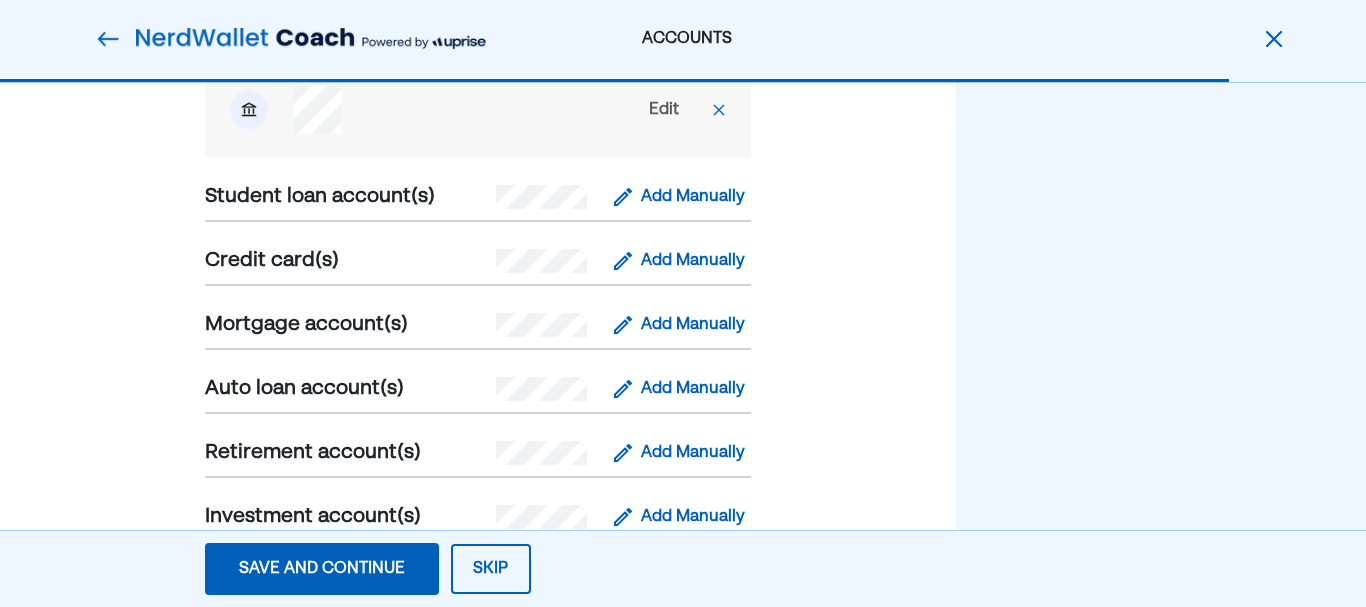 scroll, scrollTop: 536, scrollLeft: 0, axis: vertical 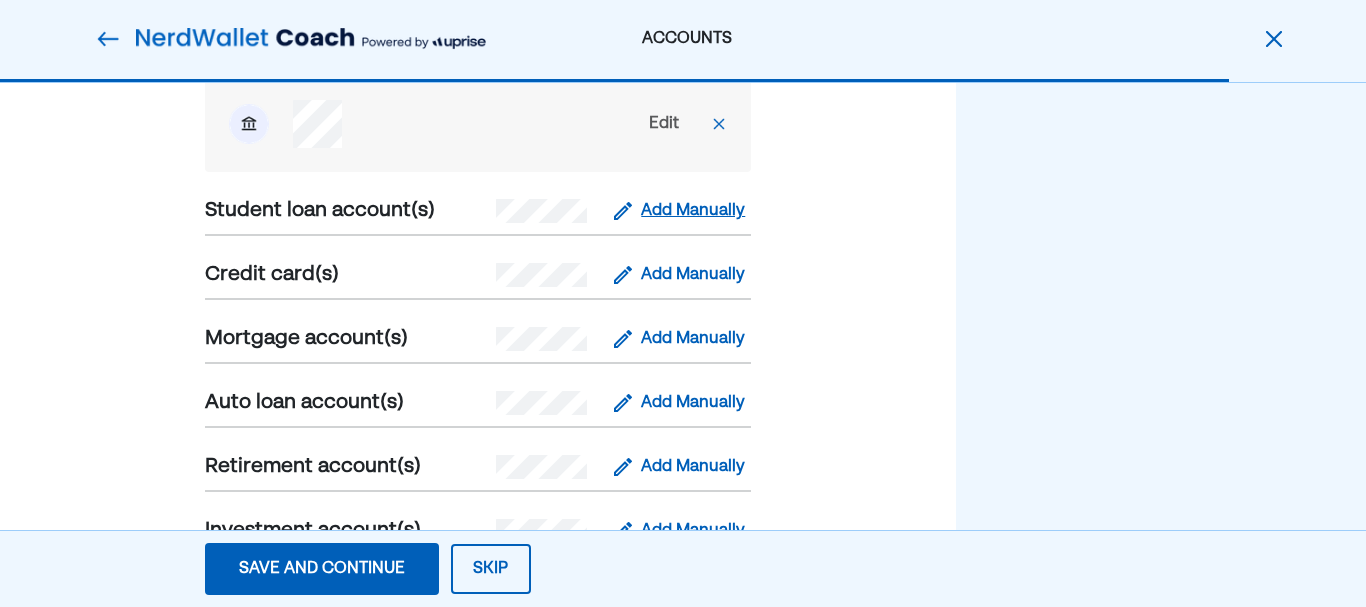 click on "Add Manually" at bounding box center (693, 211) 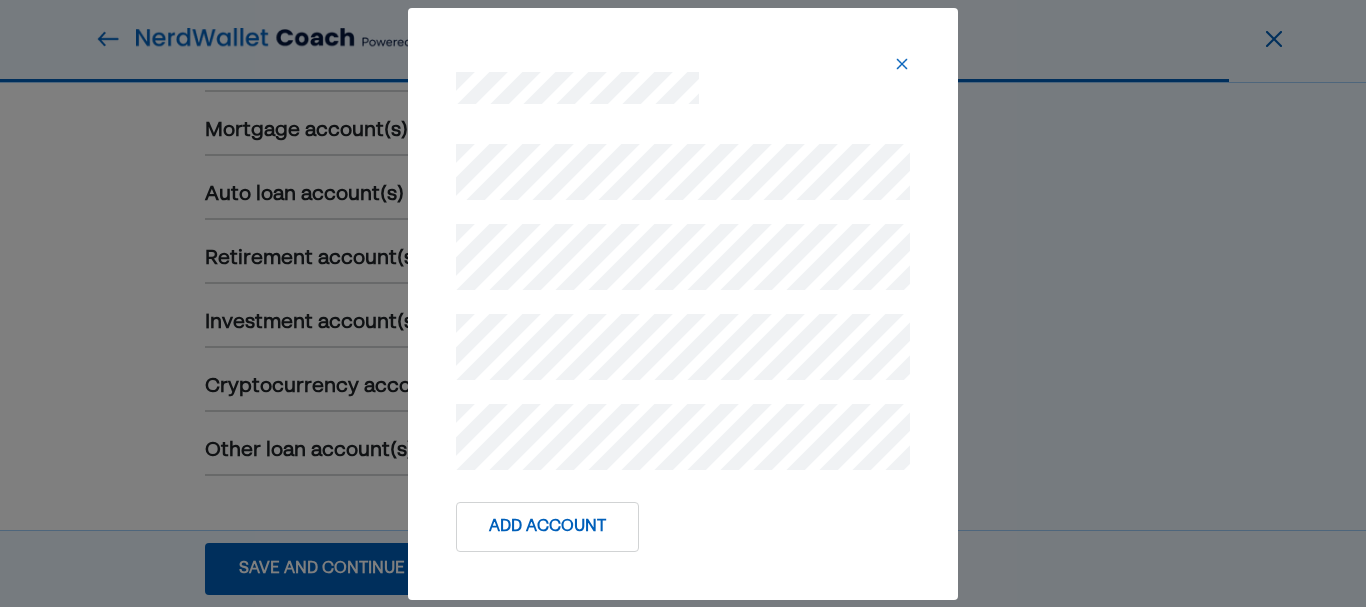 scroll, scrollTop: 757, scrollLeft: 0, axis: vertical 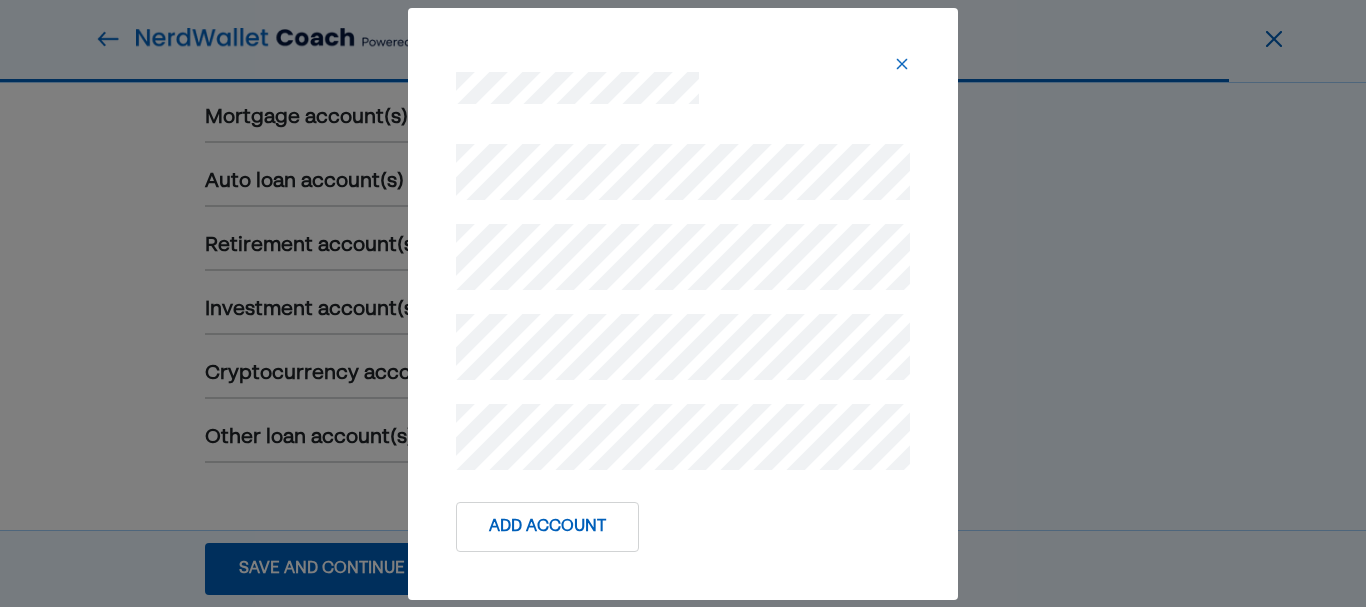 click on "Add Account" at bounding box center (547, 527) 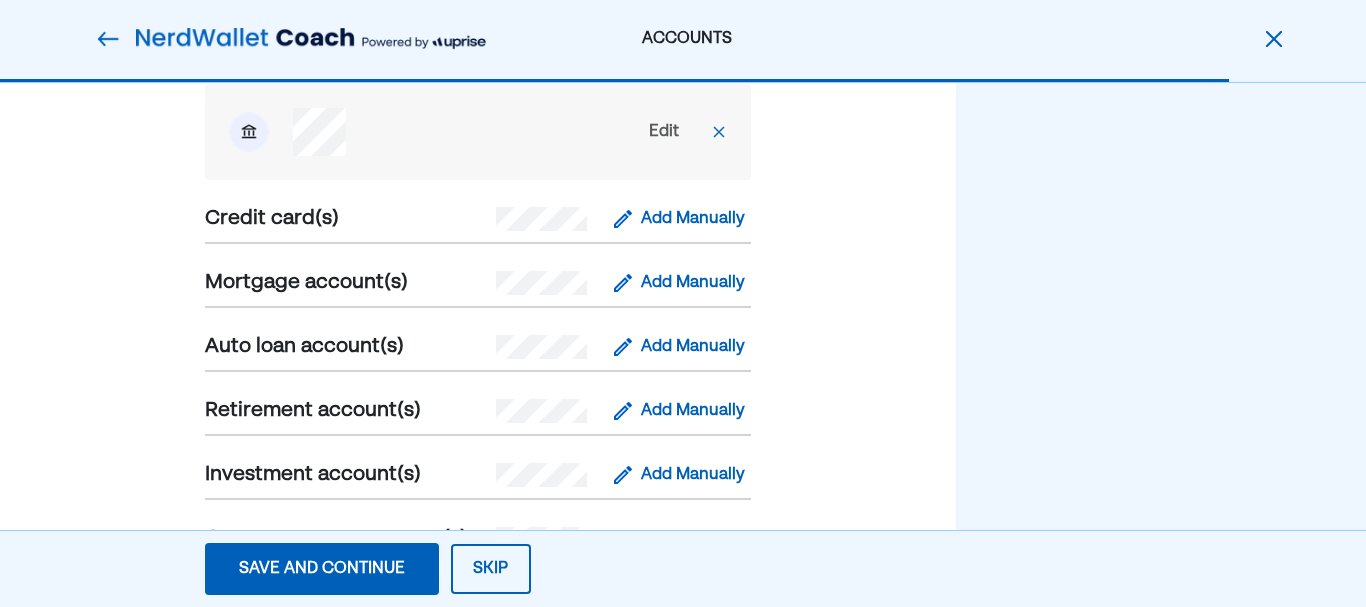 scroll, scrollTop: 711, scrollLeft: 0, axis: vertical 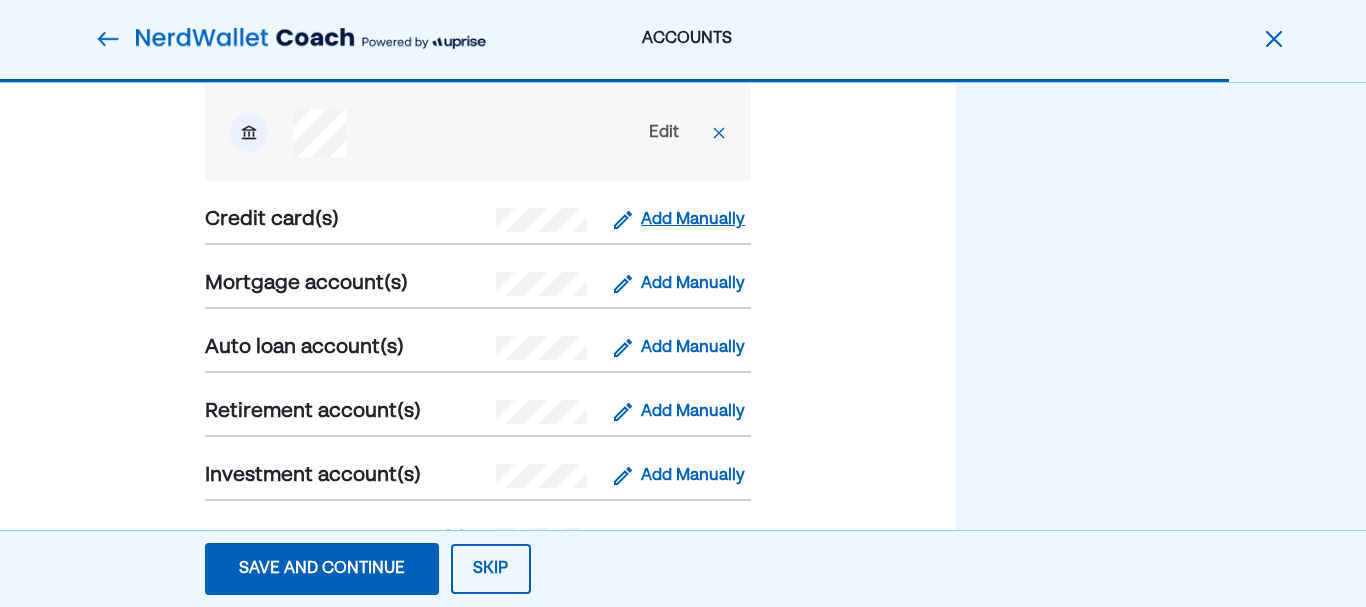click on "Add Manually" at bounding box center [693, 220] 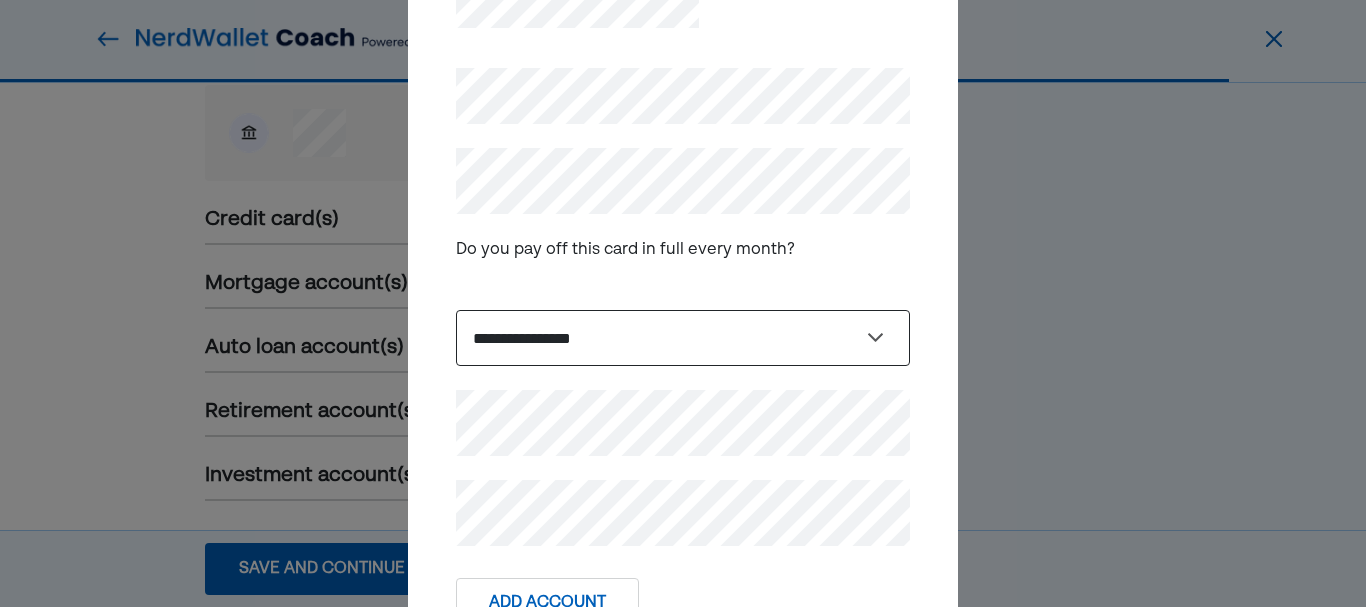 click on "**********" at bounding box center (683, 338) 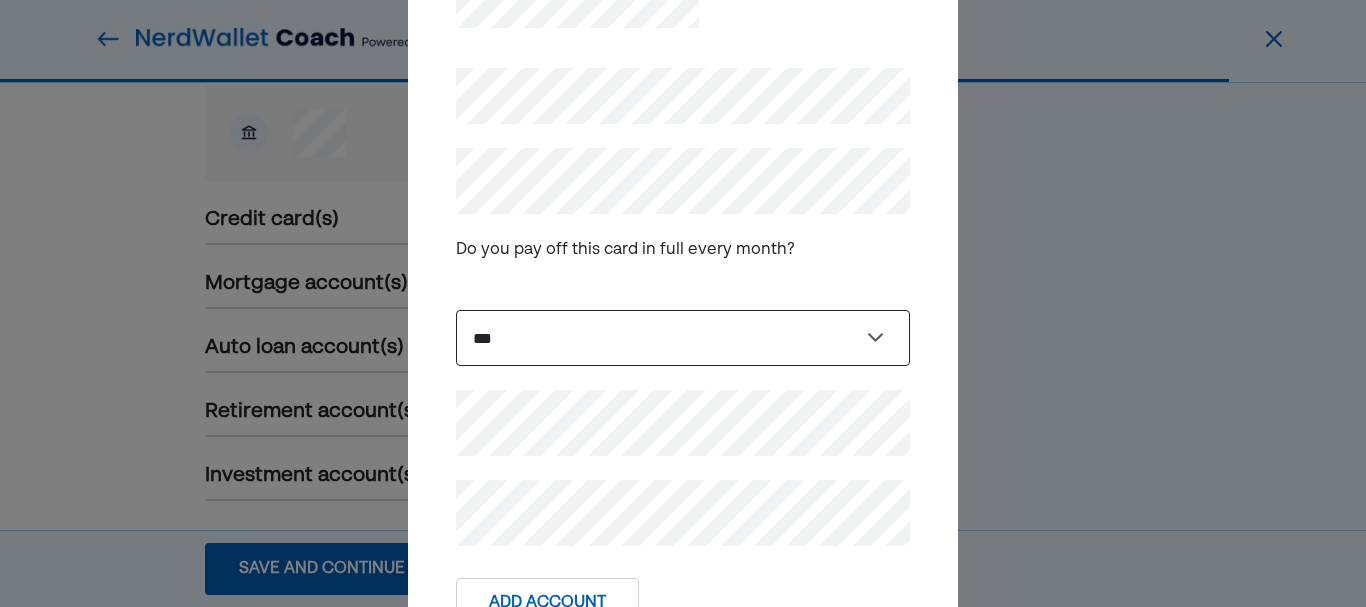 click on "**********" at bounding box center (683, 338) 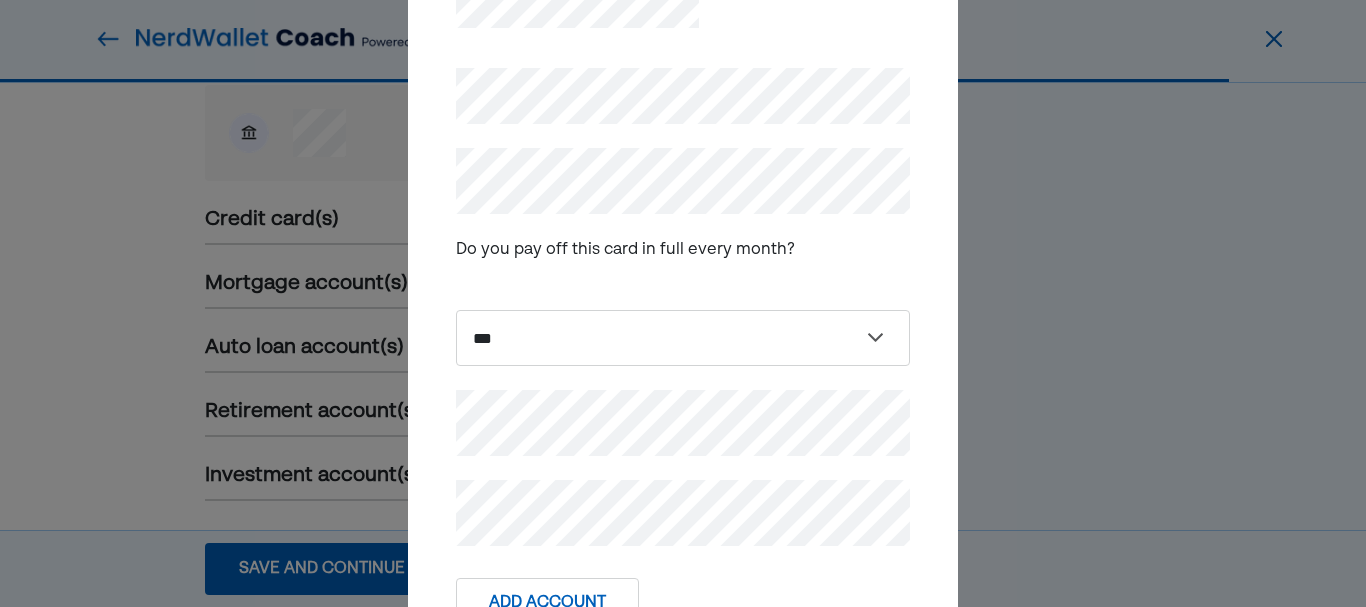 click on "**********" at bounding box center (683, 304) 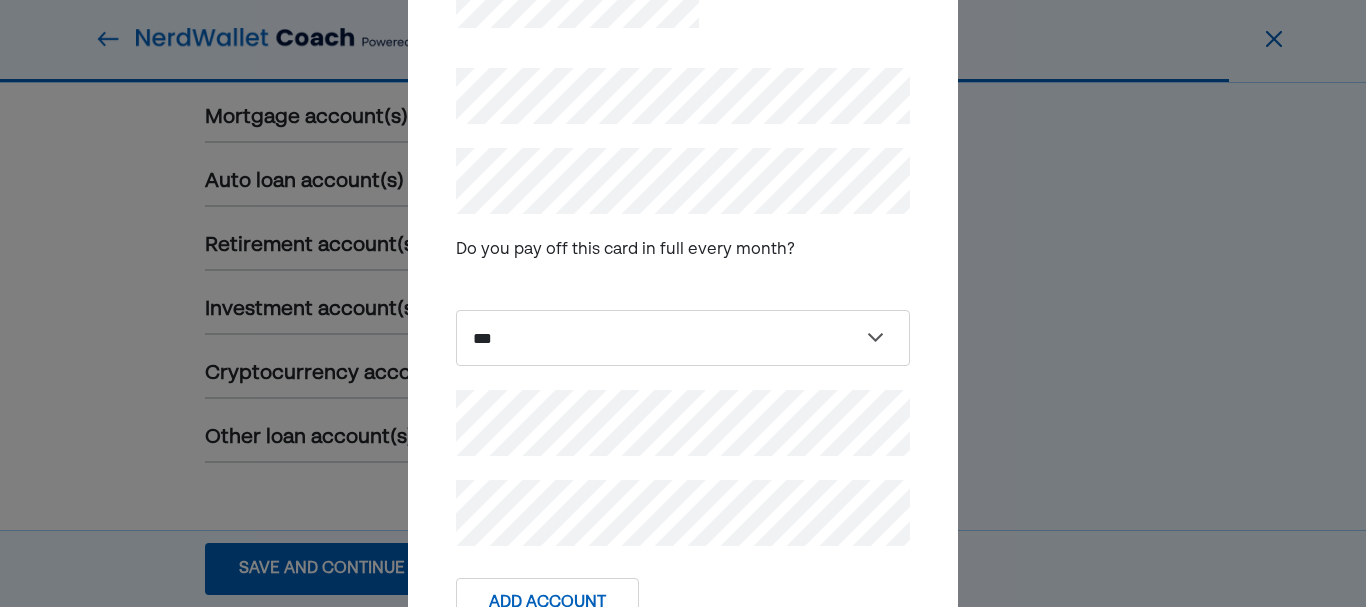 click on "Add Account" at bounding box center (547, 603) 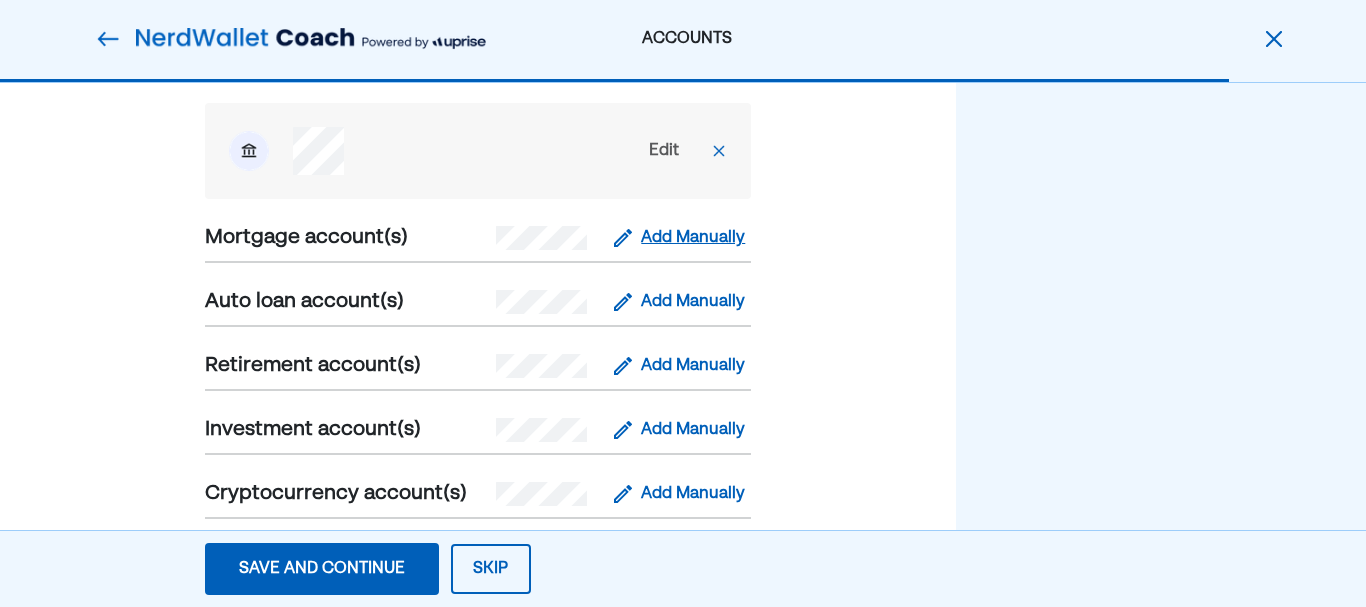click on "Add Manually" at bounding box center [693, 238] 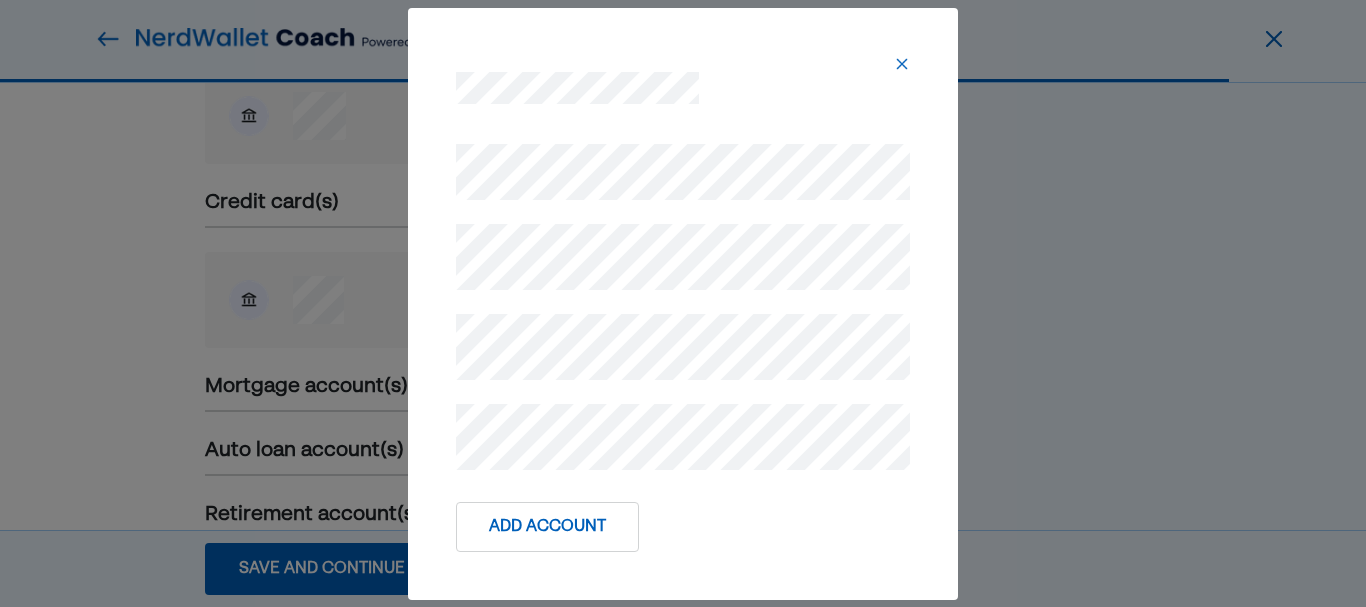 scroll, scrollTop: 727, scrollLeft: 0, axis: vertical 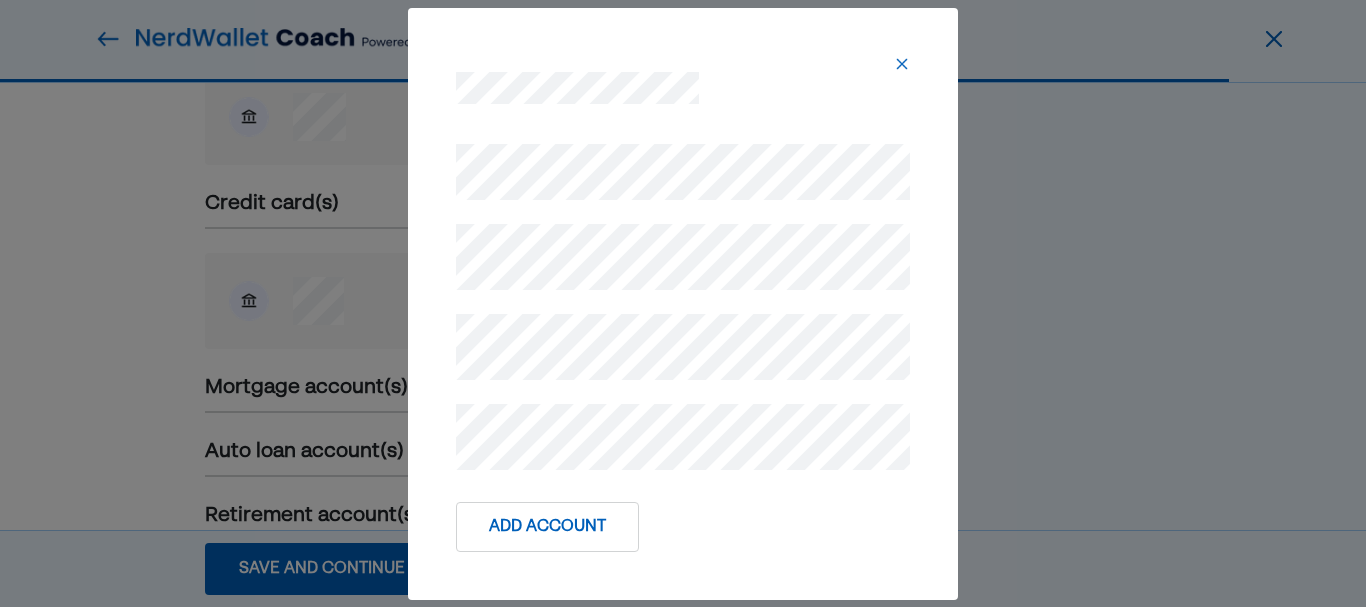 click on "Add Account" at bounding box center (547, 527) 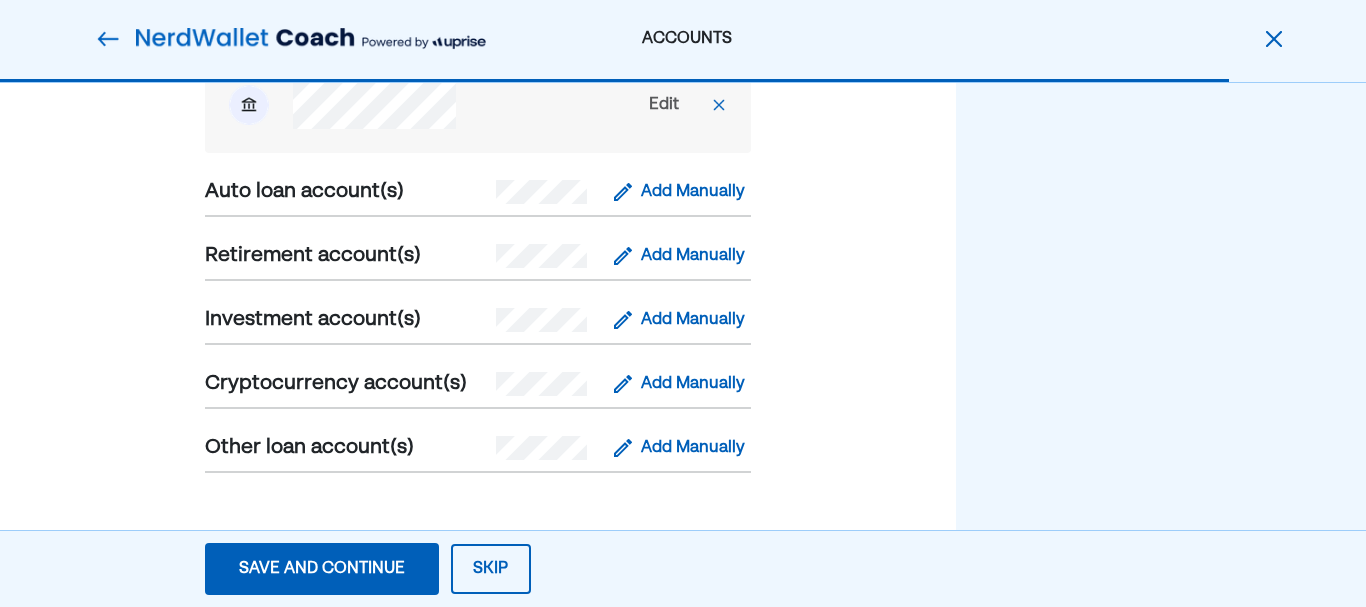 scroll, scrollTop: 1108, scrollLeft: 0, axis: vertical 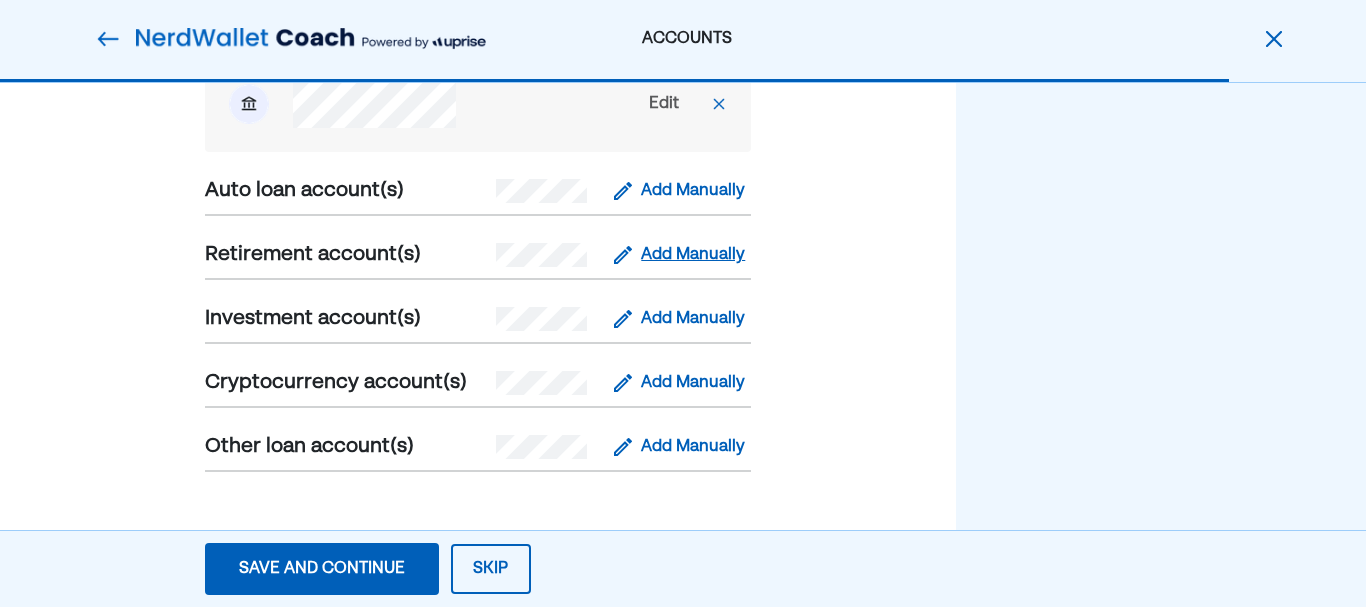 click on "Add Manually" at bounding box center [693, 255] 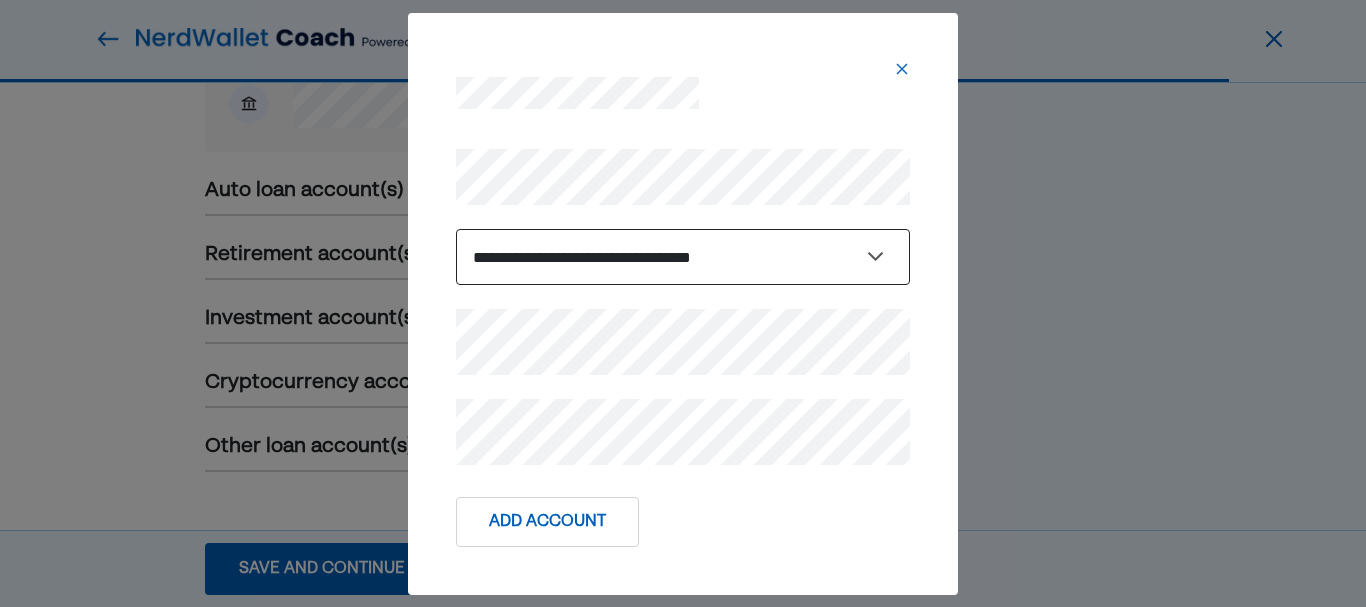 click on "**********" at bounding box center [683, 257] 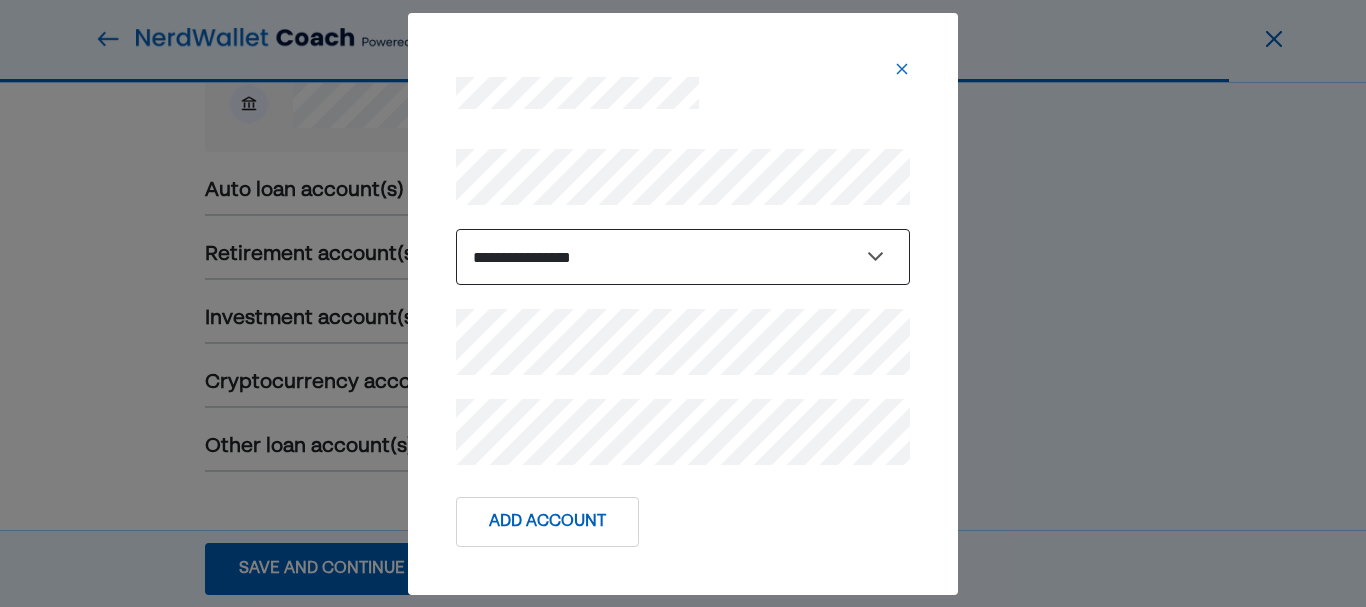 click on "**********" at bounding box center (683, 257) 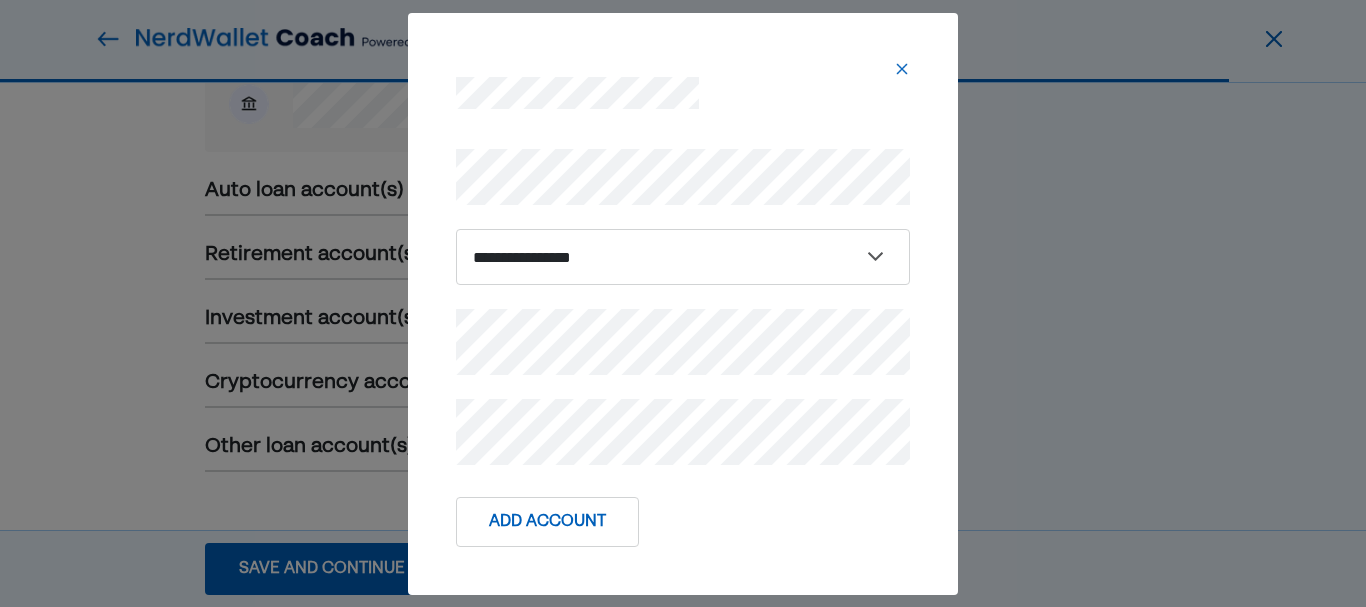 scroll, scrollTop: 1117, scrollLeft: 0, axis: vertical 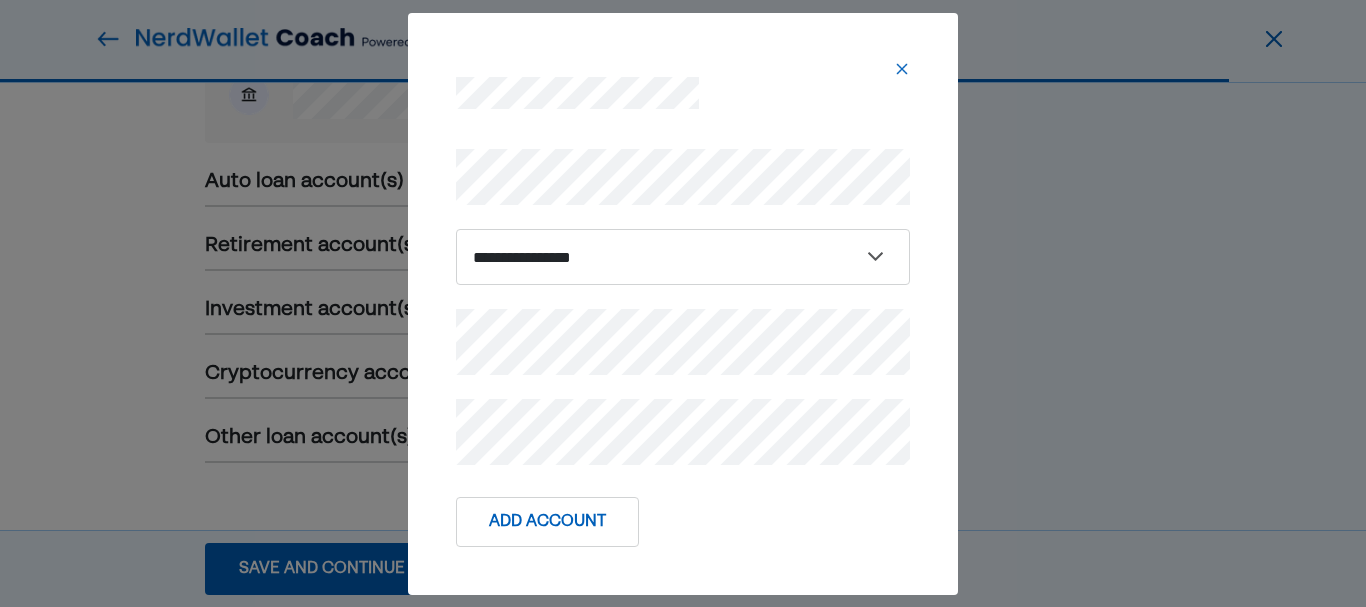 click on "Add Account" at bounding box center [547, 522] 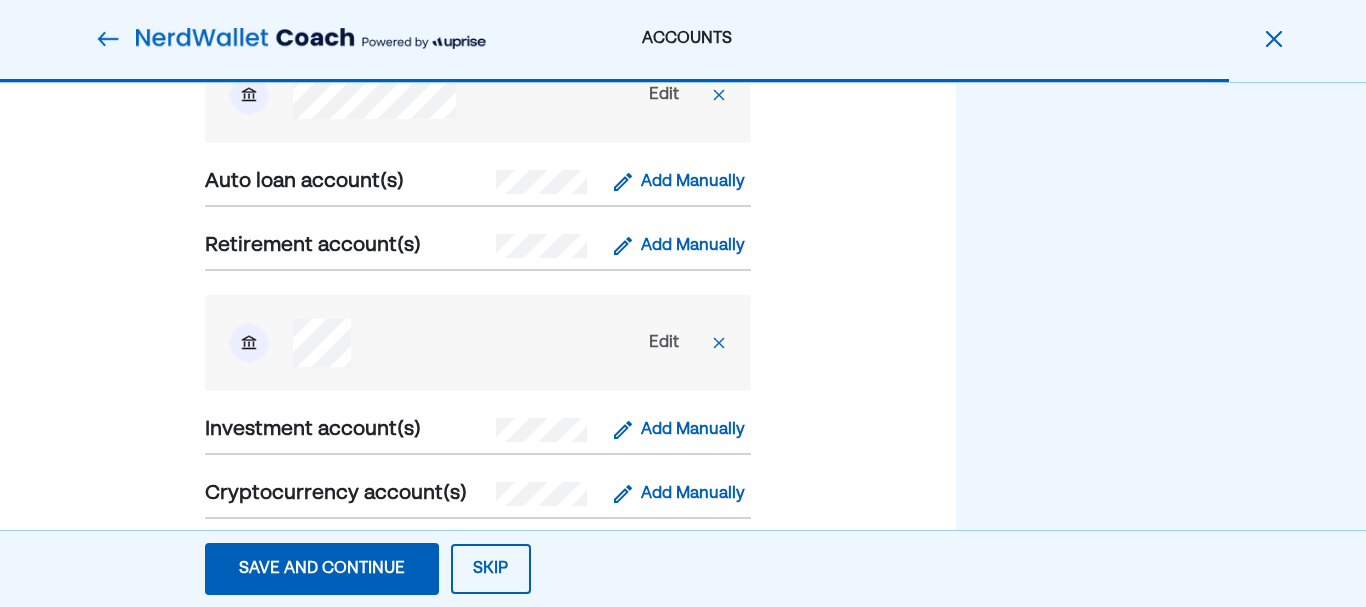 scroll, scrollTop: 1237, scrollLeft: 0, axis: vertical 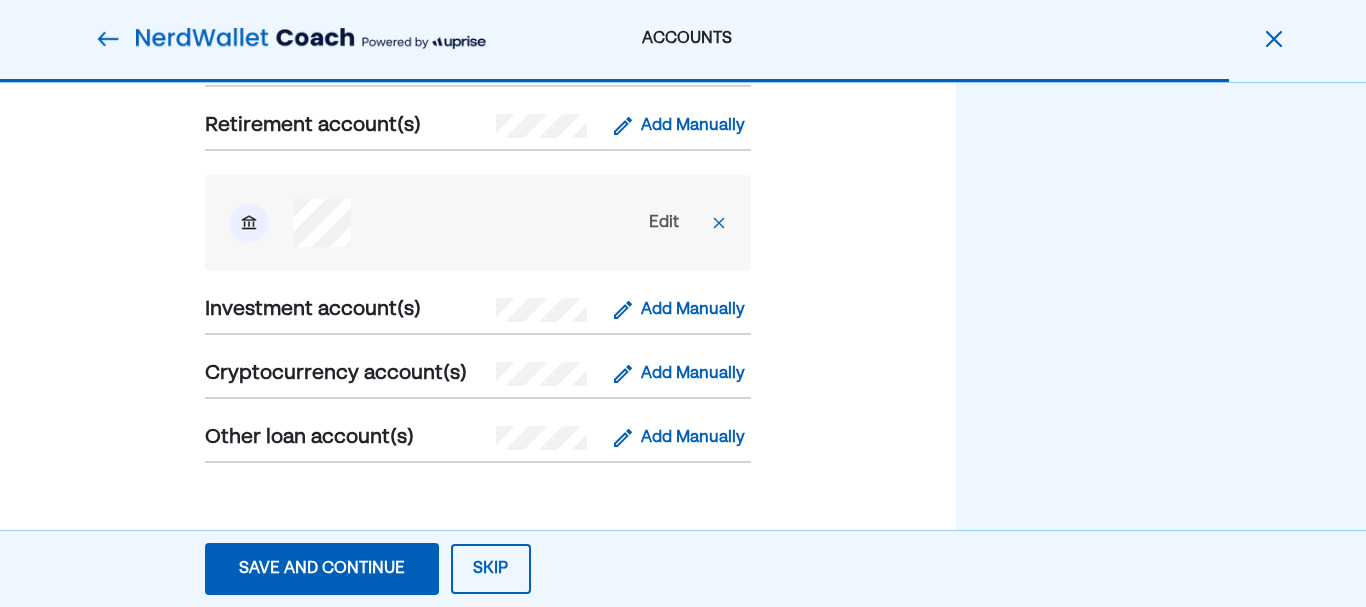 click on "Add Manually" at bounding box center (693, 438) 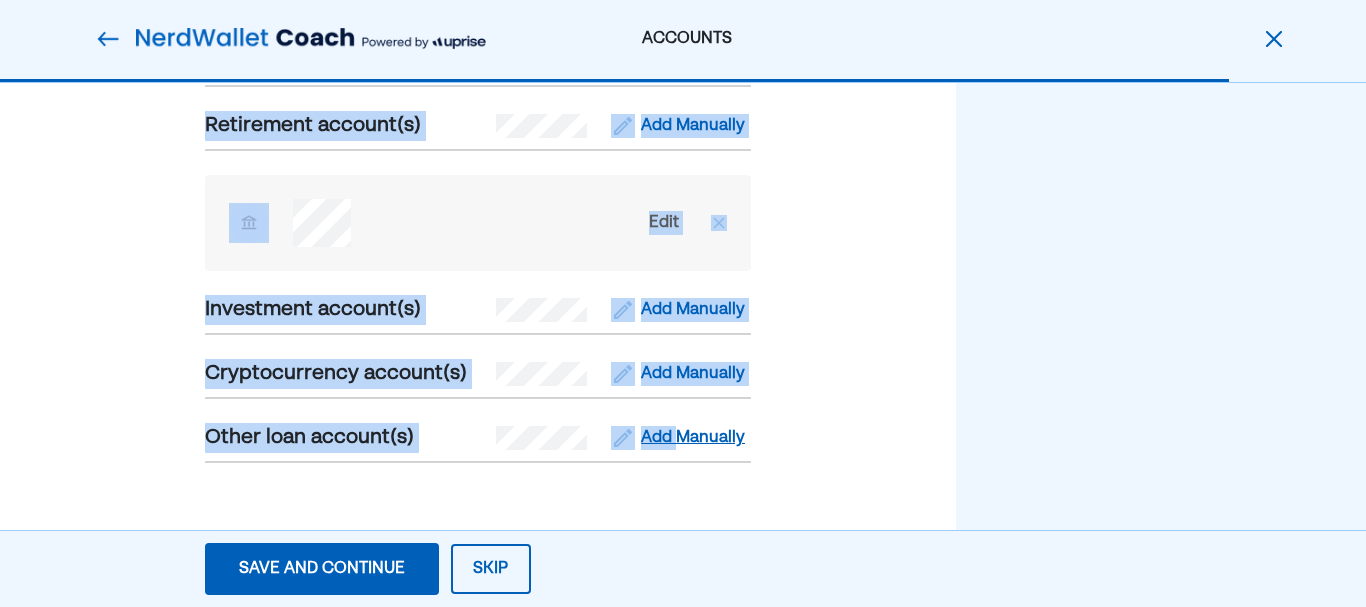 click on "Checking account(s) Add Manually Edit Savings account(s) Add Manually Edit Student loan account(s) Add Manually Edit Credit card(s) Add Manually Edit Mortgage account(s) Add Manually Edit Auto loan account(s) Add Manually Retirement account(s) Add Manually Edit Investment account(s) Add Manually Cryptocurrency account(s) Add Manually Other loan account(s) Add Manually" at bounding box center [478, -205] 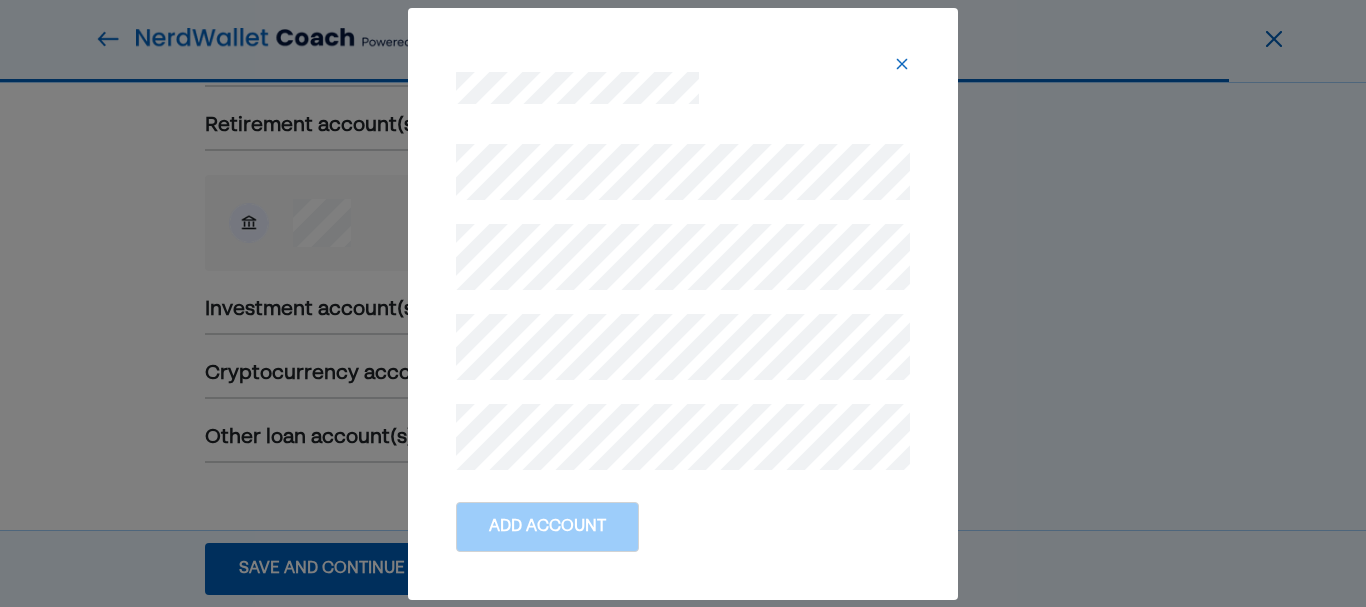 click at bounding box center [683, 72] 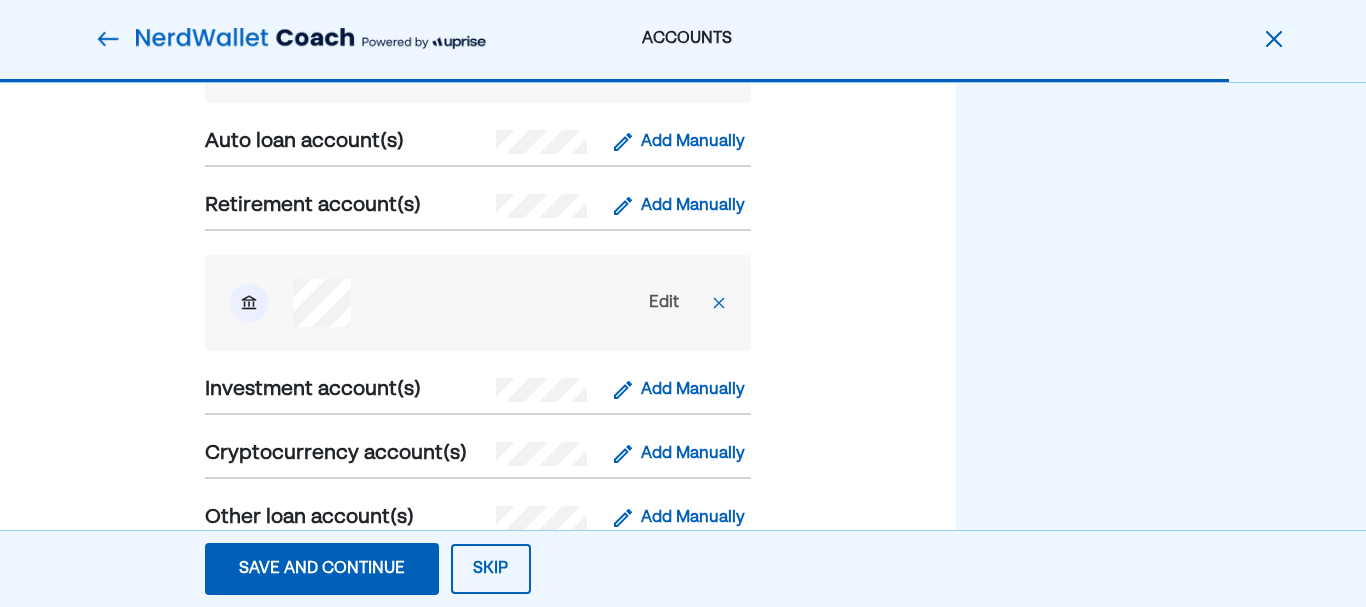 scroll, scrollTop: 1139, scrollLeft: 0, axis: vertical 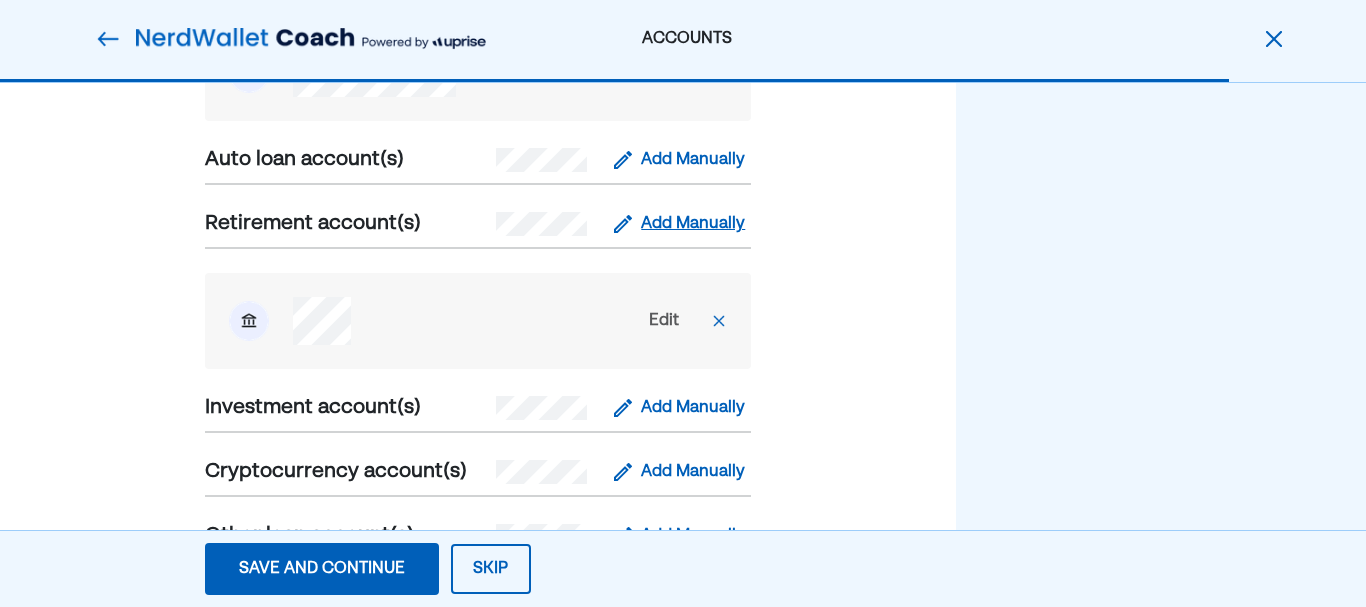 click on "Add Manually" at bounding box center (693, 224) 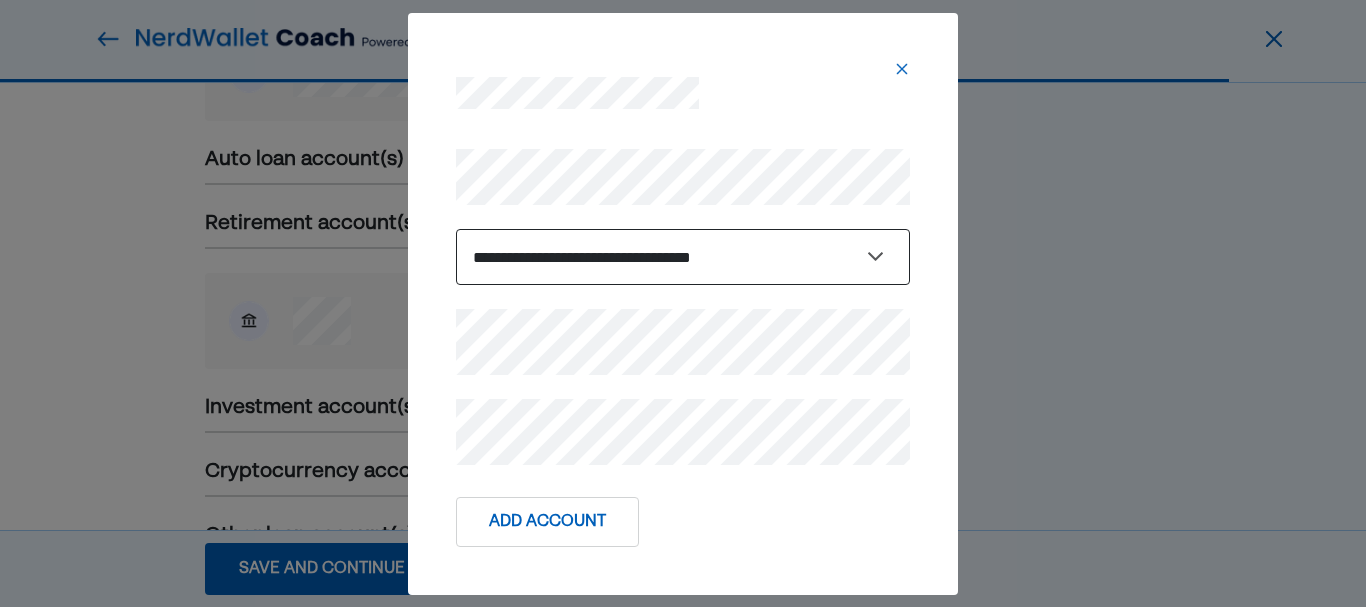 click on "**********" at bounding box center [683, 257] 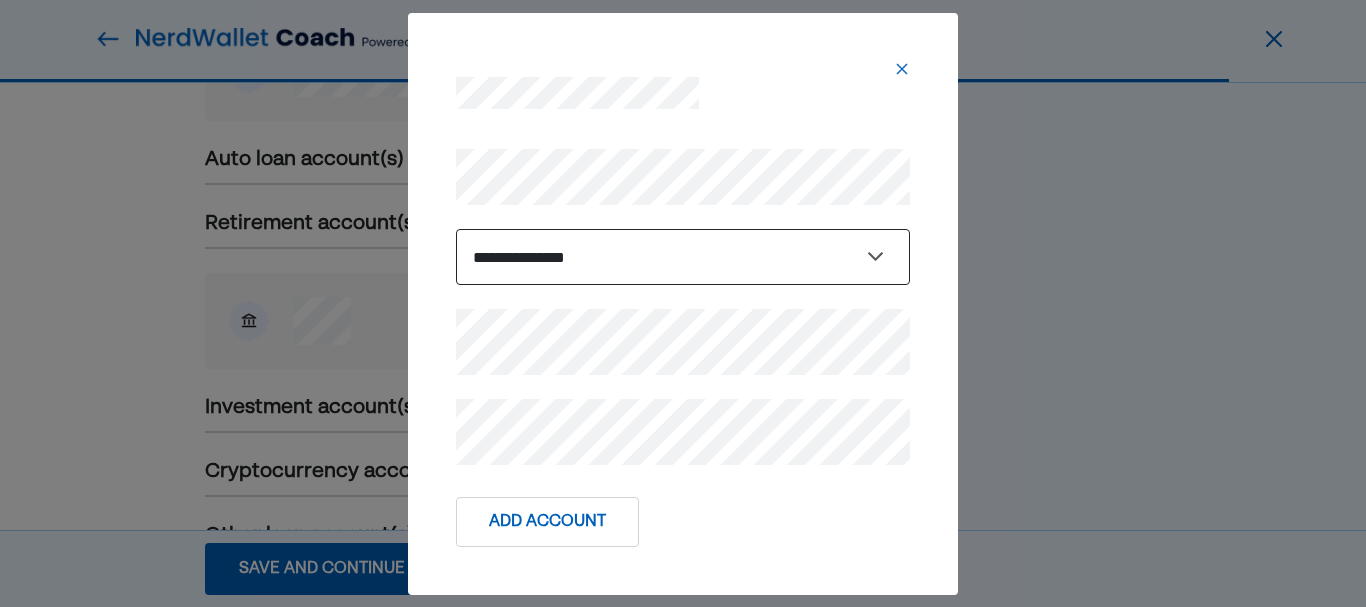 click on "**********" at bounding box center [683, 257] 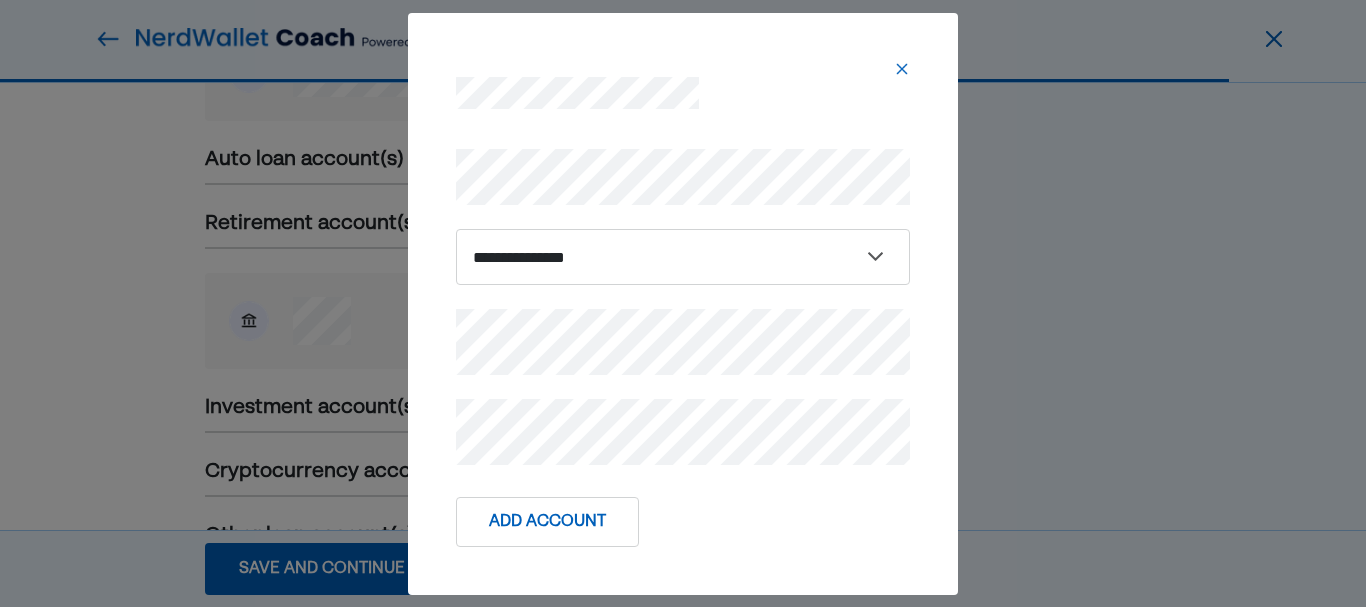 click on "Add Account" at bounding box center (547, 522) 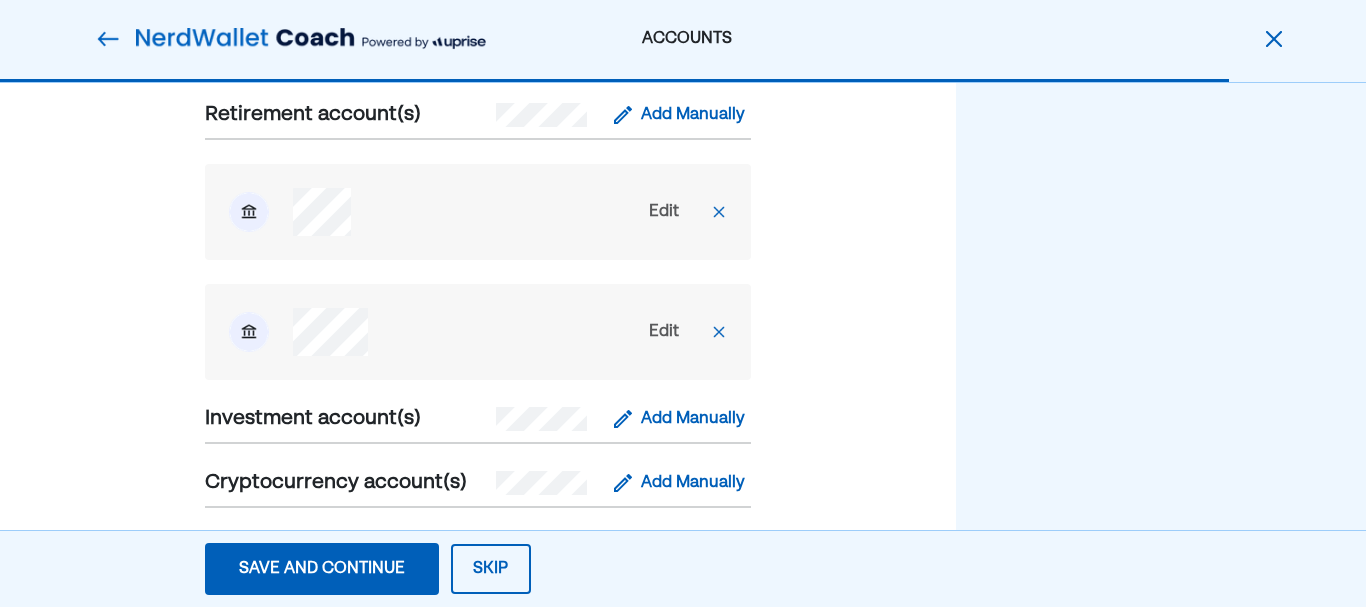 scroll, scrollTop: 1252, scrollLeft: 0, axis: vertical 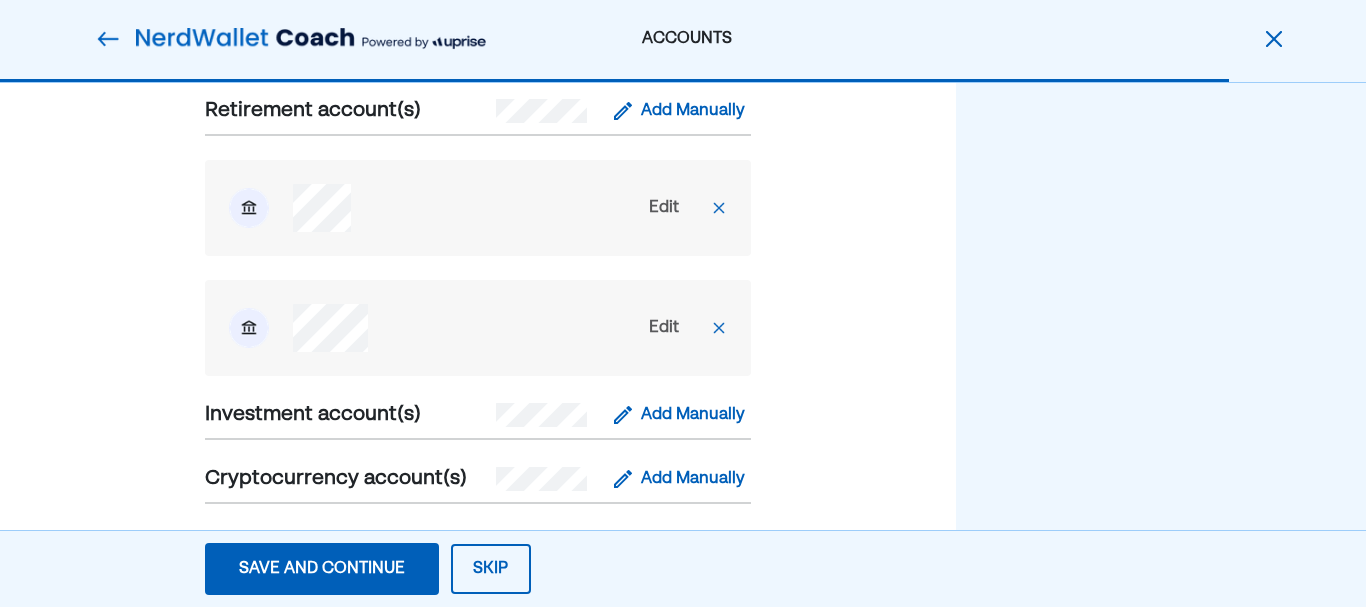click on "Edit" at bounding box center [664, 328] 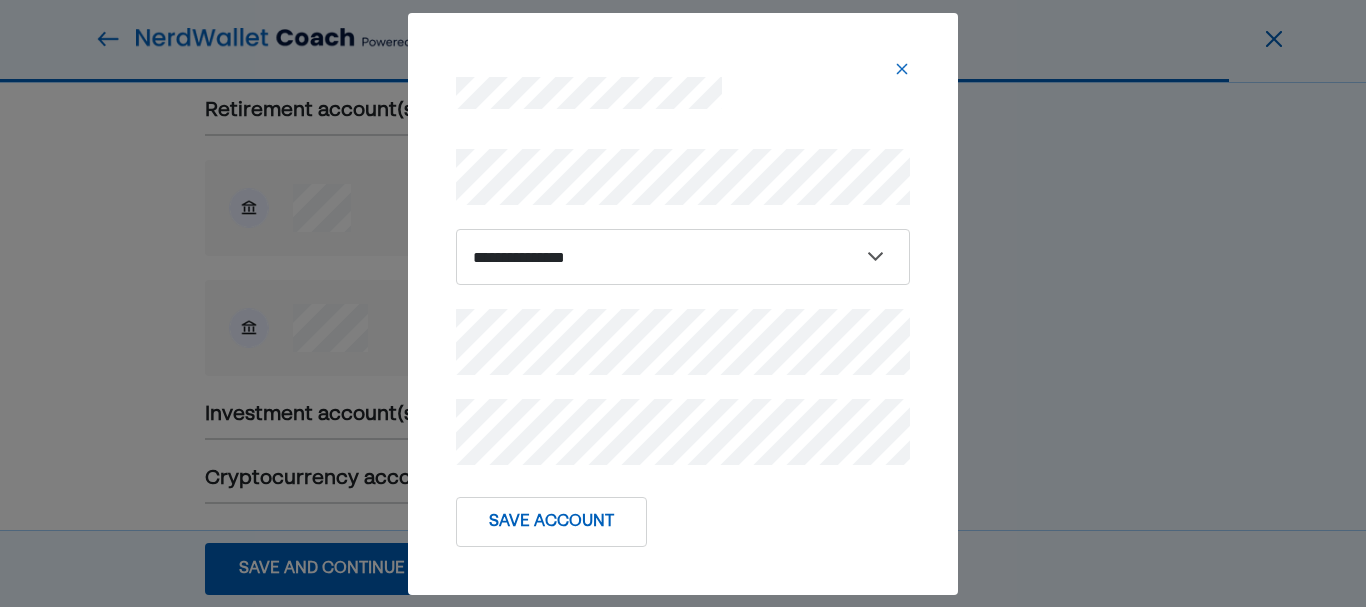 click on "Save Account" at bounding box center (551, 522) 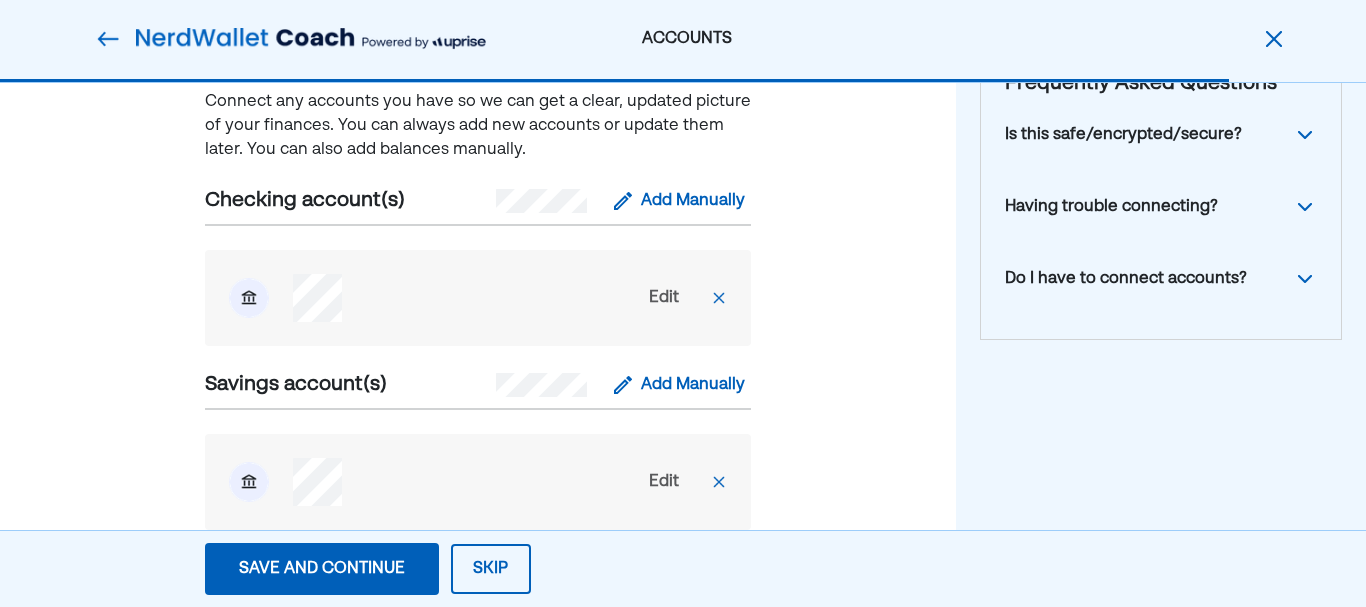 scroll, scrollTop: 280, scrollLeft: 0, axis: vertical 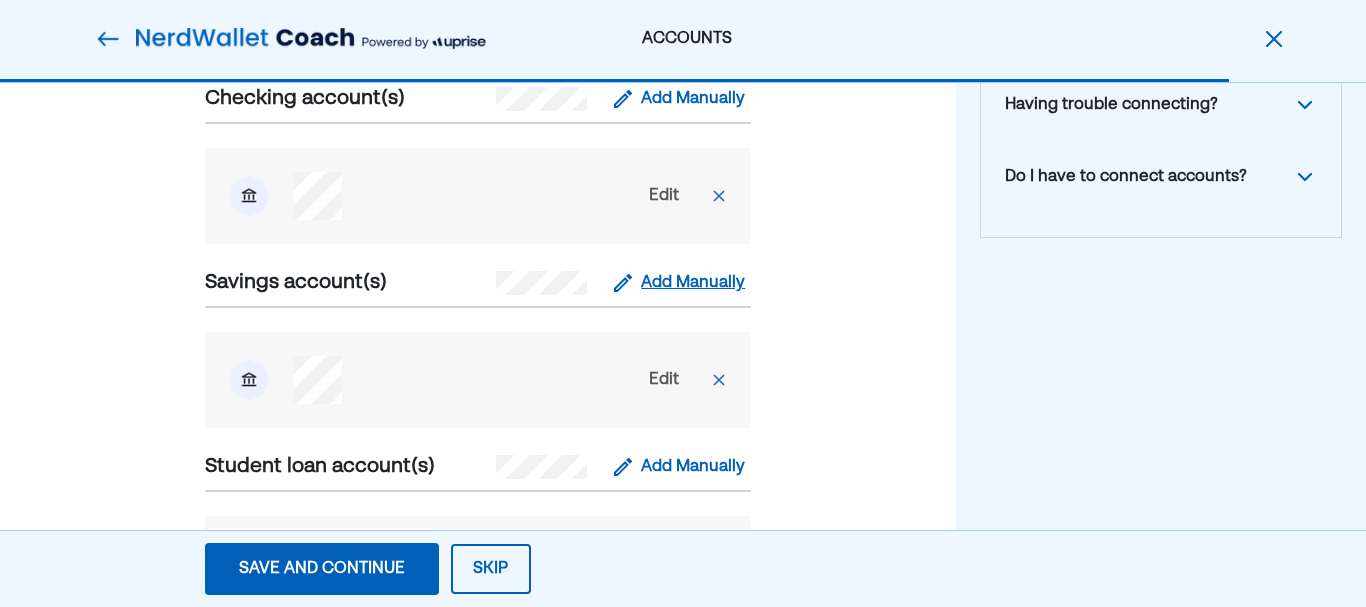 click on "Add Manually" at bounding box center [693, 283] 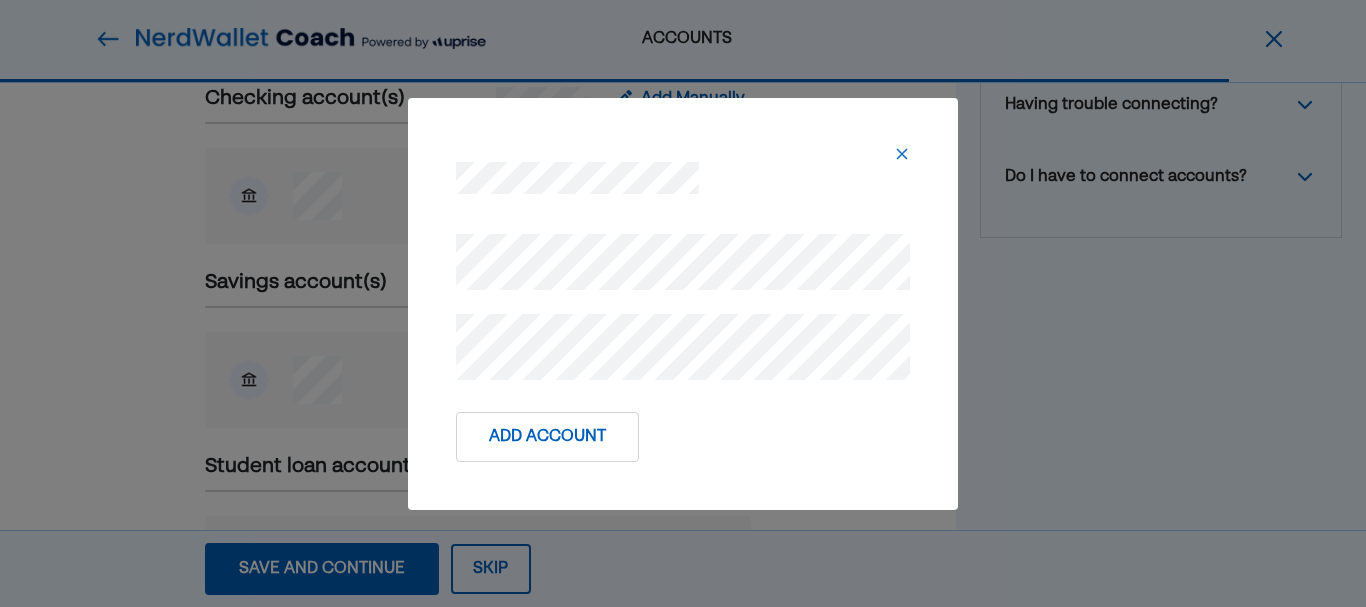 click at bounding box center [683, 178] 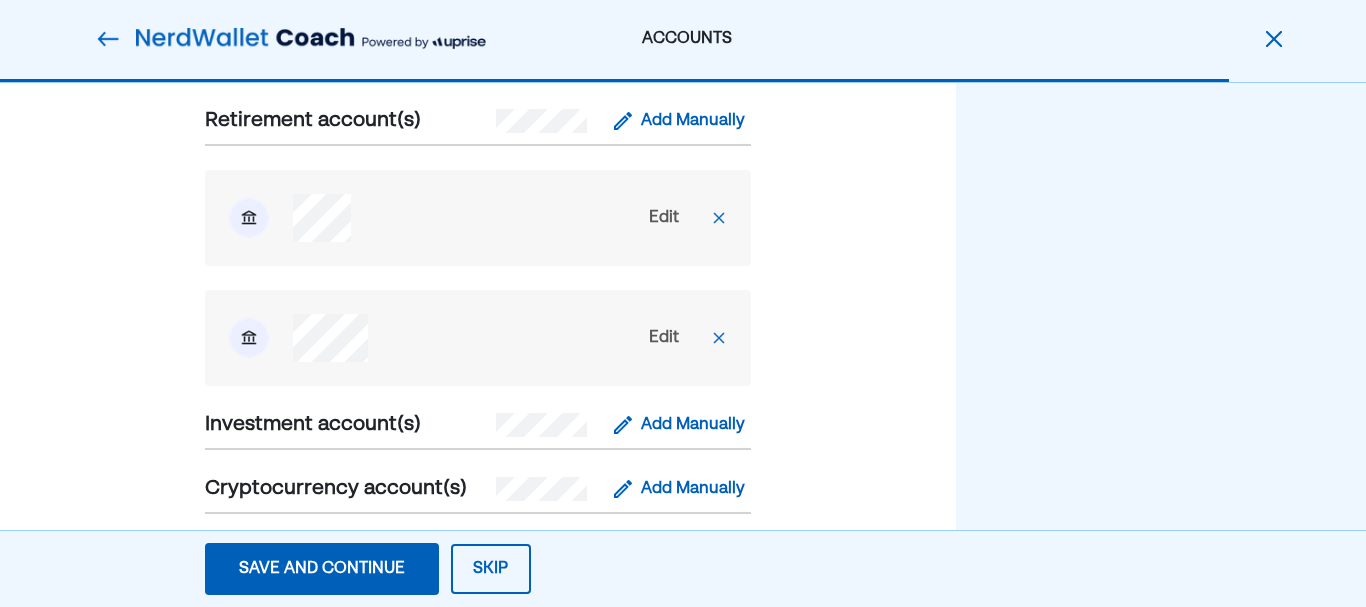 scroll, scrollTop: 1357, scrollLeft: 0, axis: vertical 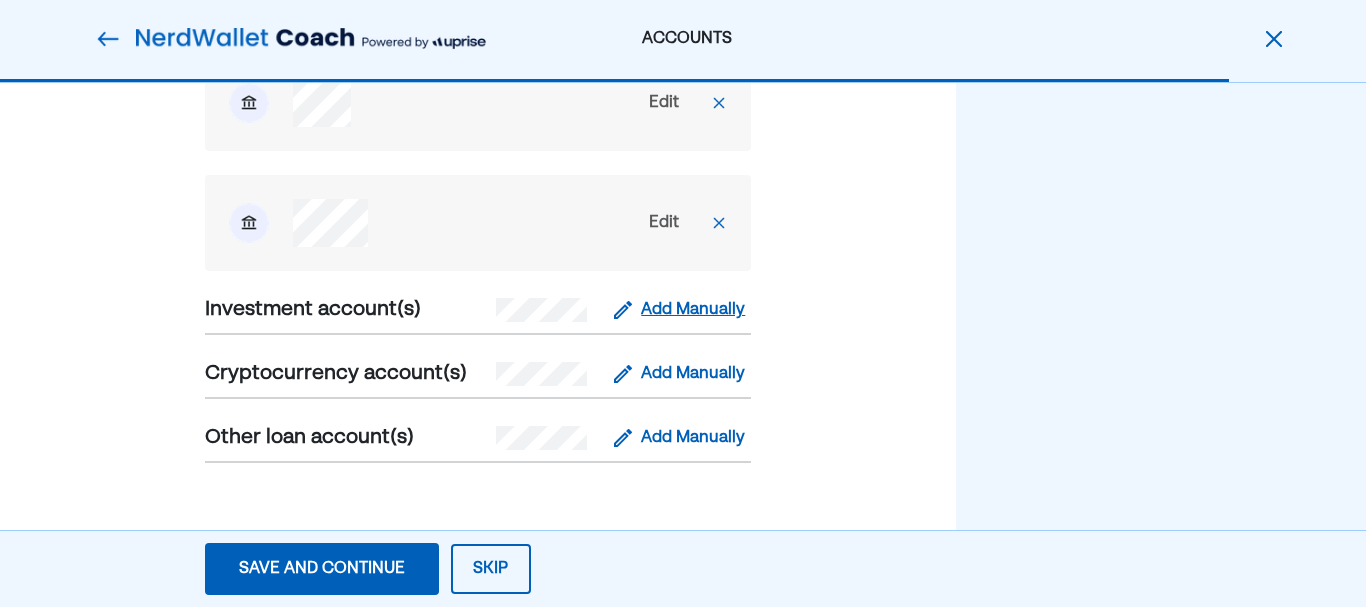 click on "Add Manually" at bounding box center [693, 310] 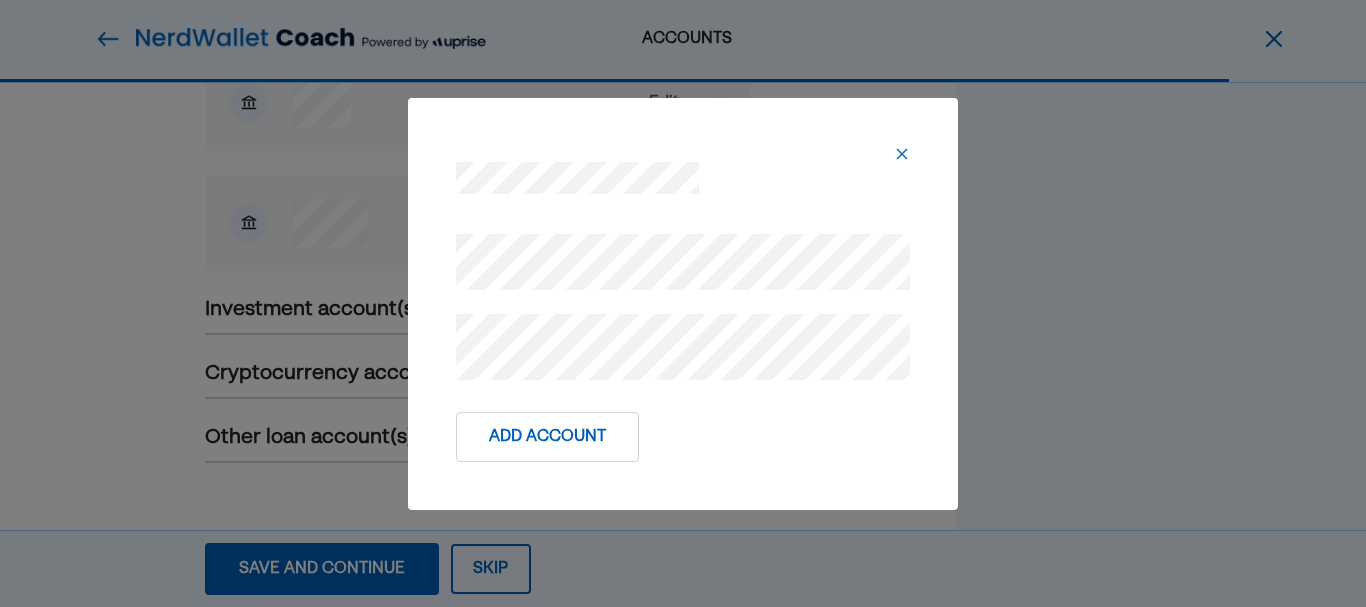 click at bounding box center [902, 154] 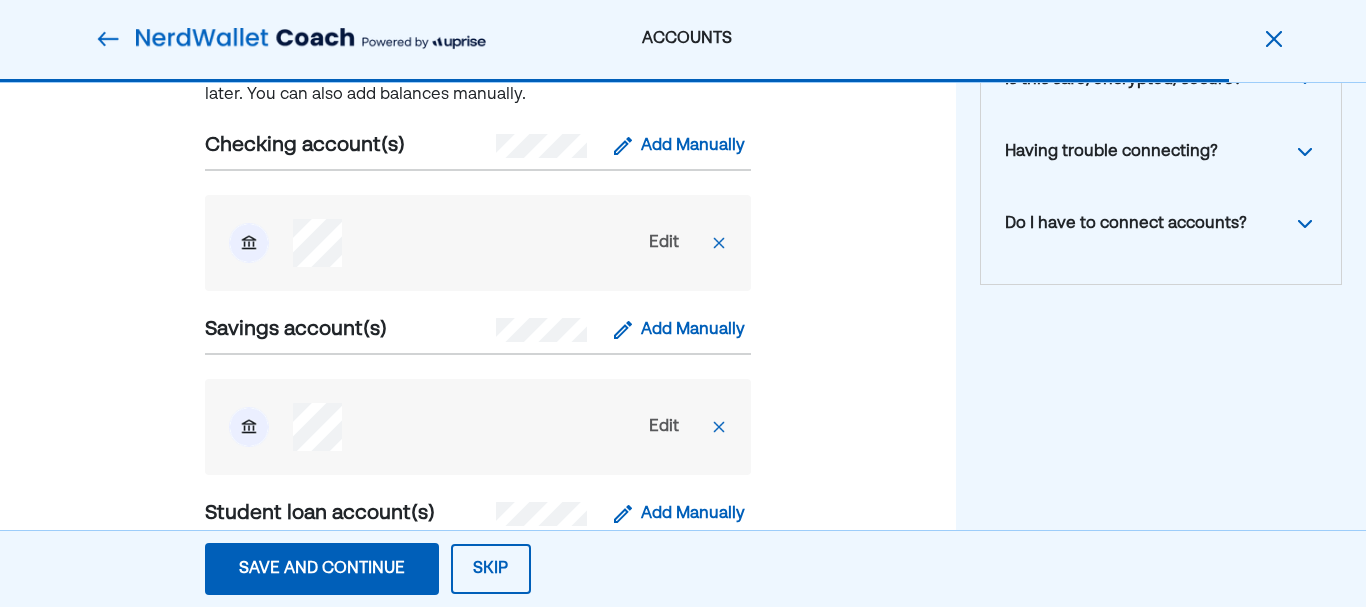 scroll, scrollTop: 232, scrollLeft: 0, axis: vertical 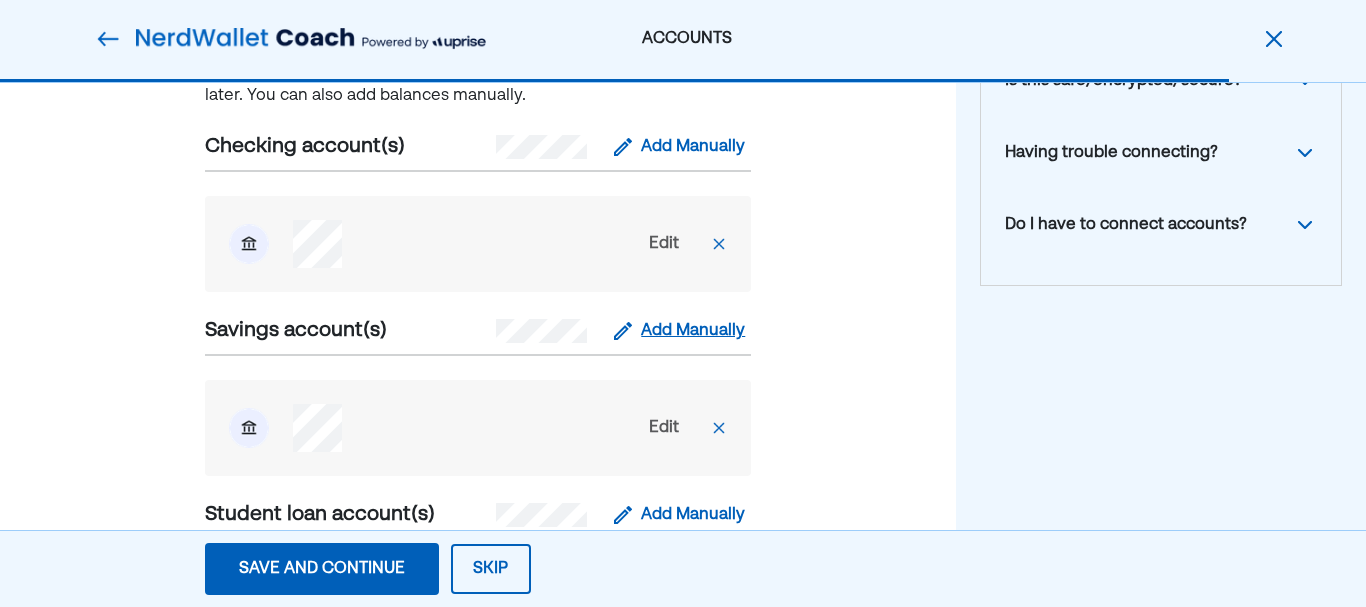 click on "Add Manually" at bounding box center (693, 331) 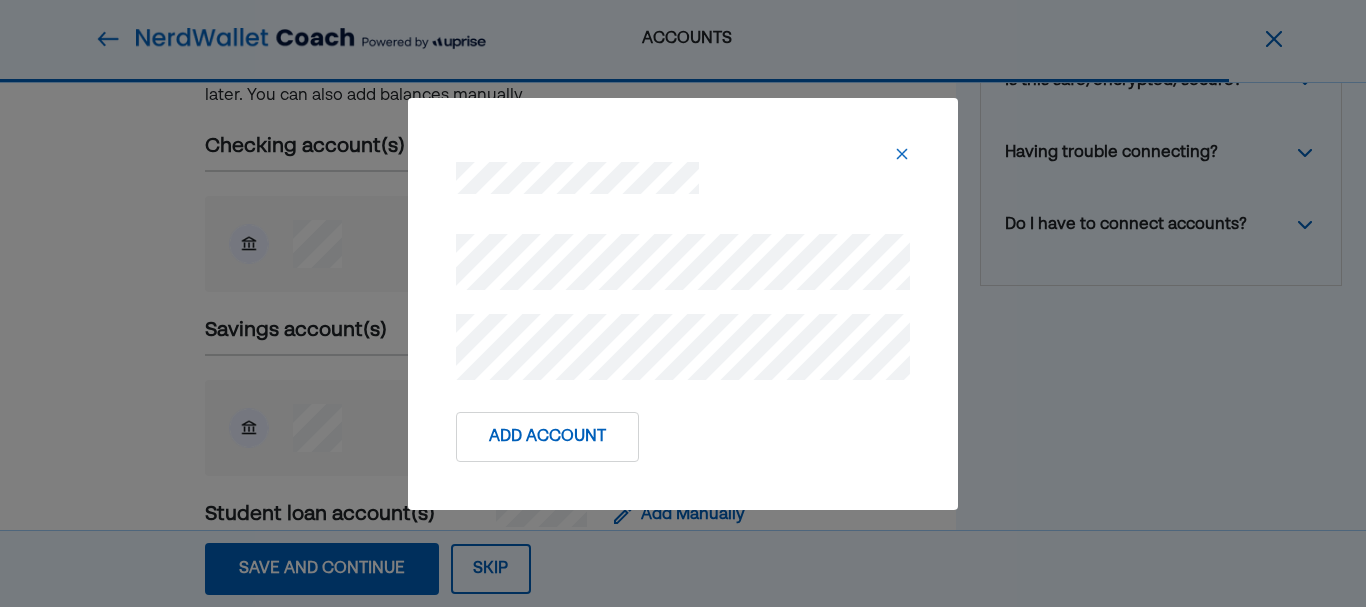 click on "Add Account" at bounding box center [547, 437] 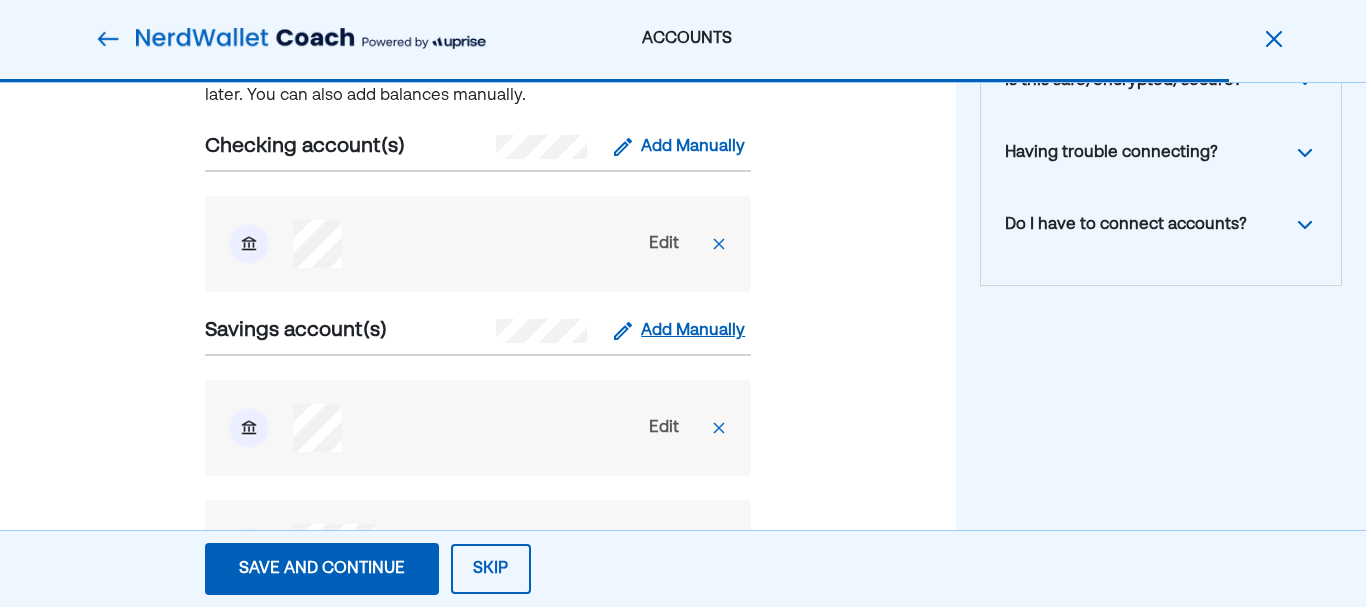 click on "Add Manually" at bounding box center [693, 331] 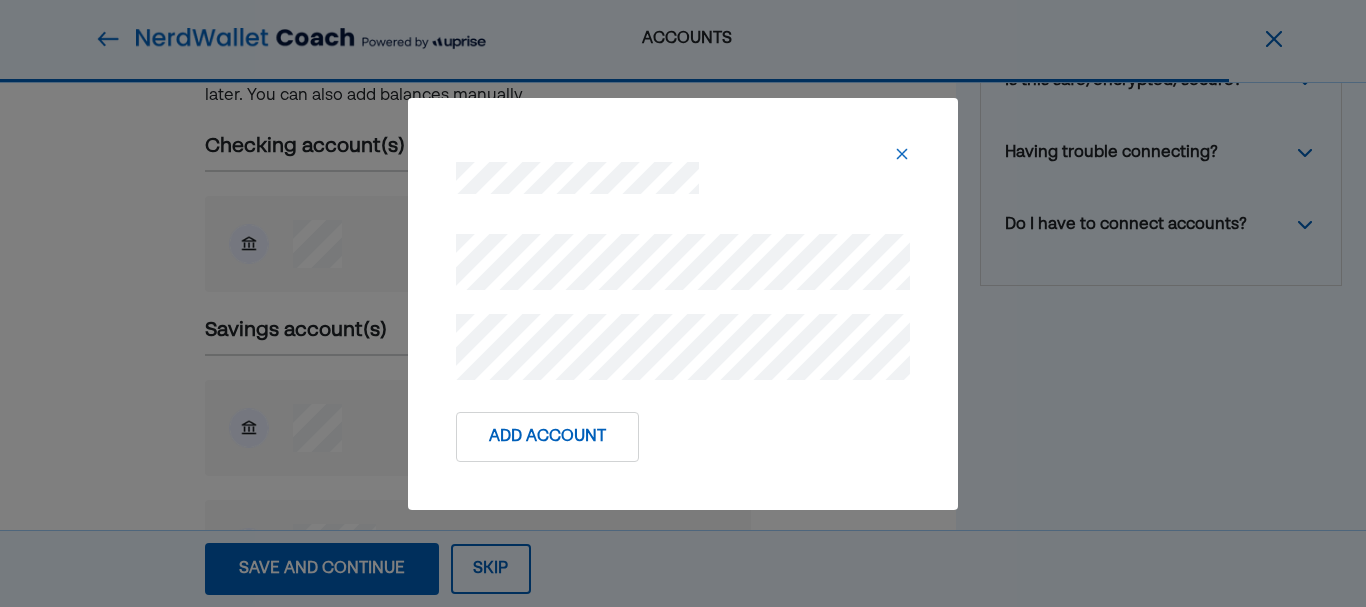 click on "Add Account" at bounding box center [547, 437] 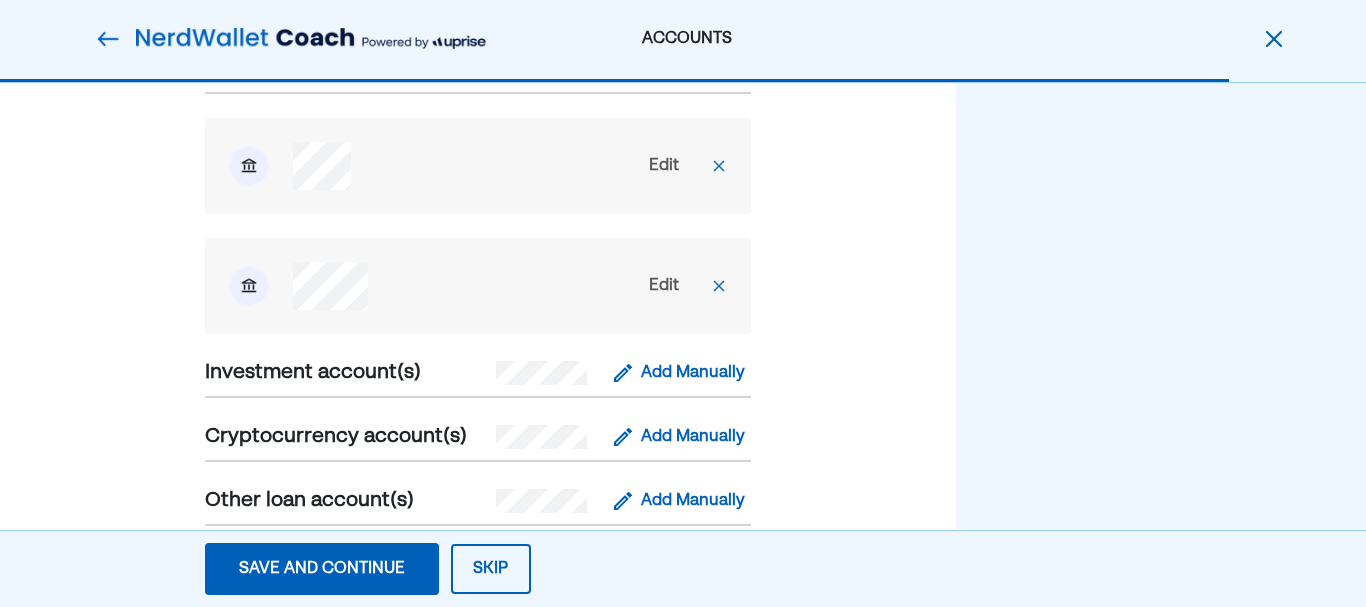 scroll, scrollTop: 1597, scrollLeft: 0, axis: vertical 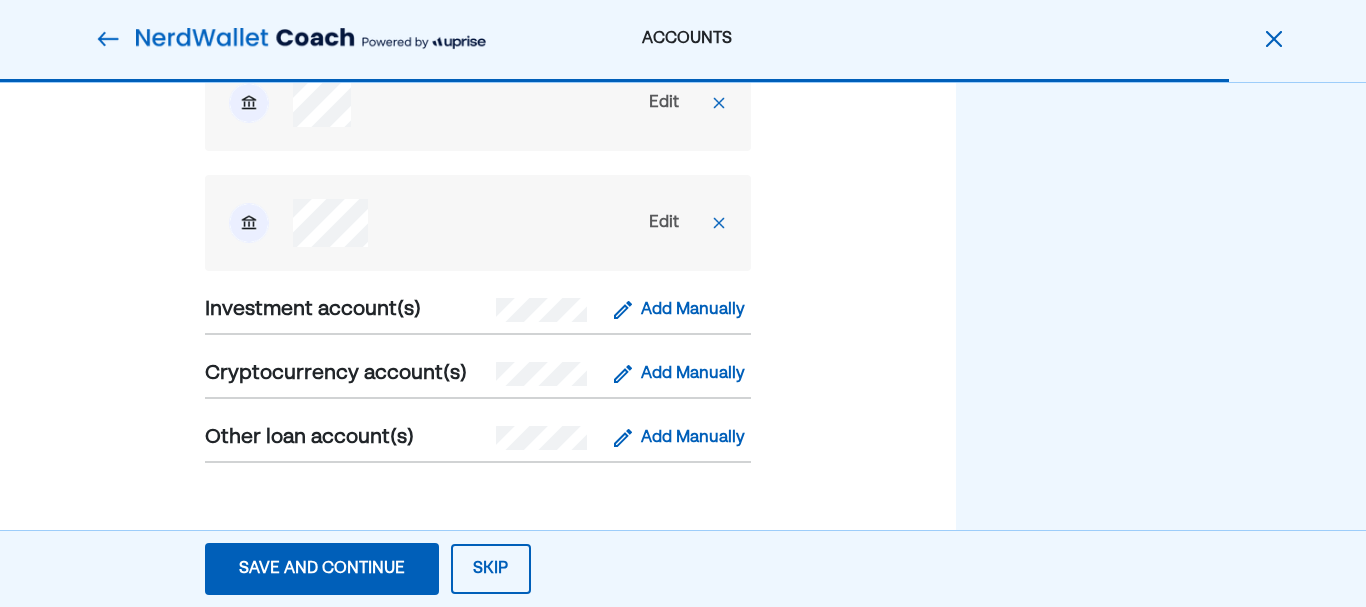 click on "Save and continue" at bounding box center [322, 569] 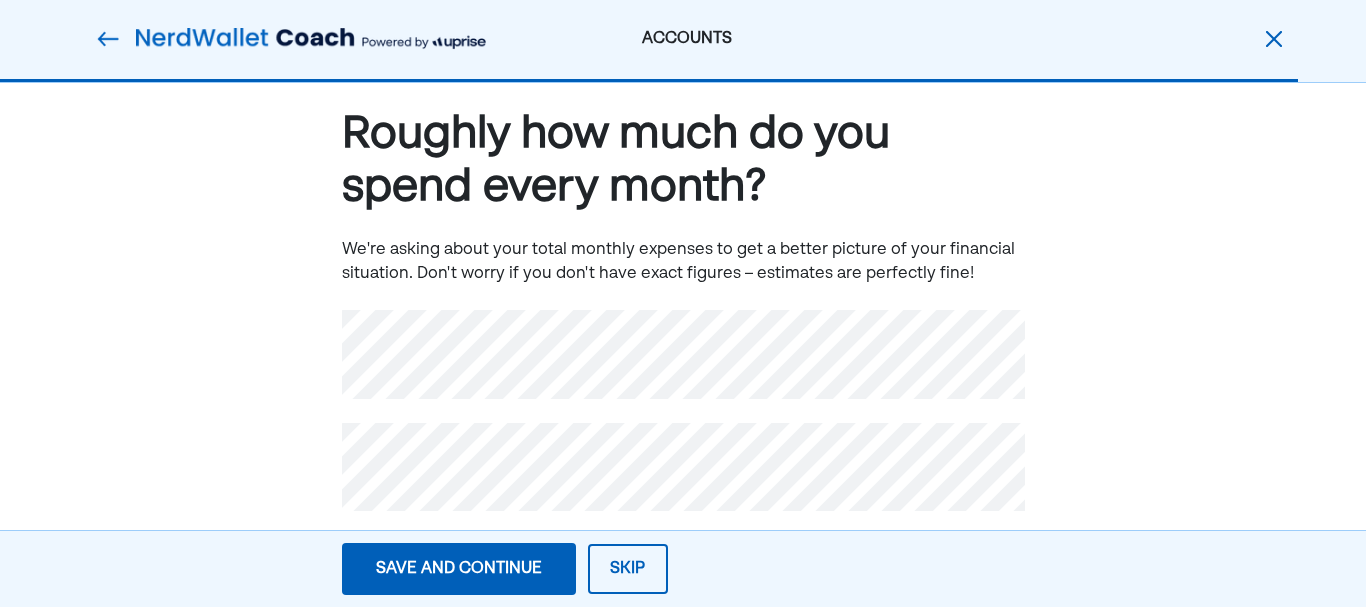 scroll, scrollTop: 58, scrollLeft: 0, axis: vertical 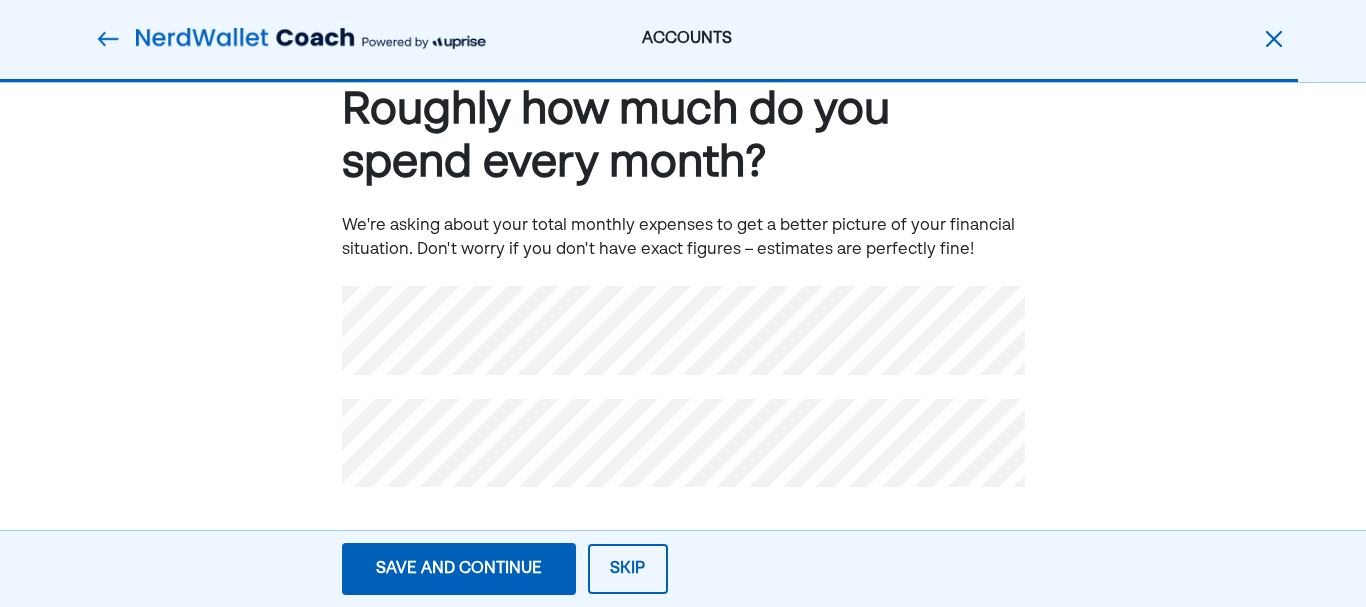 click on "Save and continue" at bounding box center (459, 569) 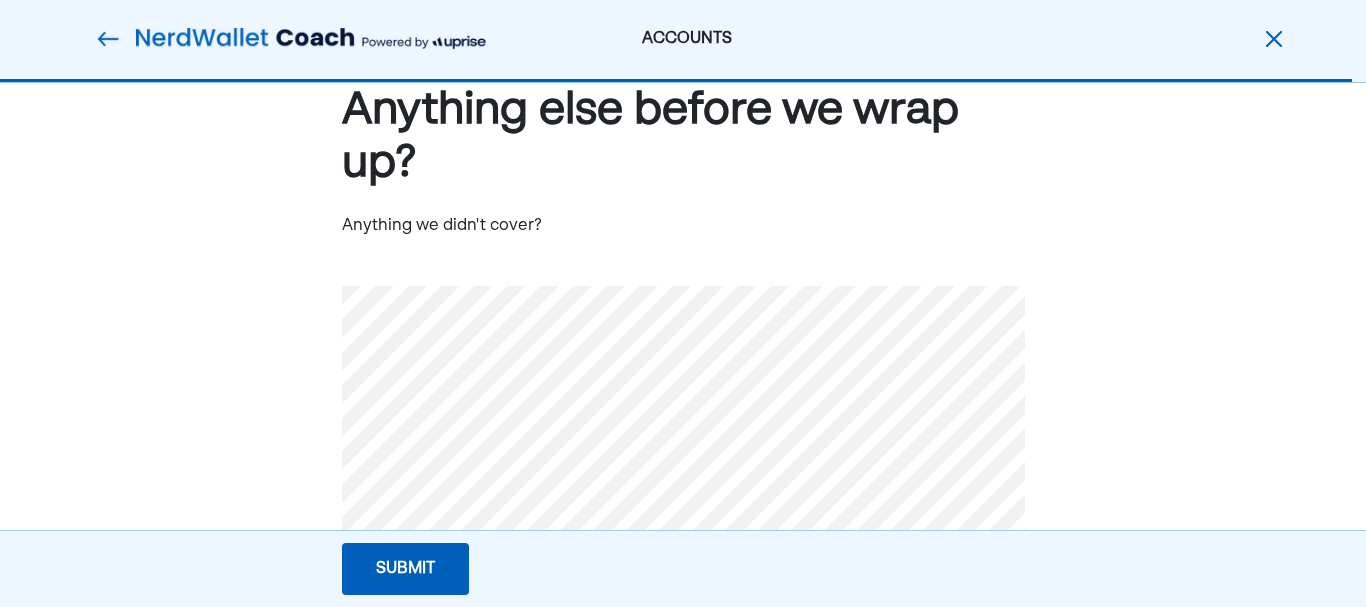 scroll, scrollTop: 0, scrollLeft: 0, axis: both 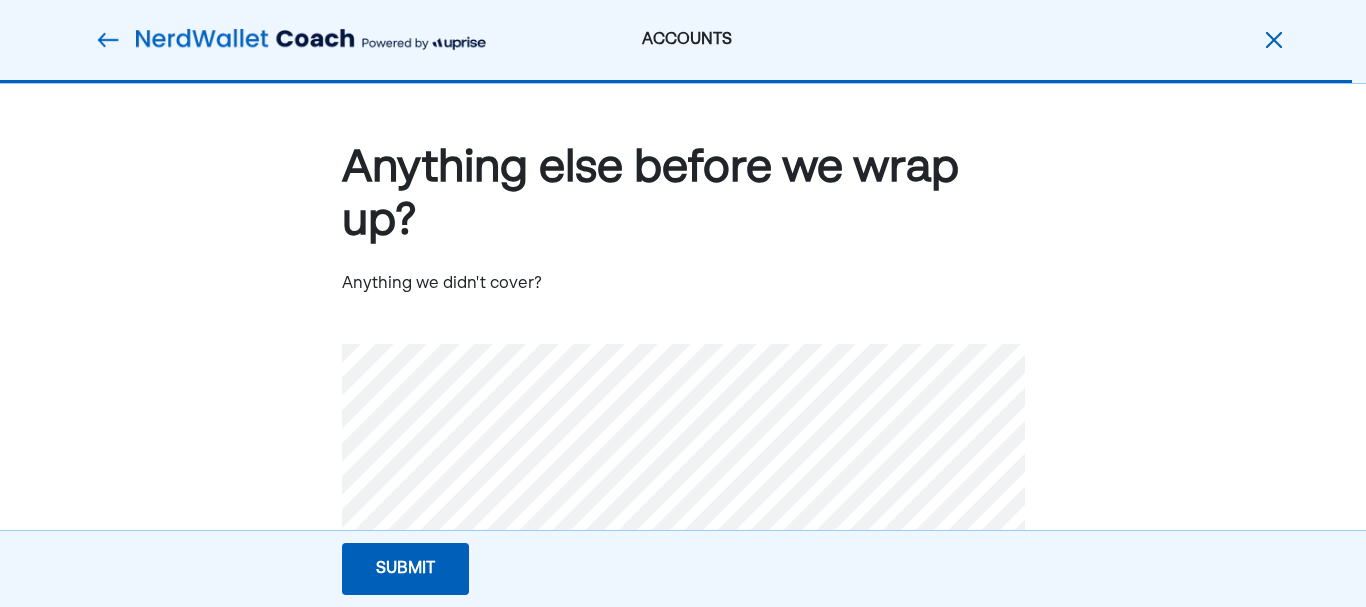 click at bounding box center (108, 40) 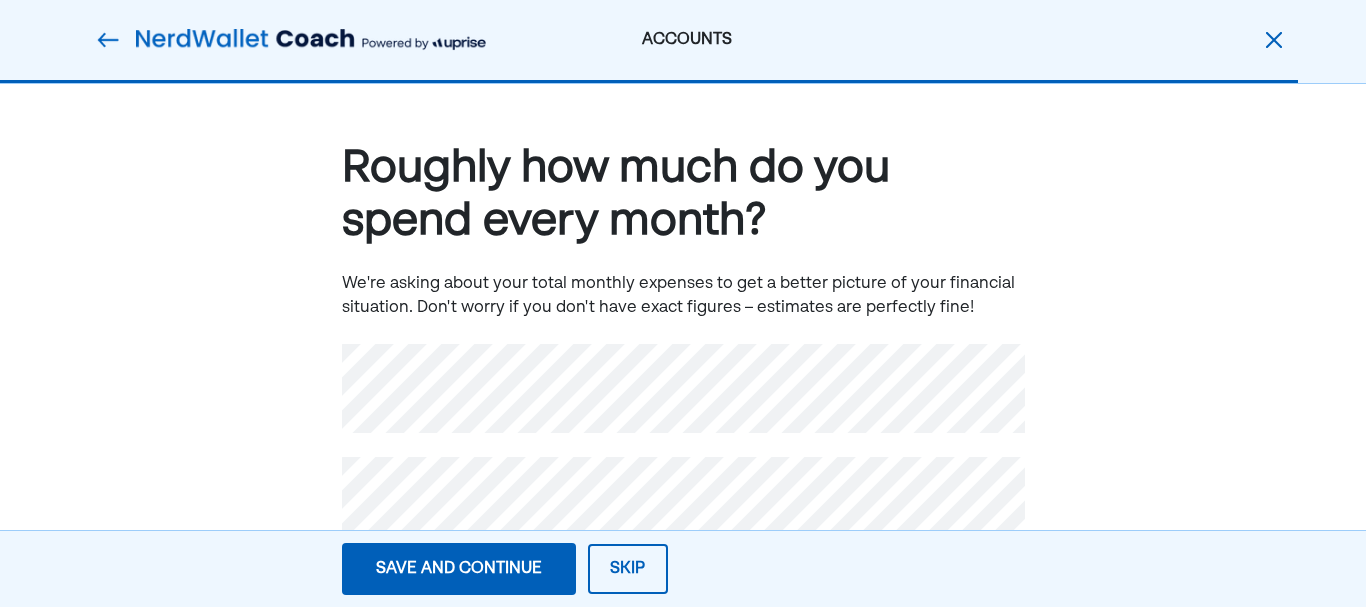 scroll, scrollTop: 58, scrollLeft: 0, axis: vertical 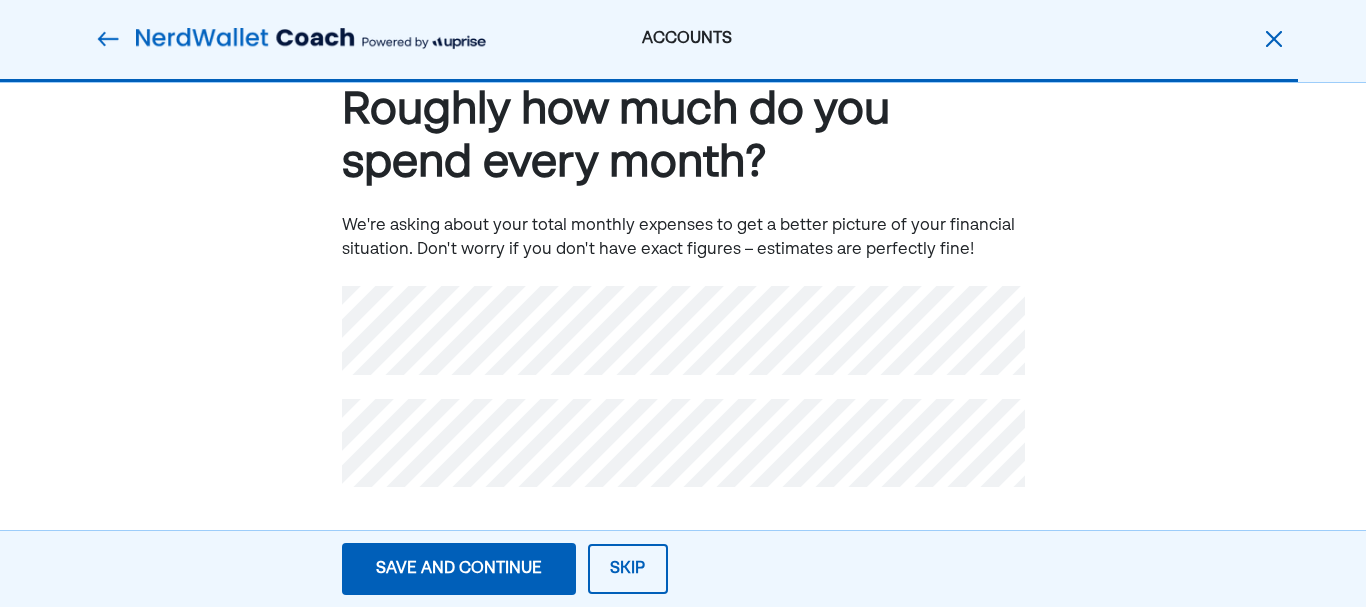 click on "Save and continue" at bounding box center (459, 569) 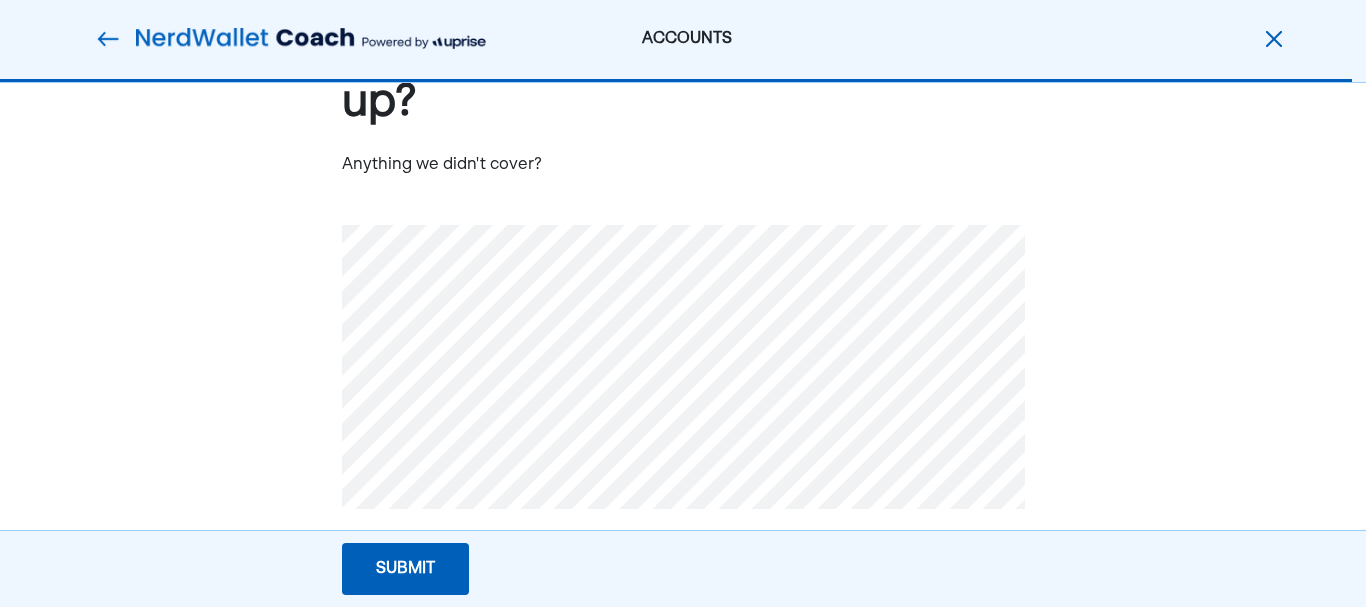 scroll, scrollTop: 141, scrollLeft: 0, axis: vertical 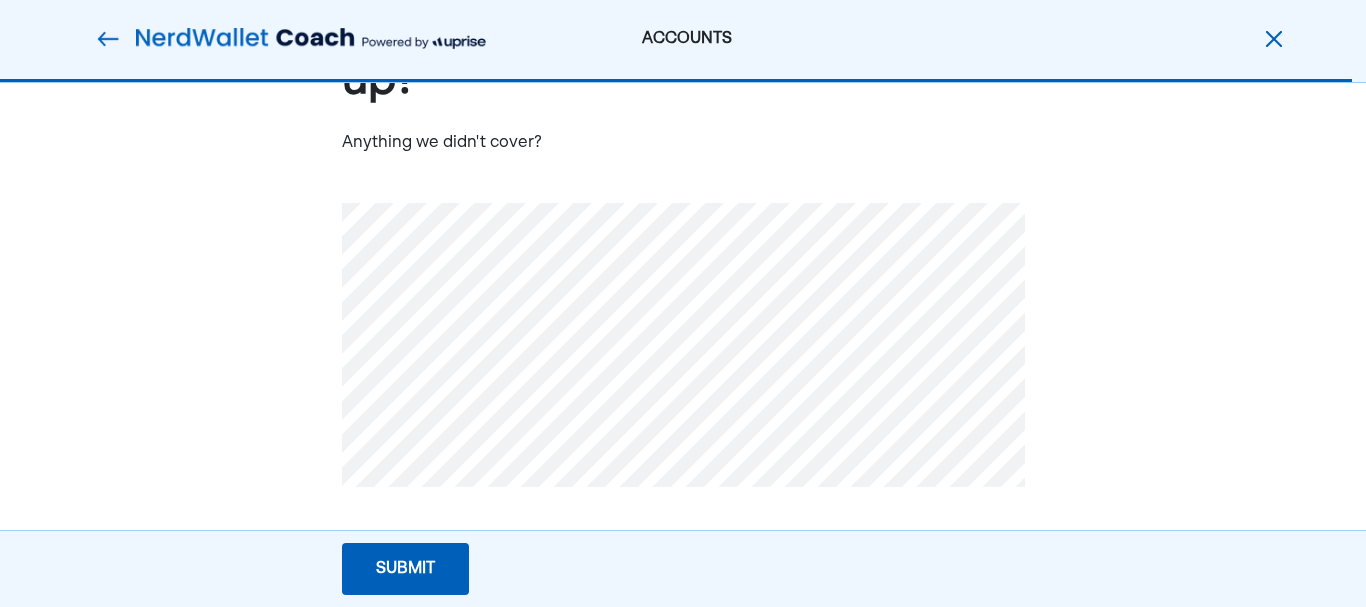 click on "Submit" at bounding box center (405, 569) 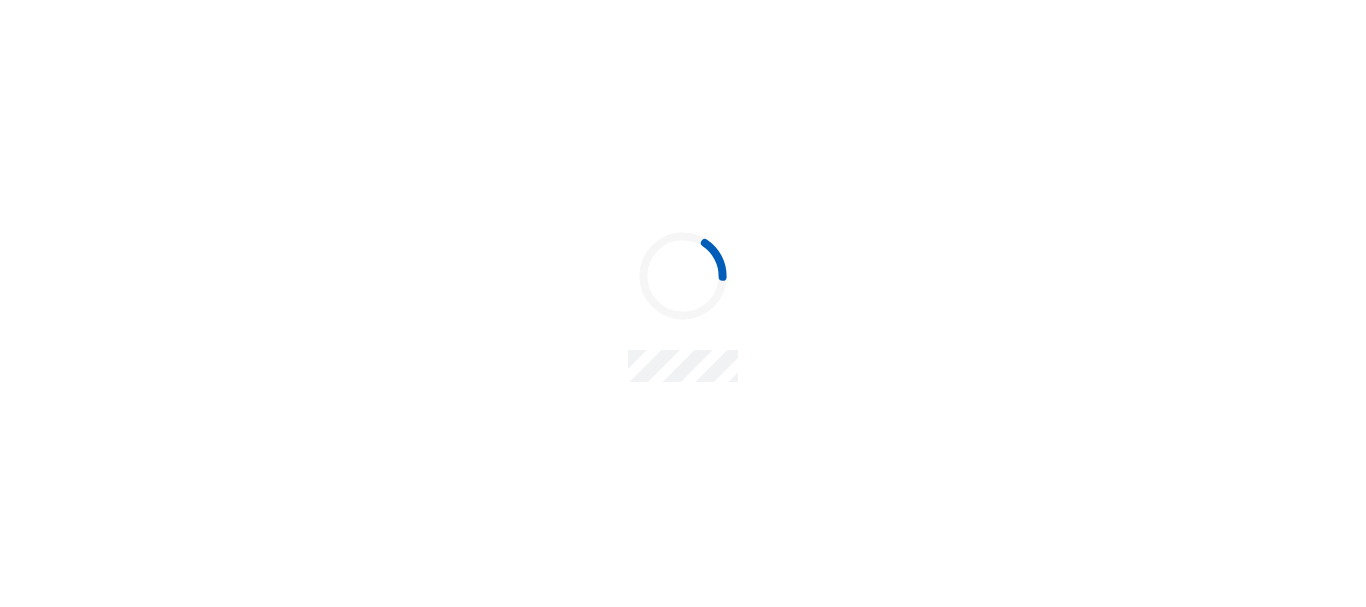 scroll, scrollTop: 0, scrollLeft: 0, axis: both 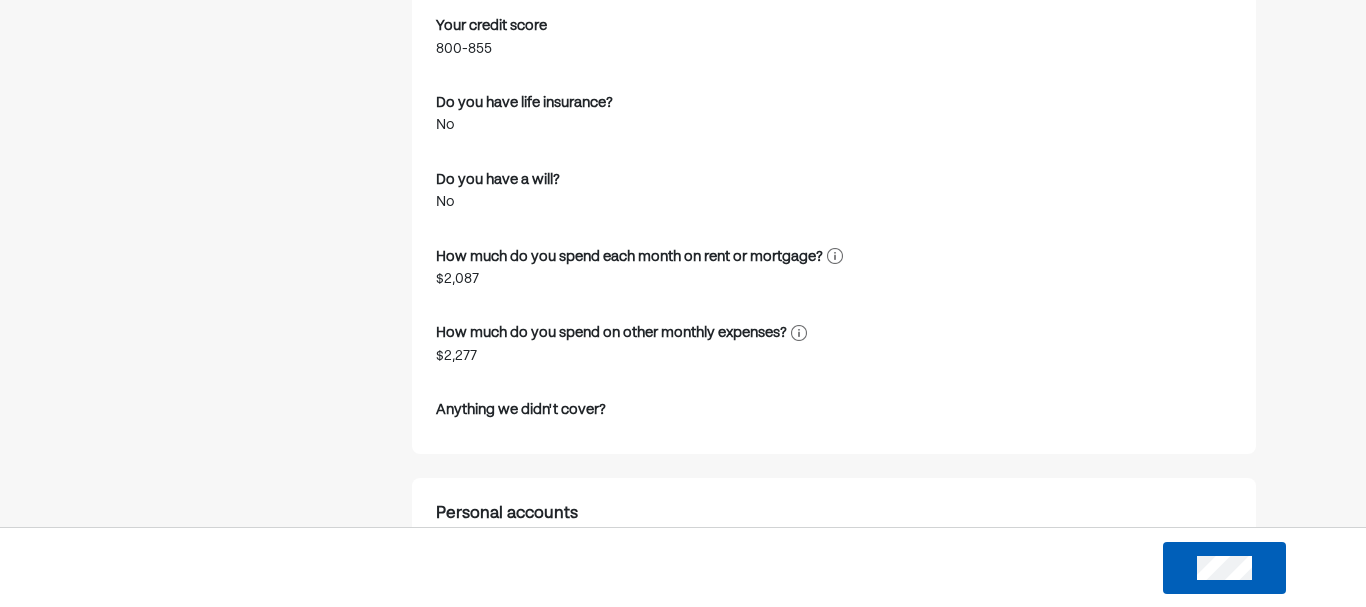 click on "Do you have a will?" at bounding box center (498, 180) 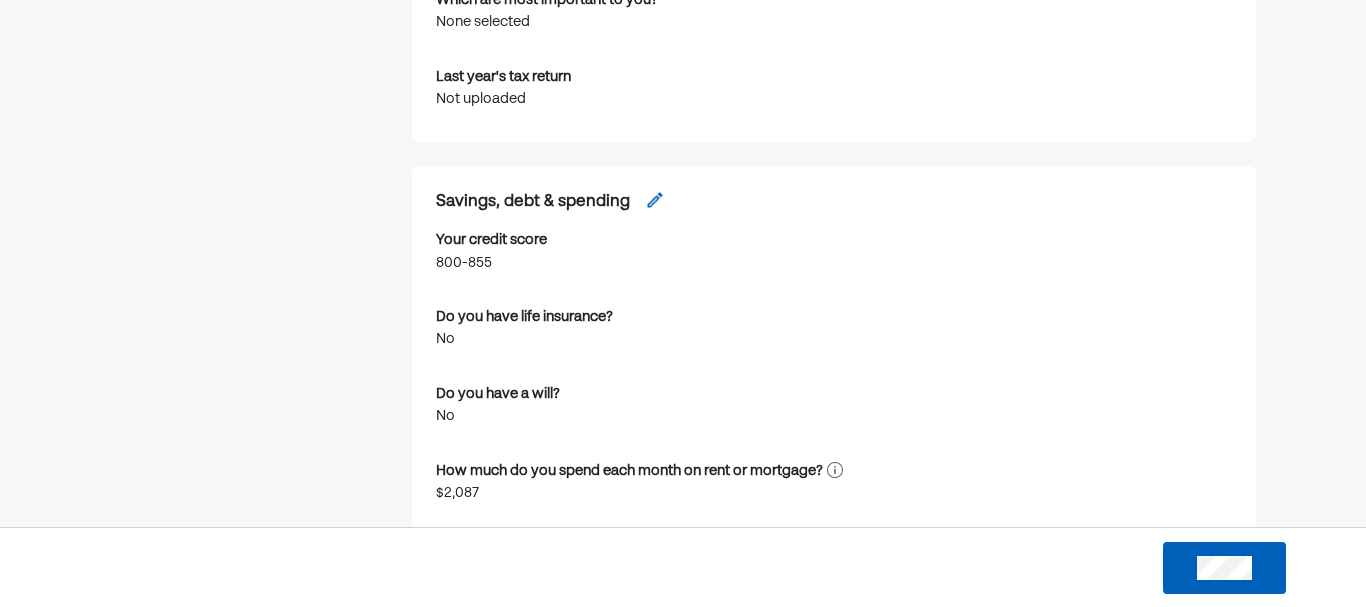 scroll, scrollTop: 1917, scrollLeft: 0, axis: vertical 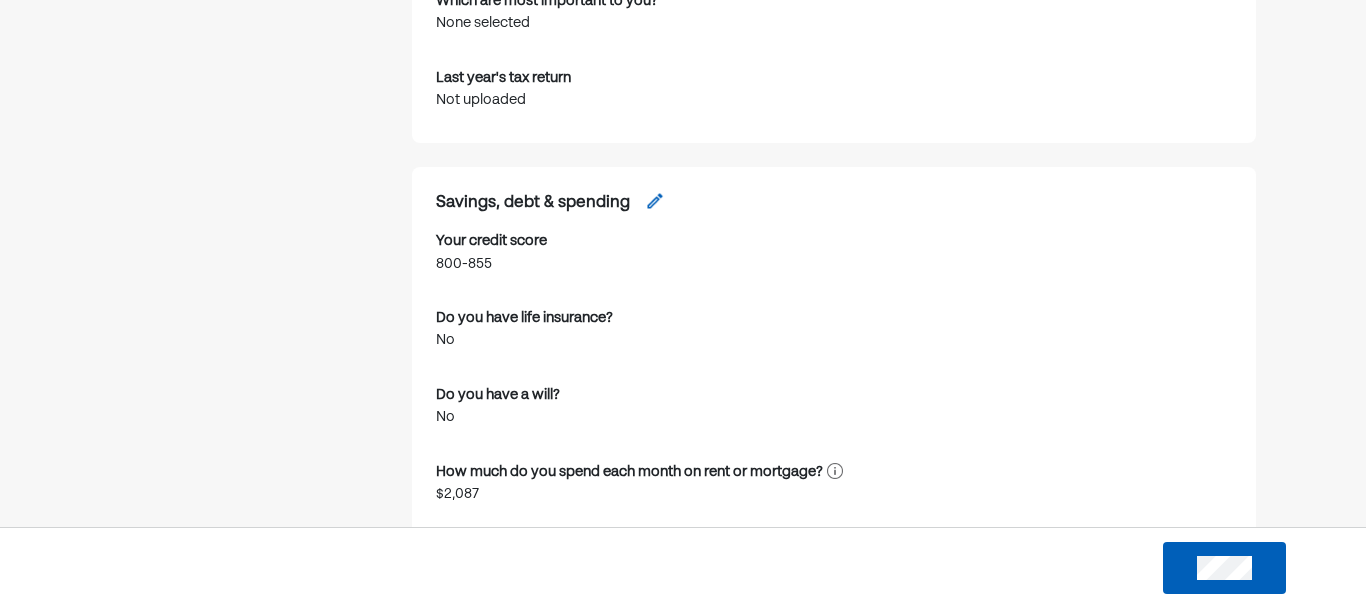 click at bounding box center [655, 201] 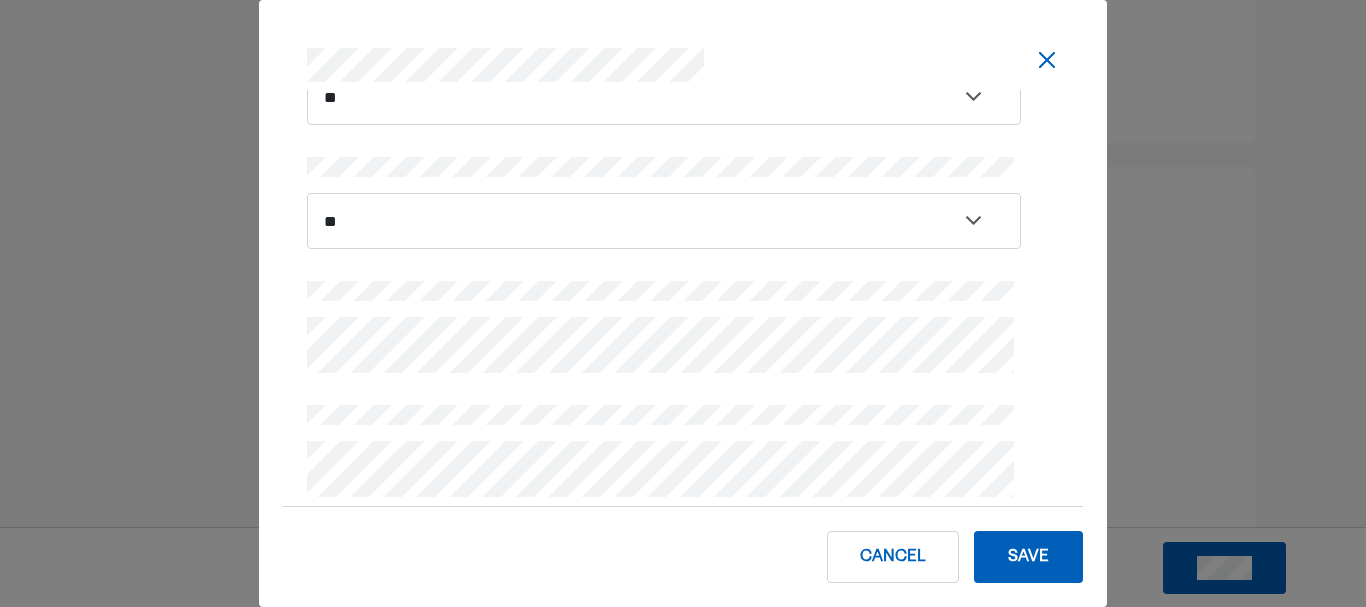 scroll, scrollTop: 278, scrollLeft: 0, axis: vertical 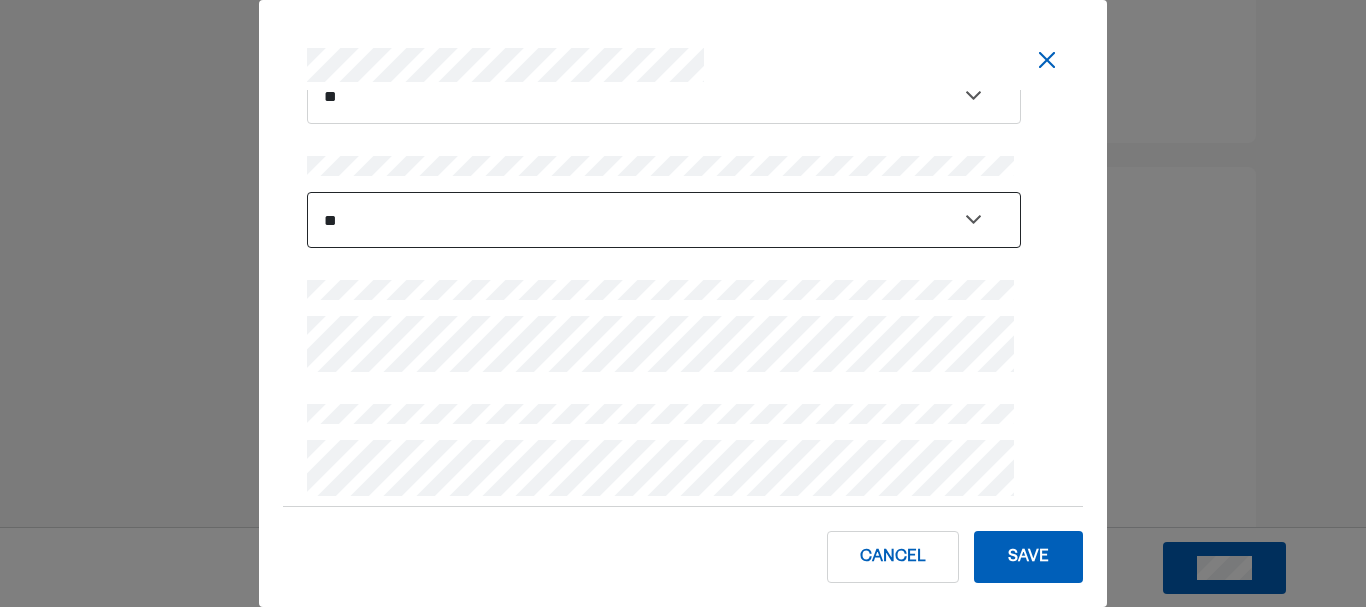 click on "**********" at bounding box center [664, 220] 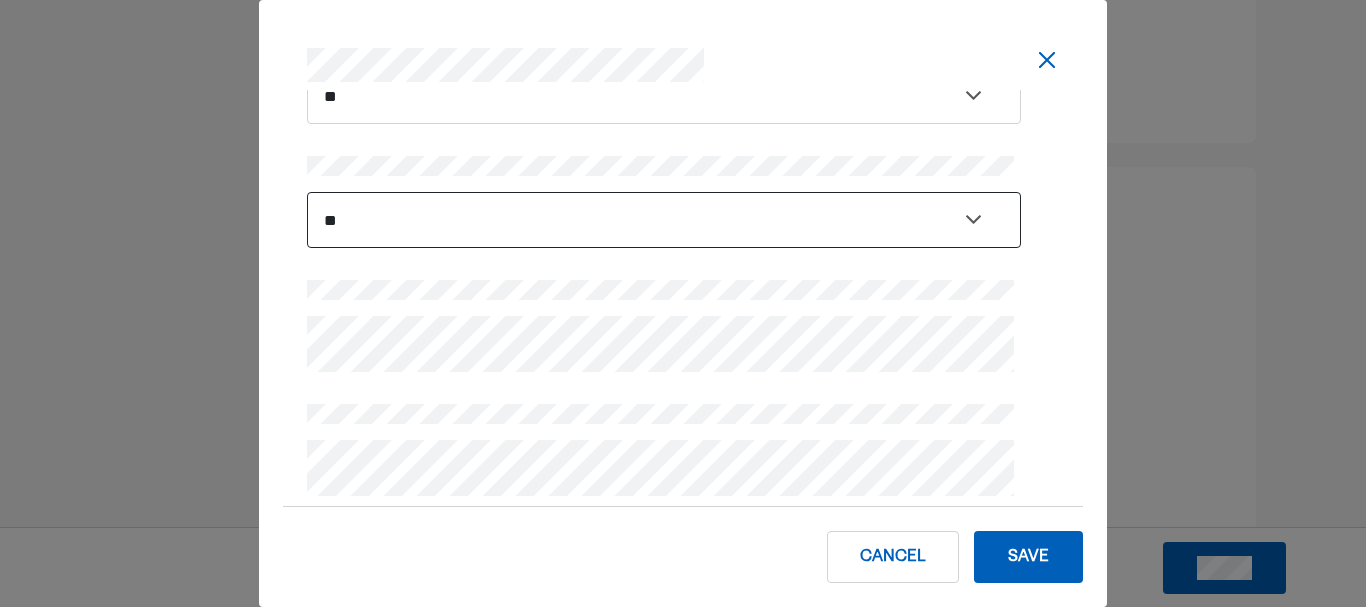 select on "****" 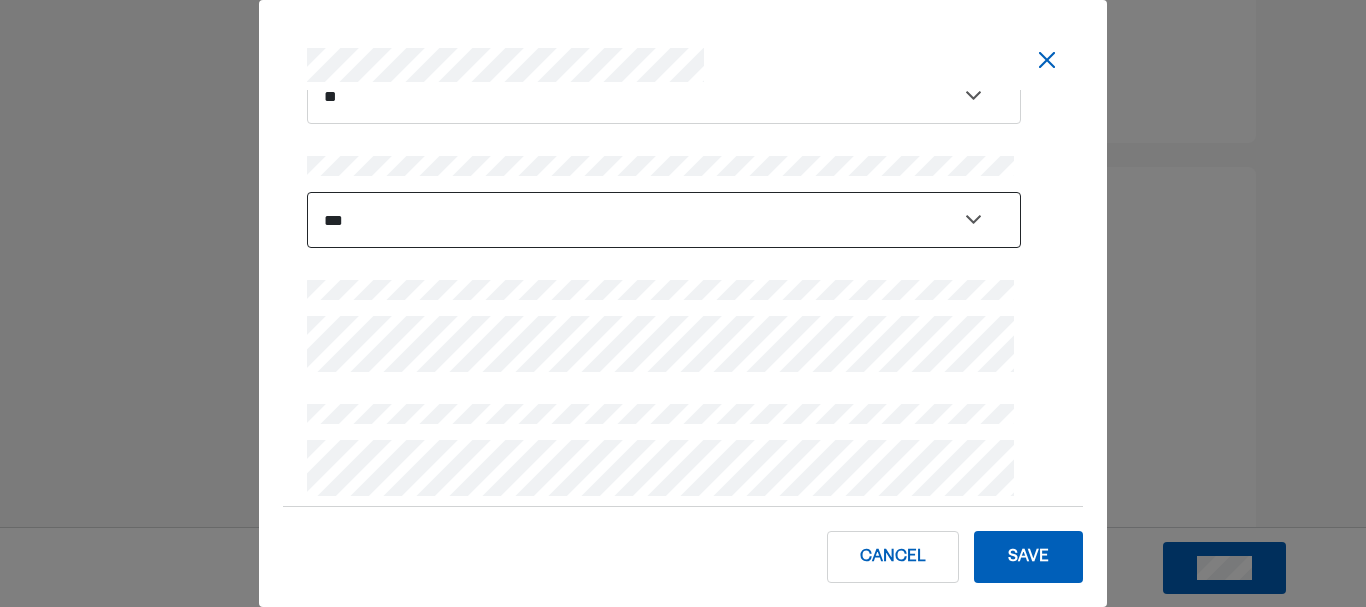 click on "**********" at bounding box center [664, 220] 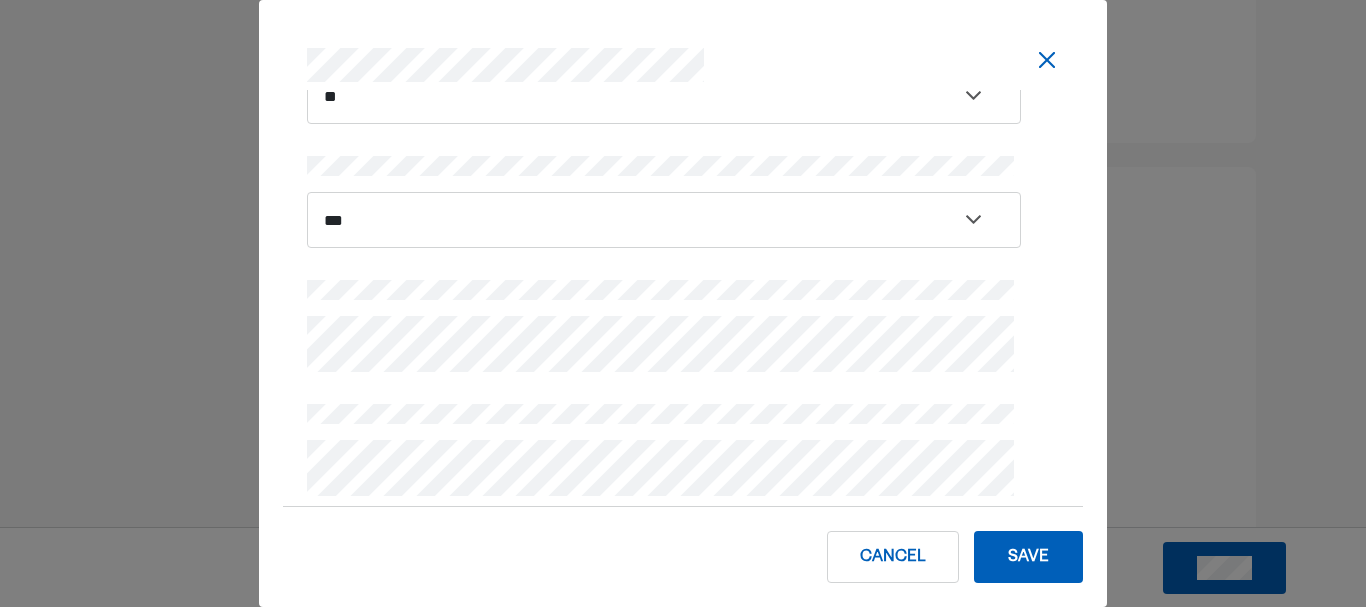 scroll, scrollTop: 499, scrollLeft: 0, axis: vertical 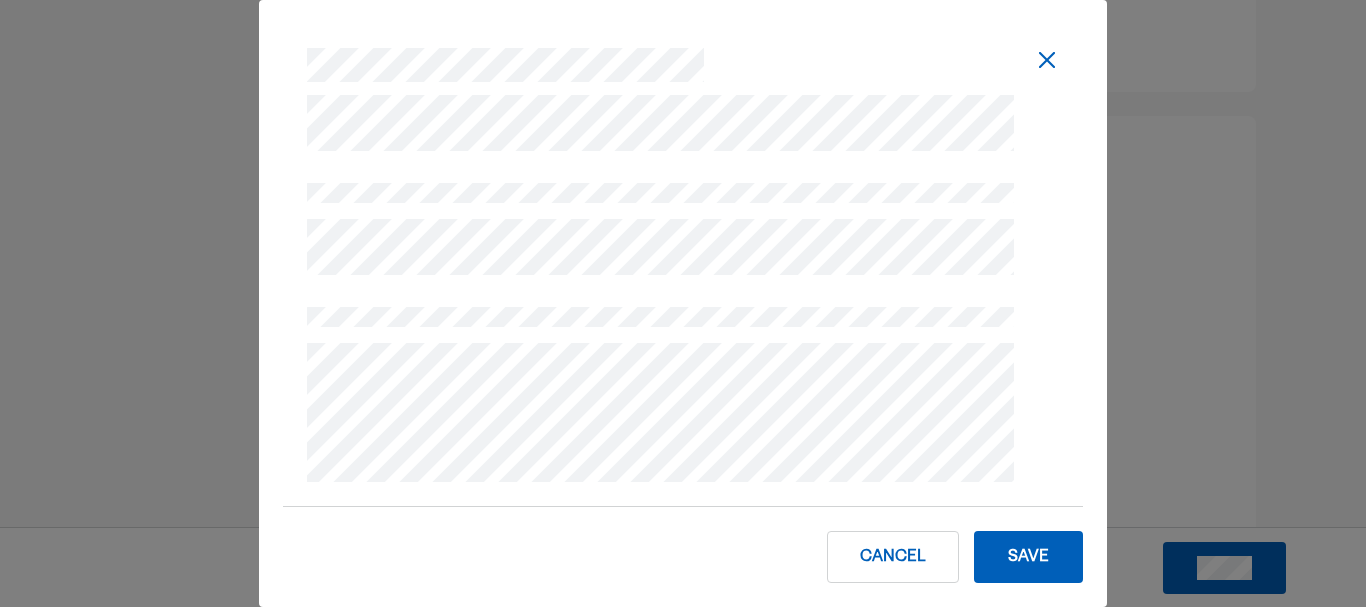 click on "Save" at bounding box center [1028, 557] 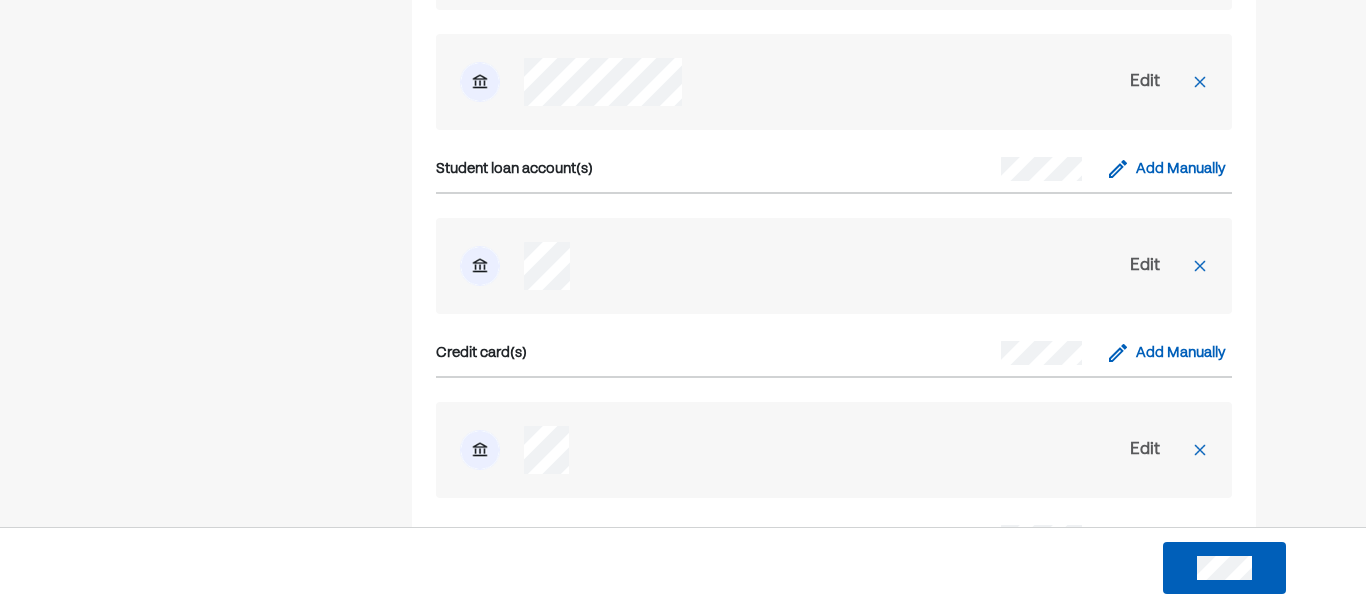scroll, scrollTop: 3215, scrollLeft: 0, axis: vertical 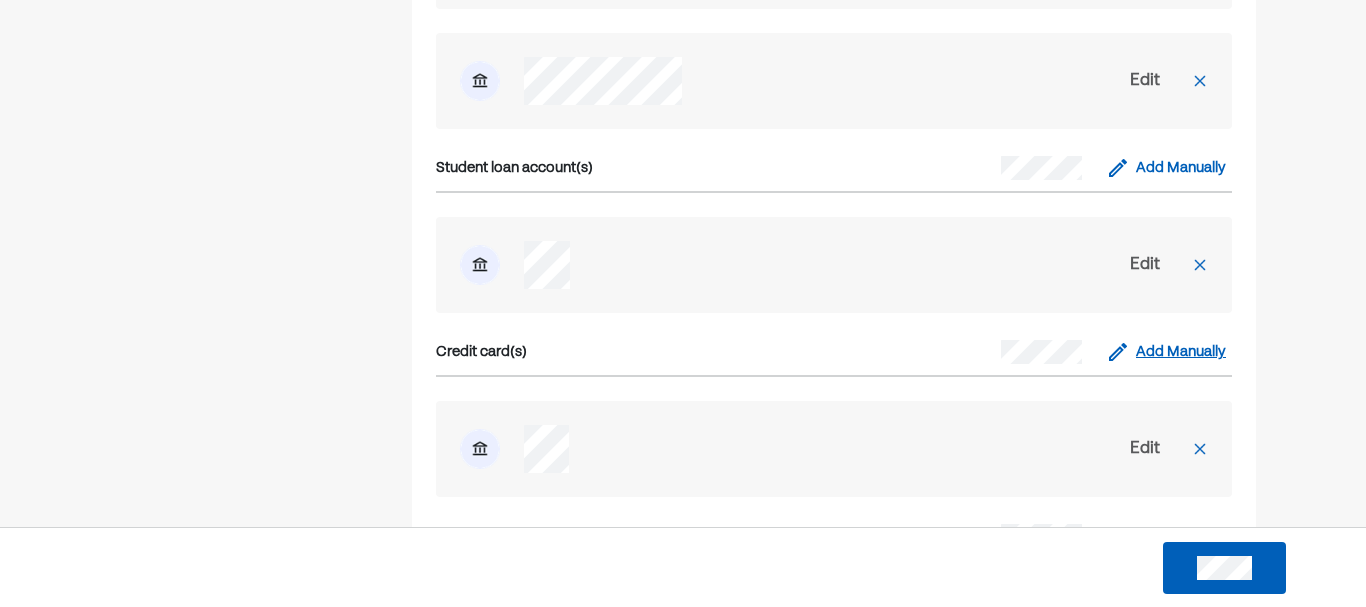 click on "Add Manually" at bounding box center [1181, 352] 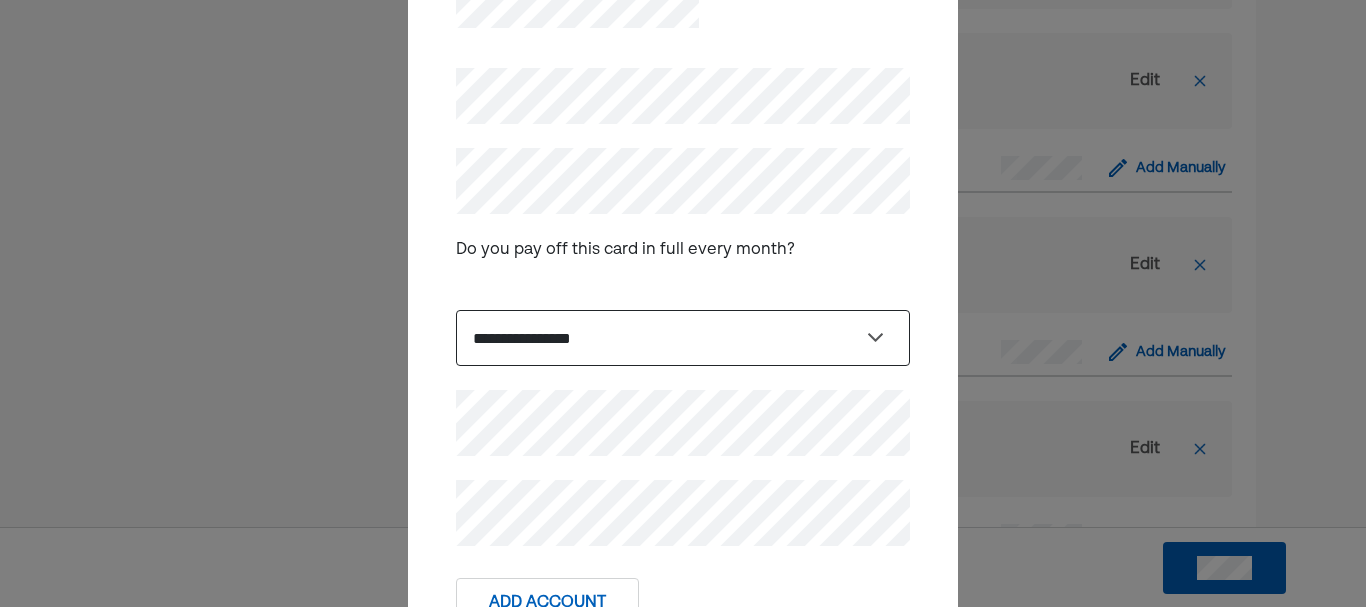 click on "**********" at bounding box center (683, 338) 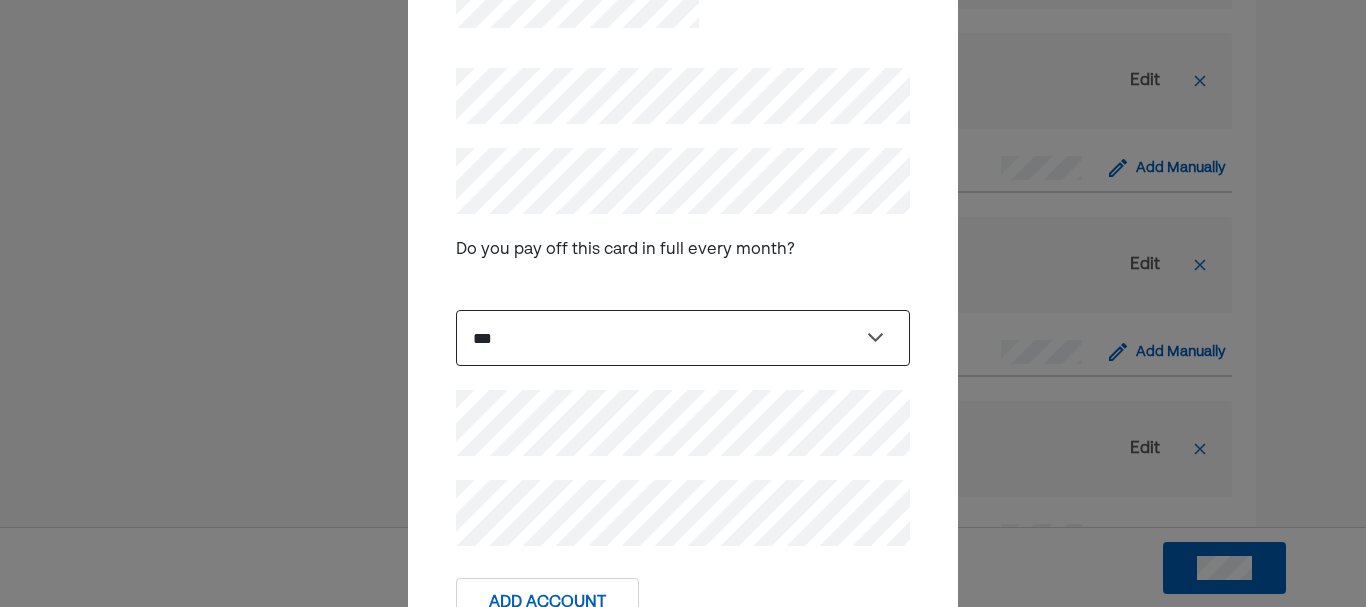 click on "**********" at bounding box center (683, 338) 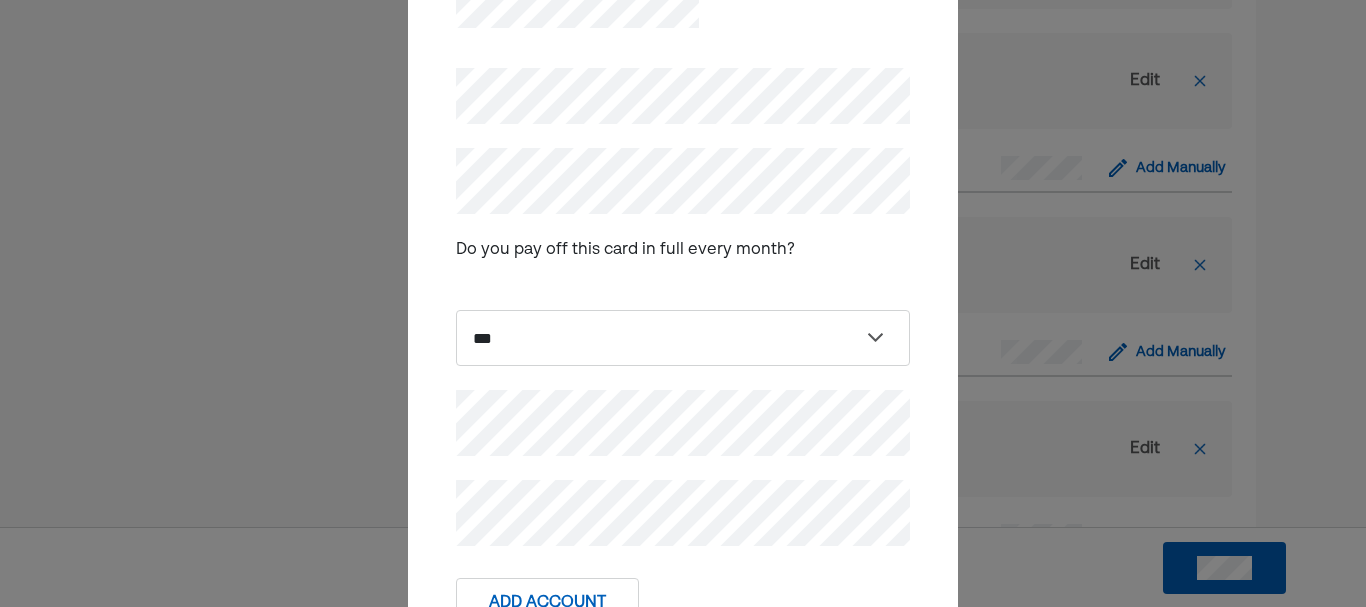click on "Add Account" at bounding box center [547, 603] 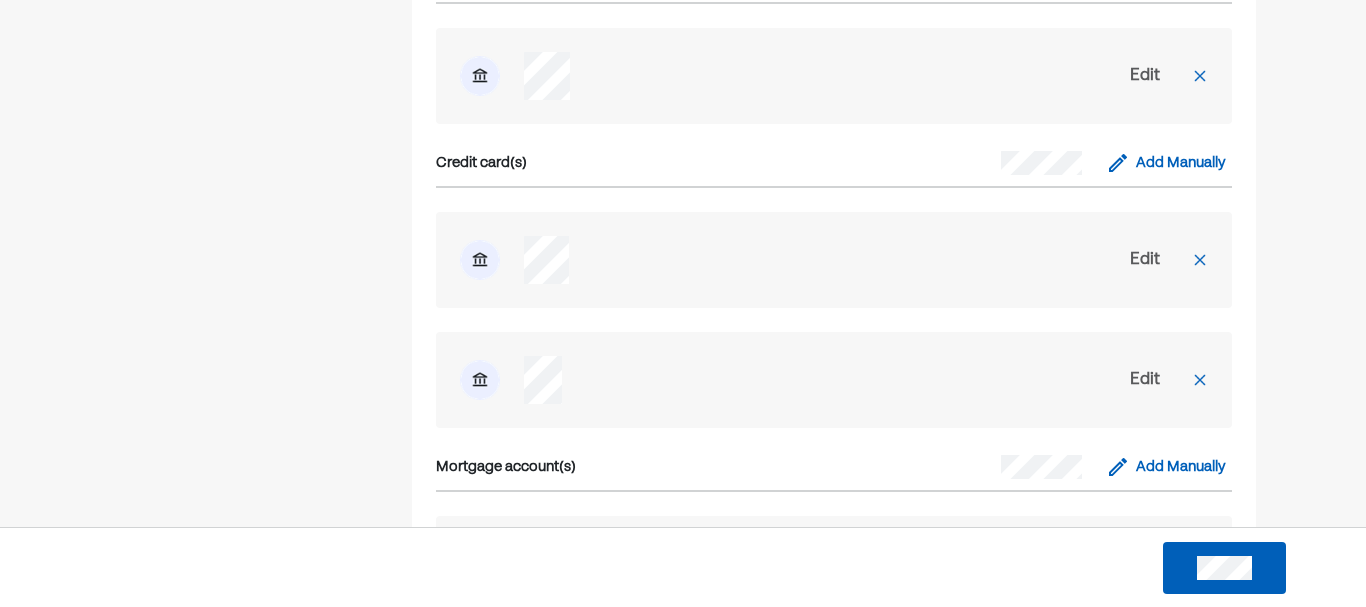 scroll, scrollTop: 3439, scrollLeft: 0, axis: vertical 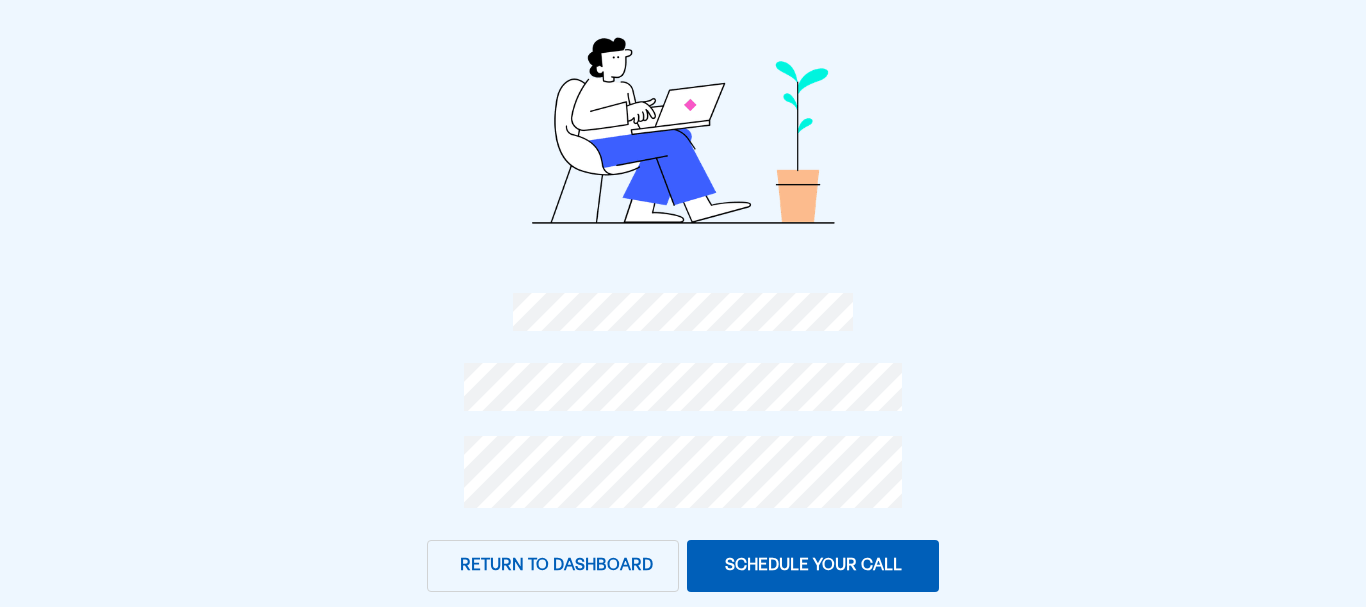 click on "Return to dashboard" at bounding box center (553, 566) 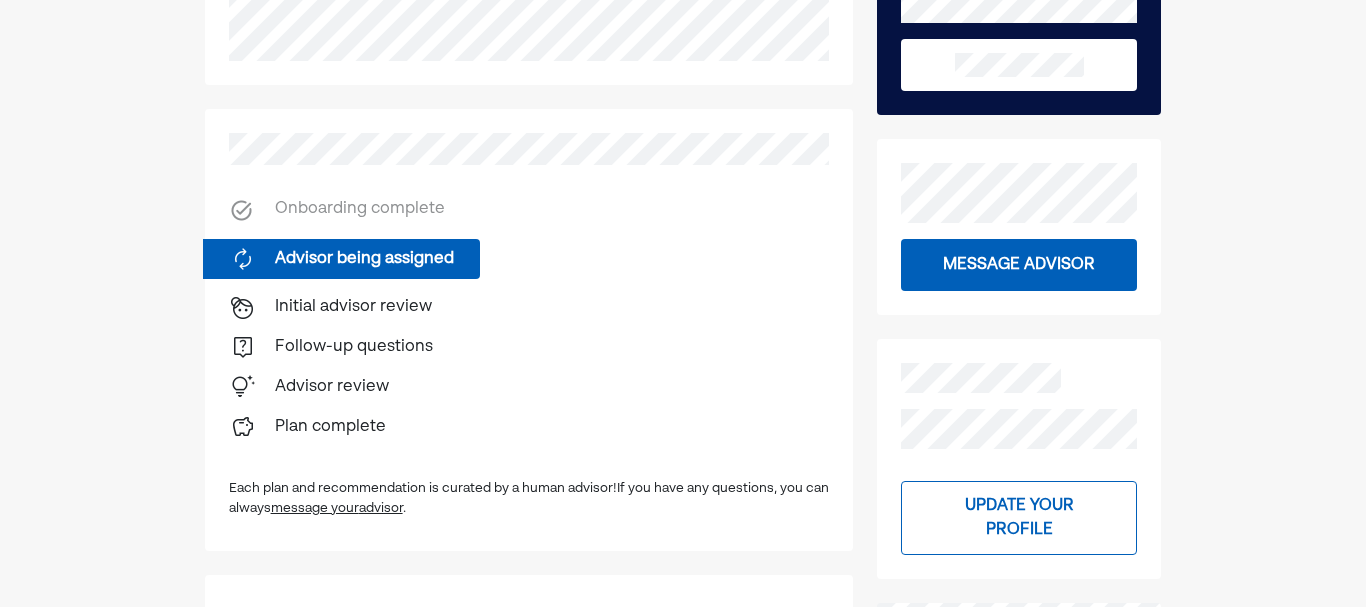 scroll, scrollTop: 288, scrollLeft: 0, axis: vertical 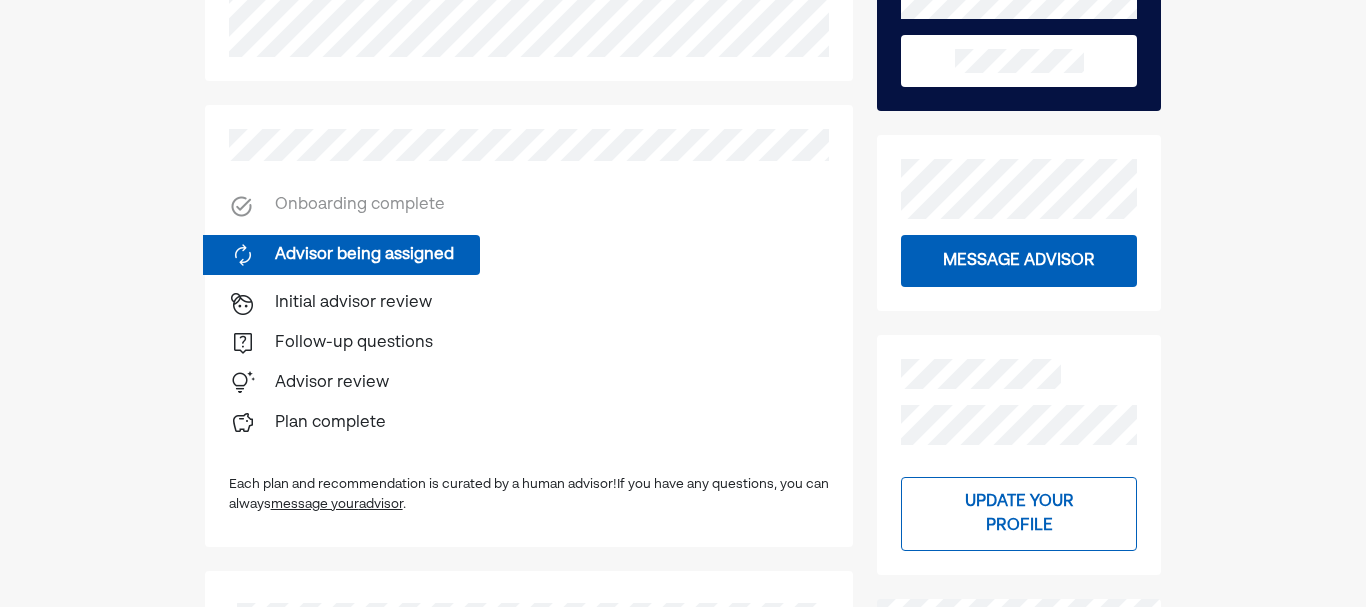 click on "Update your profile" at bounding box center [1019, 514] 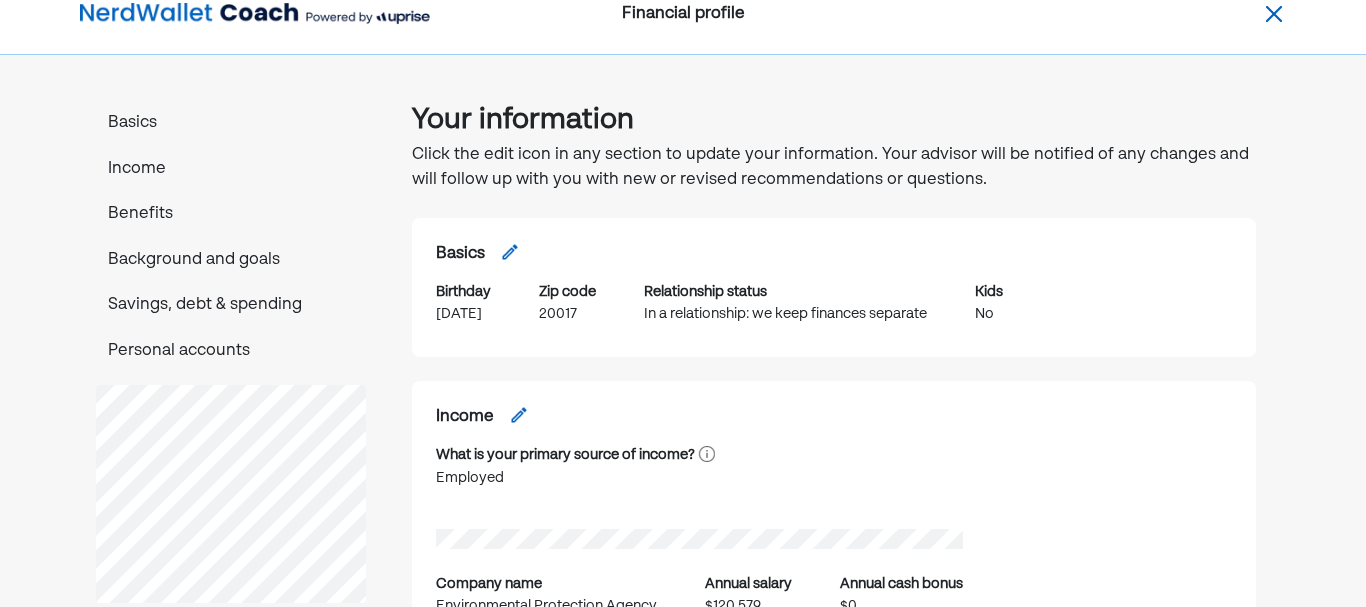 scroll, scrollTop: 0, scrollLeft: 0, axis: both 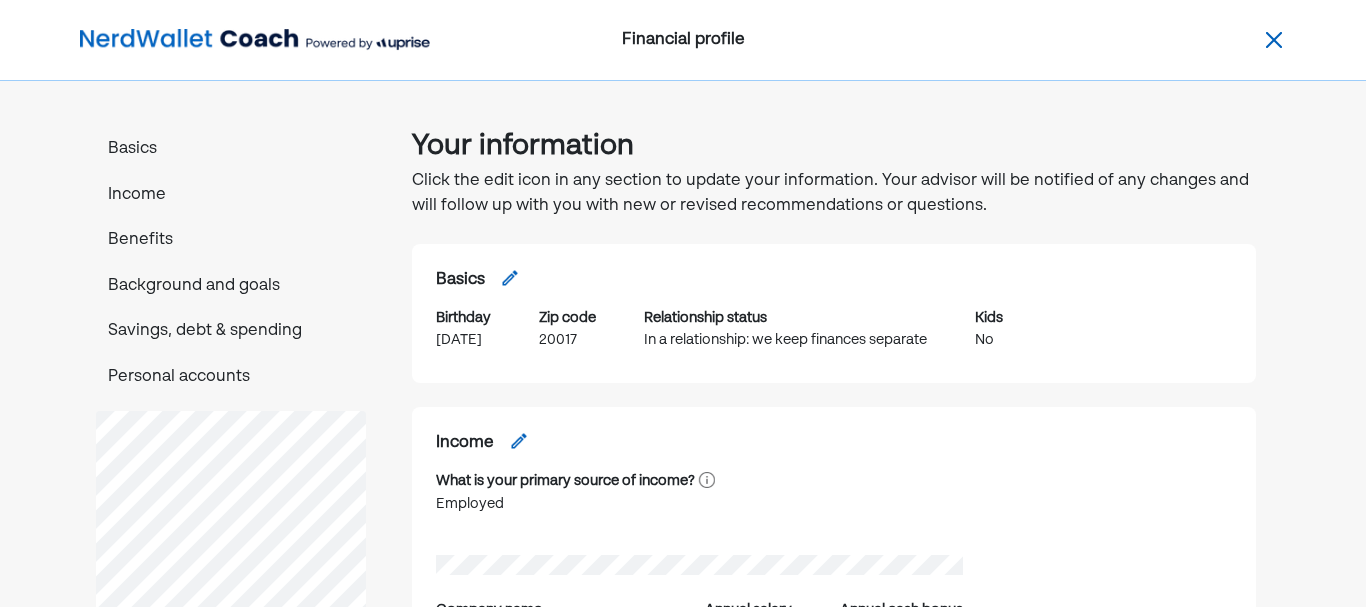 click on "Background and goals" at bounding box center [231, 287] 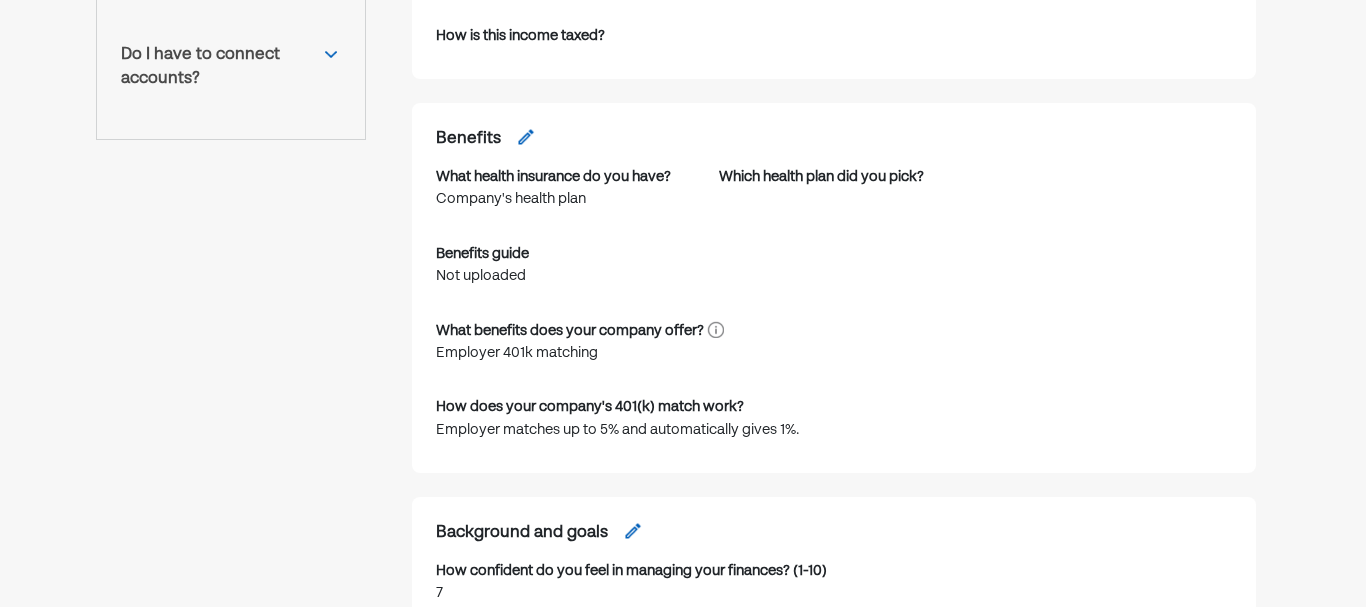 scroll, scrollTop: 910, scrollLeft: 0, axis: vertical 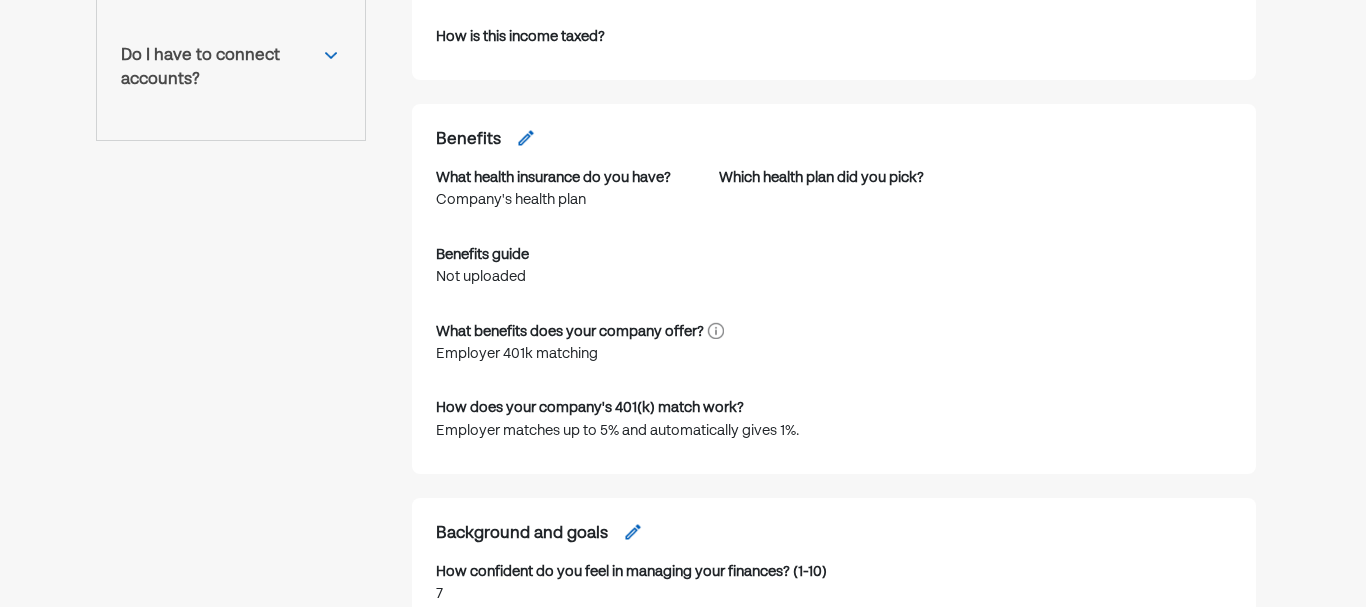 click at bounding box center (526, 138) 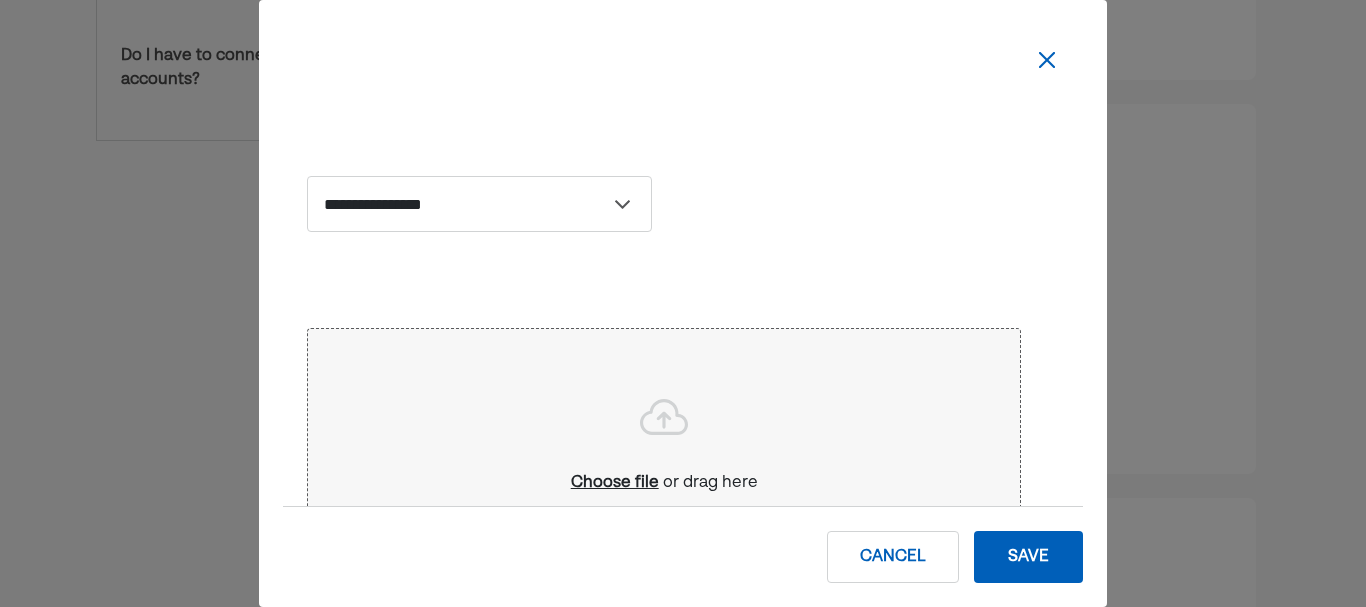 select on "**********" 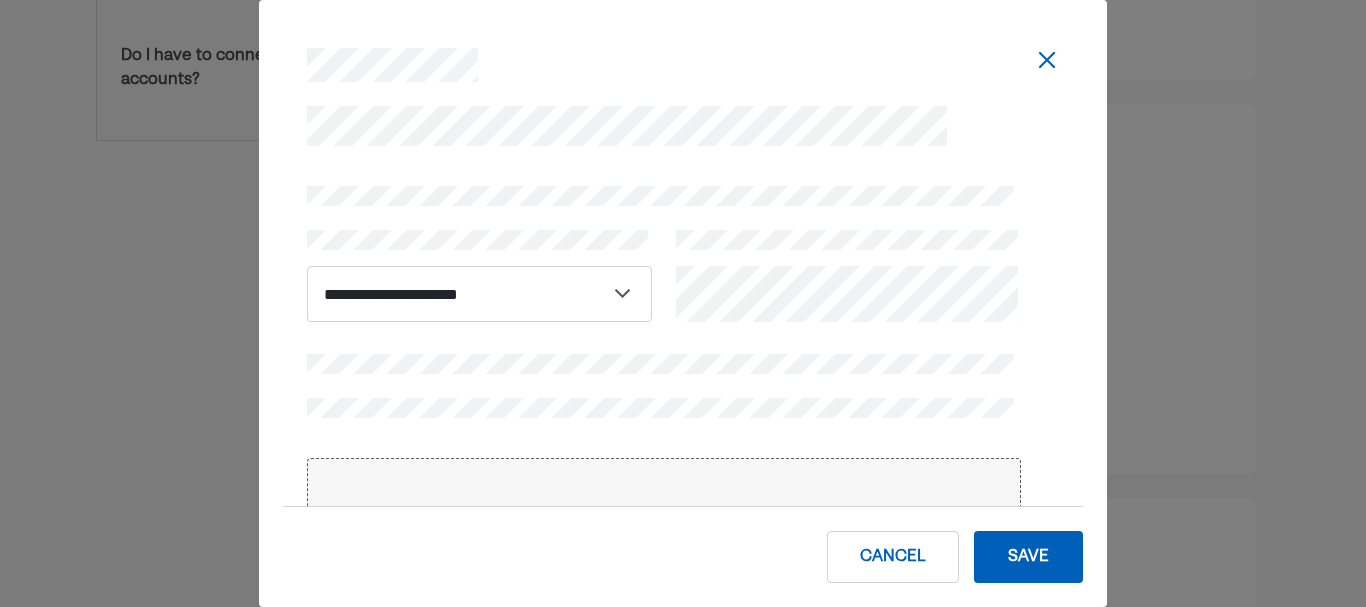 click at bounding box center [848, 272] 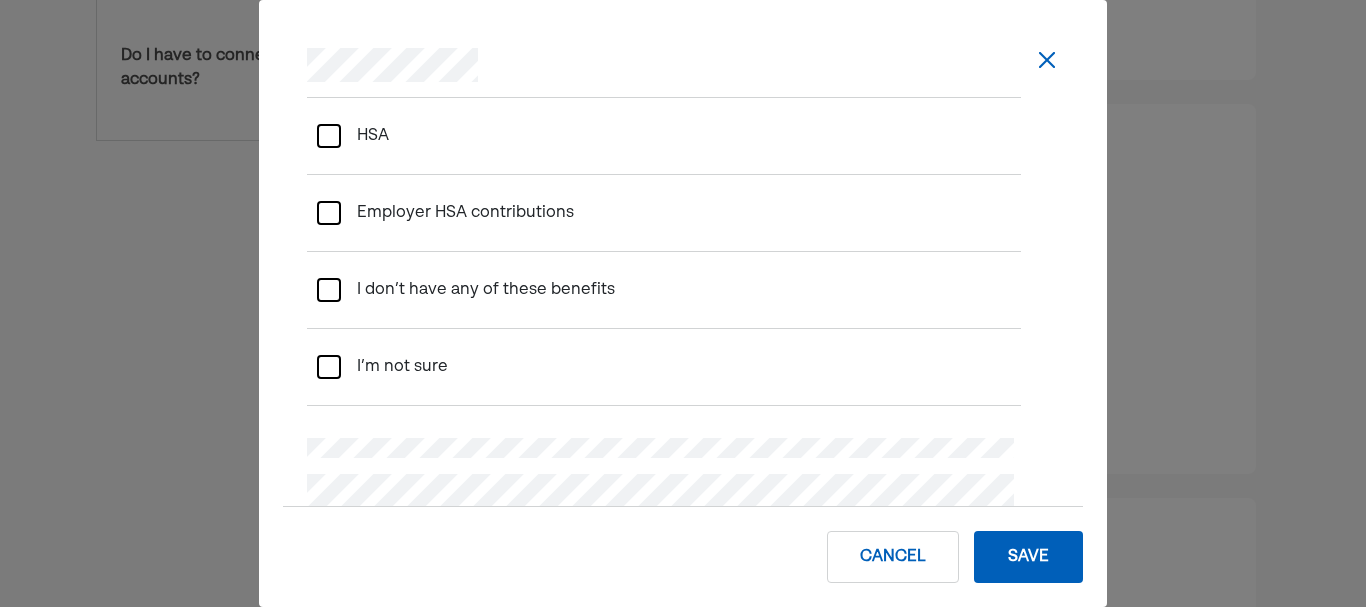scroll, scrollTop: 890, scrollLeft: 0, axis: vertical 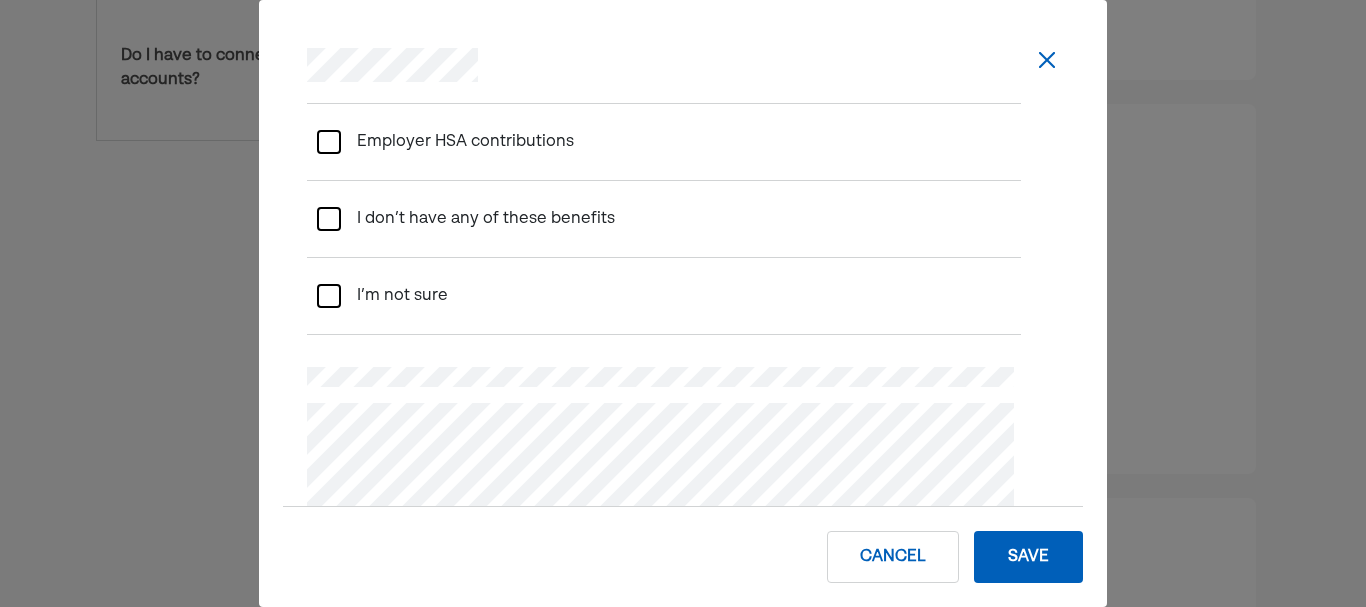 click on "Save" at bounding box center (1028, 557) 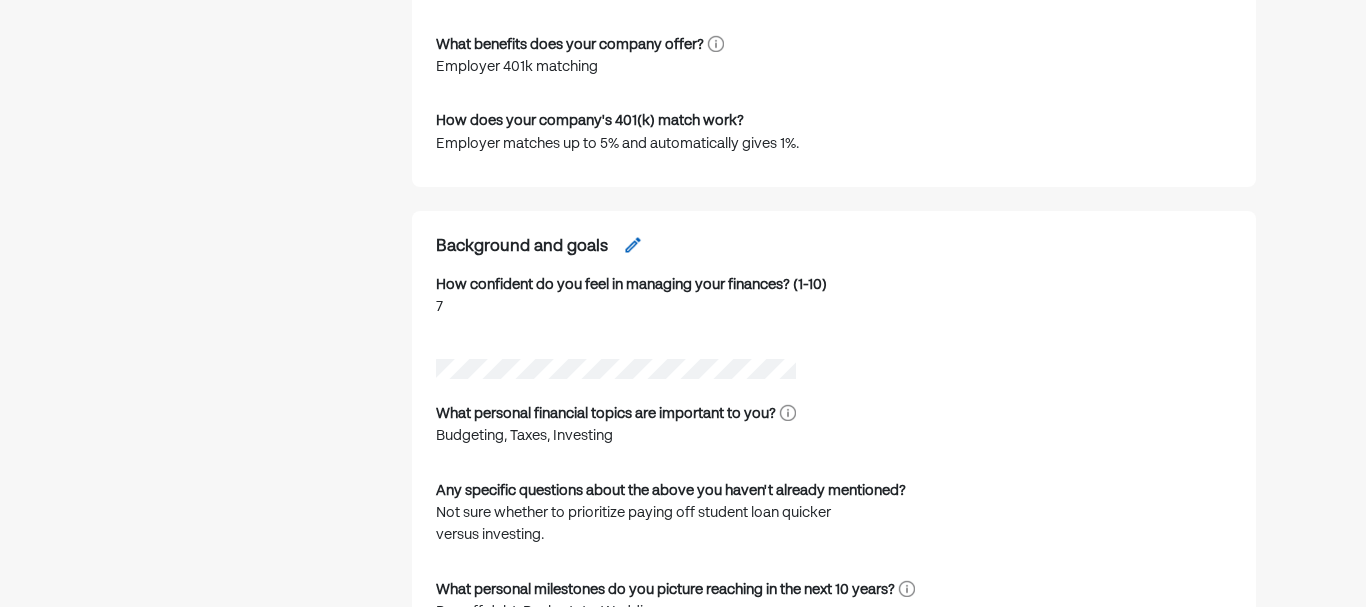 scroll, scrollTop: 1188, scrollLeft: 0, axis: vertical 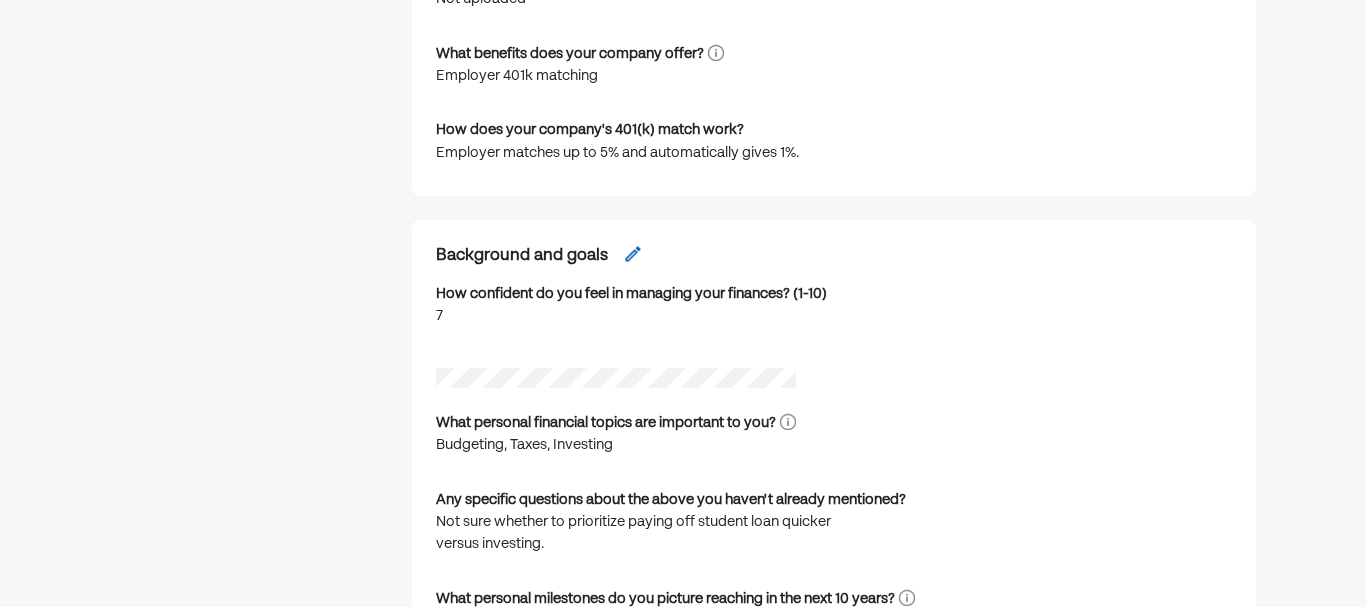 click at bounding box center [633, 254] 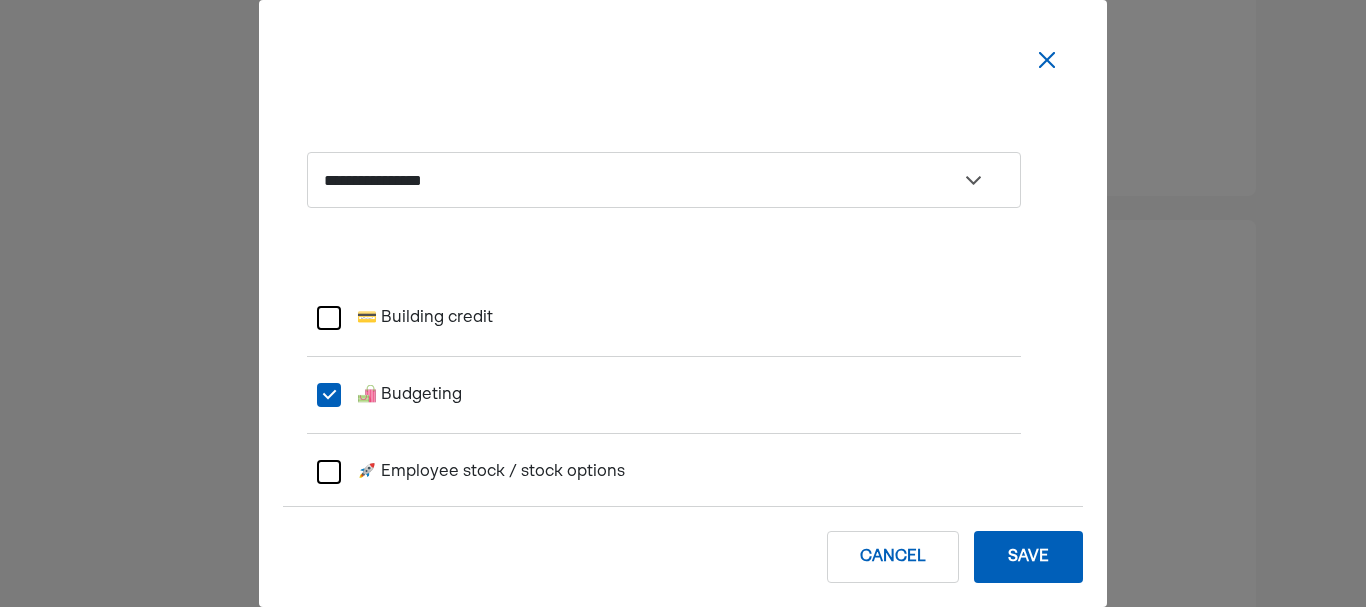 select on "*" 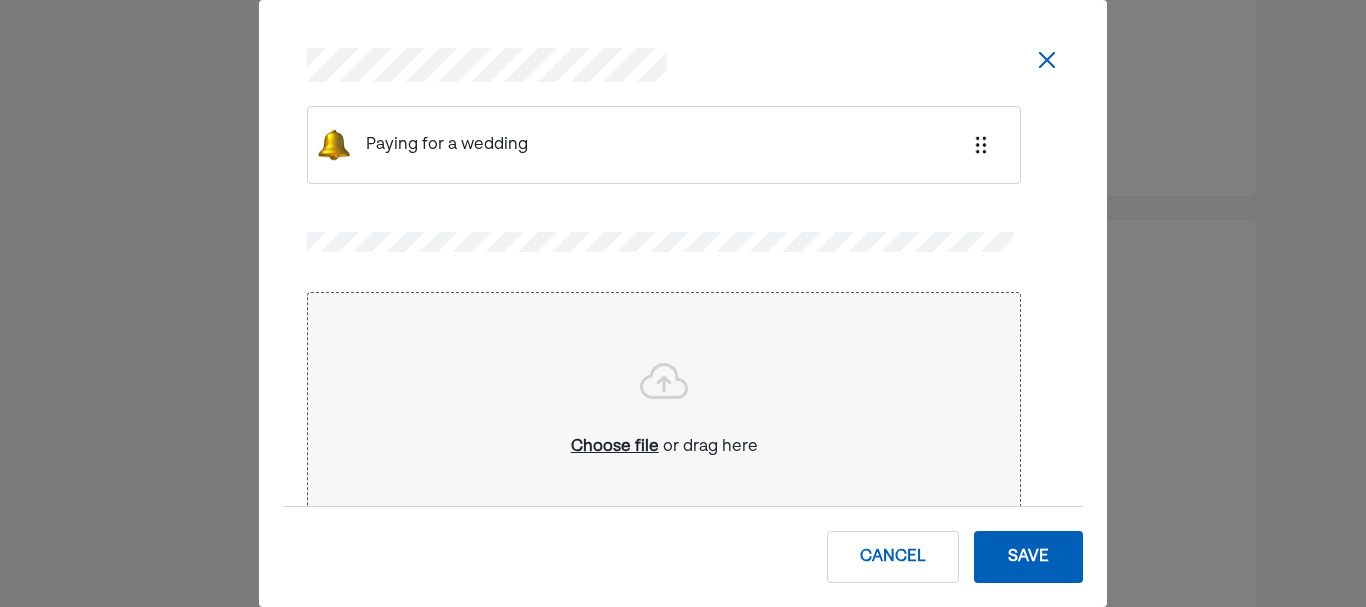 scroll, scrollTop: 2808, scrollLeft: 0, axis: vertical 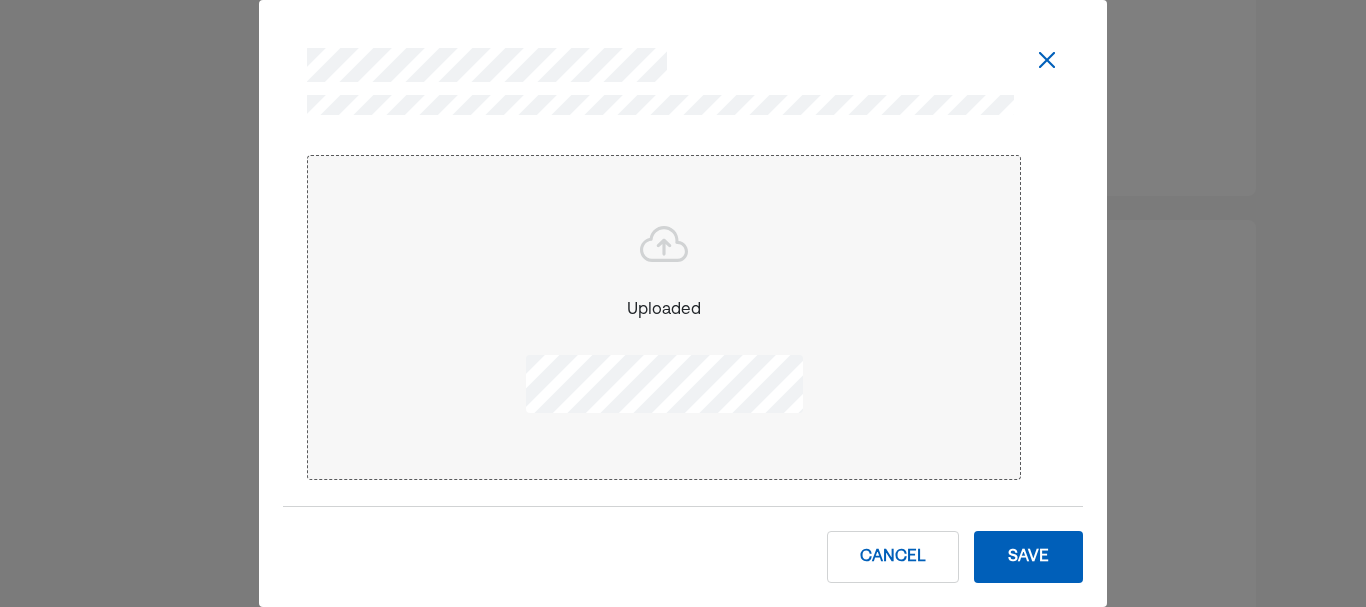 click on "Save" at bounding box center [1028, 557] 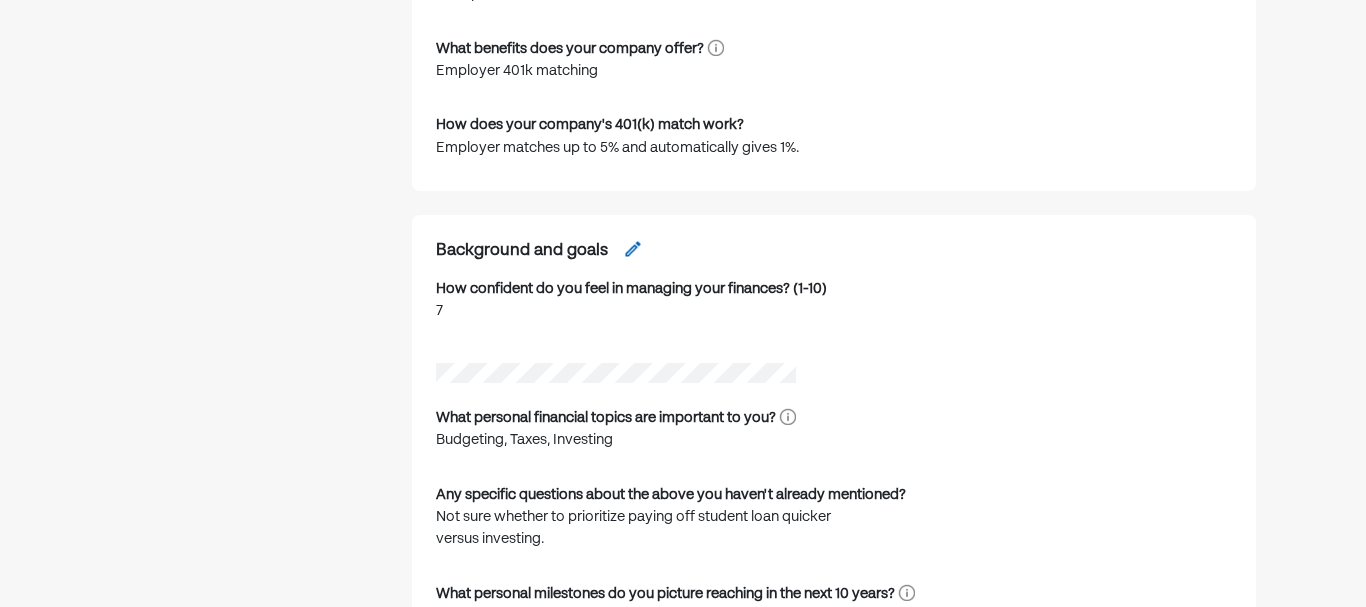 scroll, scrollTop: 1198, scrollLeft: 0, axis: vertical 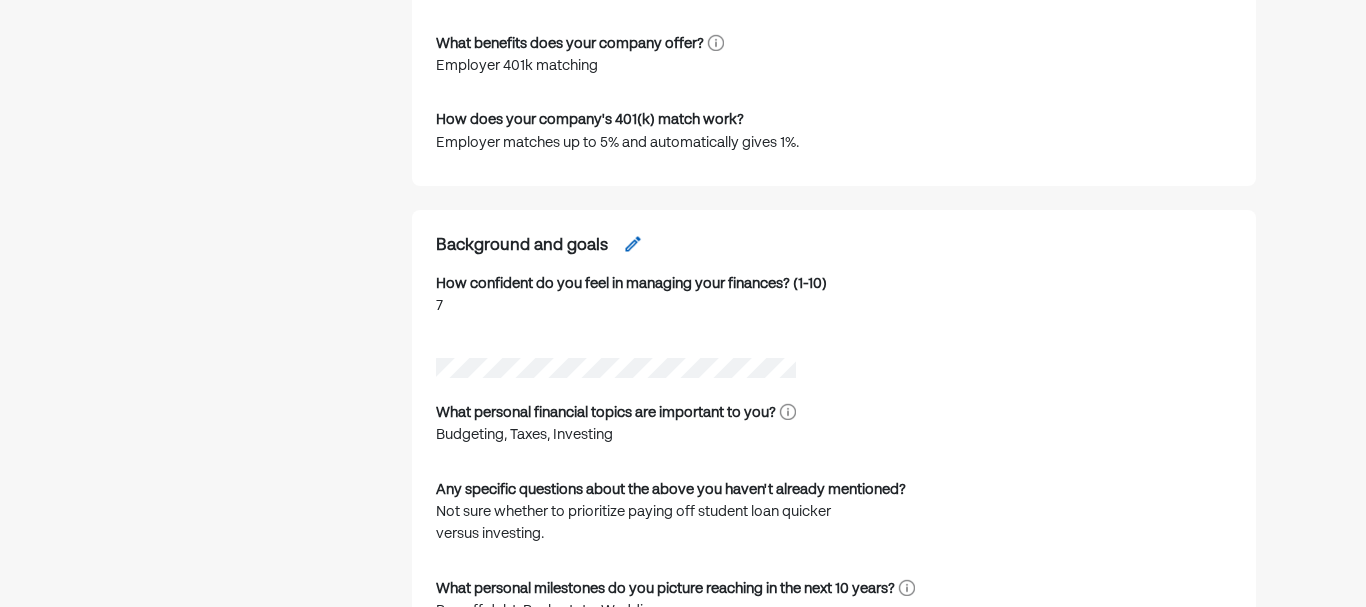 click at bounding box center (633, 244) 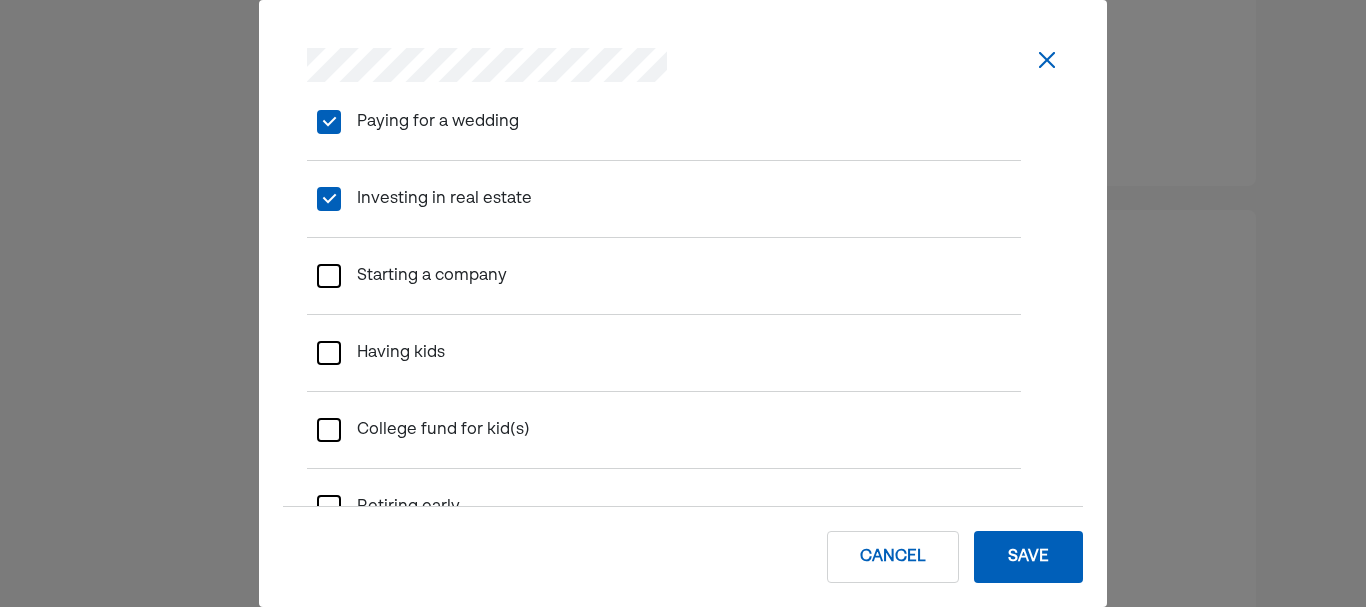 scroll, scrollTop: 1594, scrollLeft: 0, axis: vertical 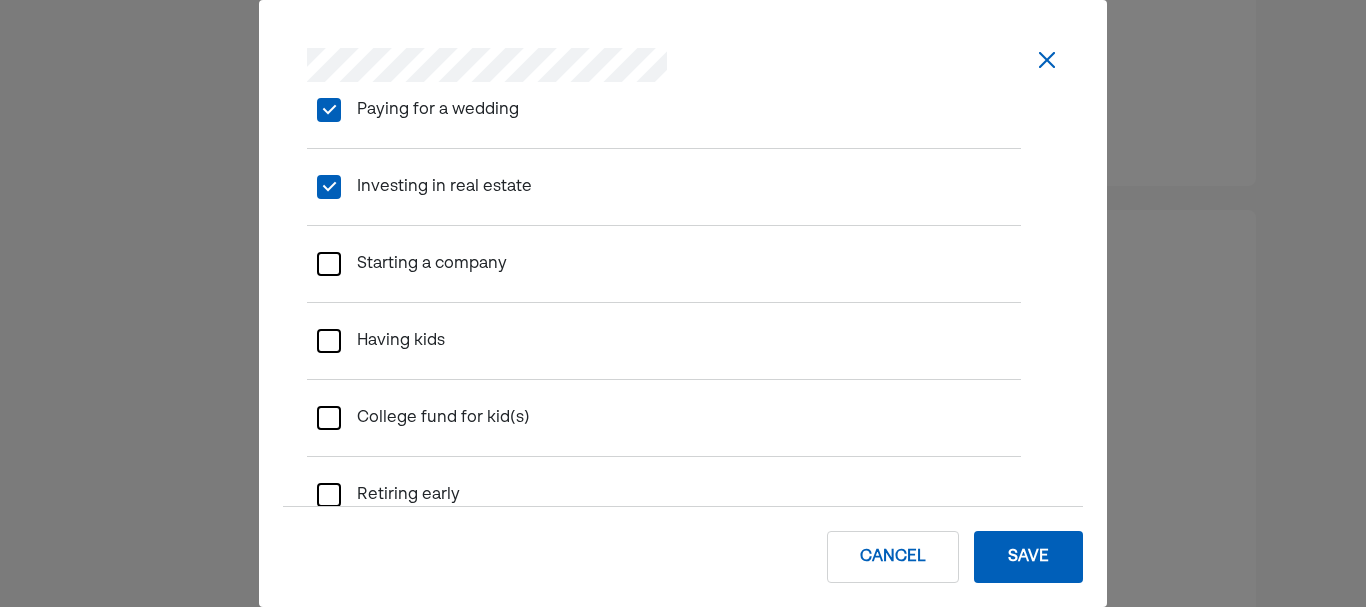 click on "Save" at bounding box center [1028, 557] 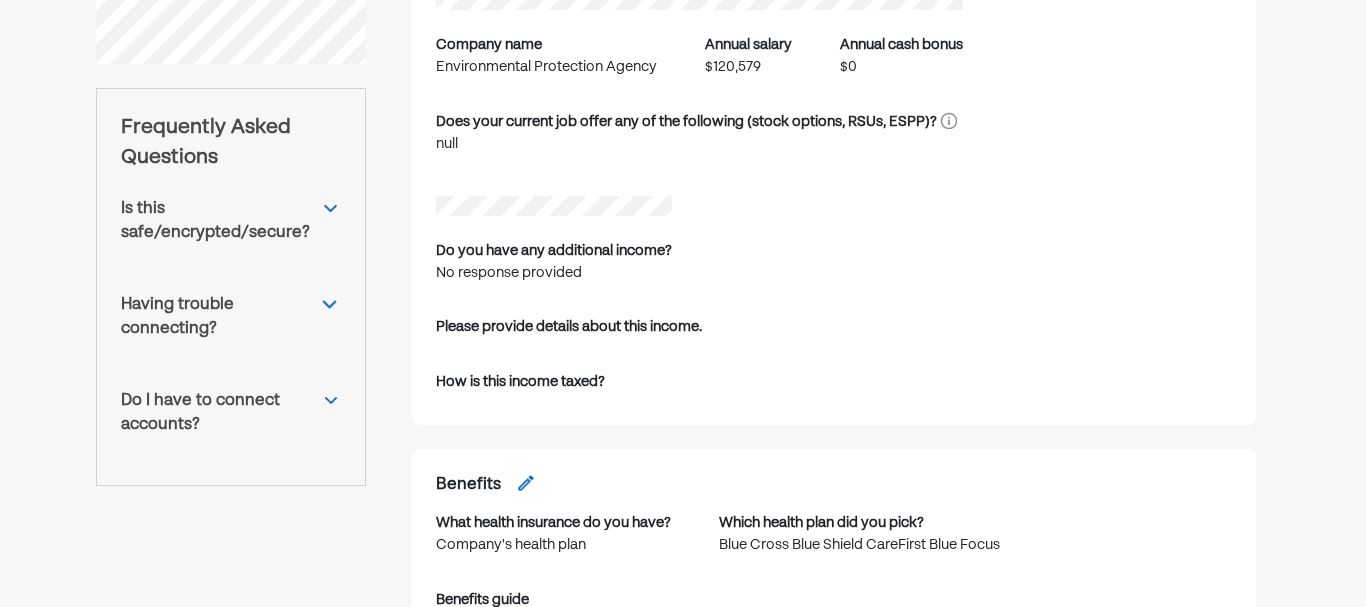 scroll, scrollTop: 0, scrollLeft: 0, axis: both 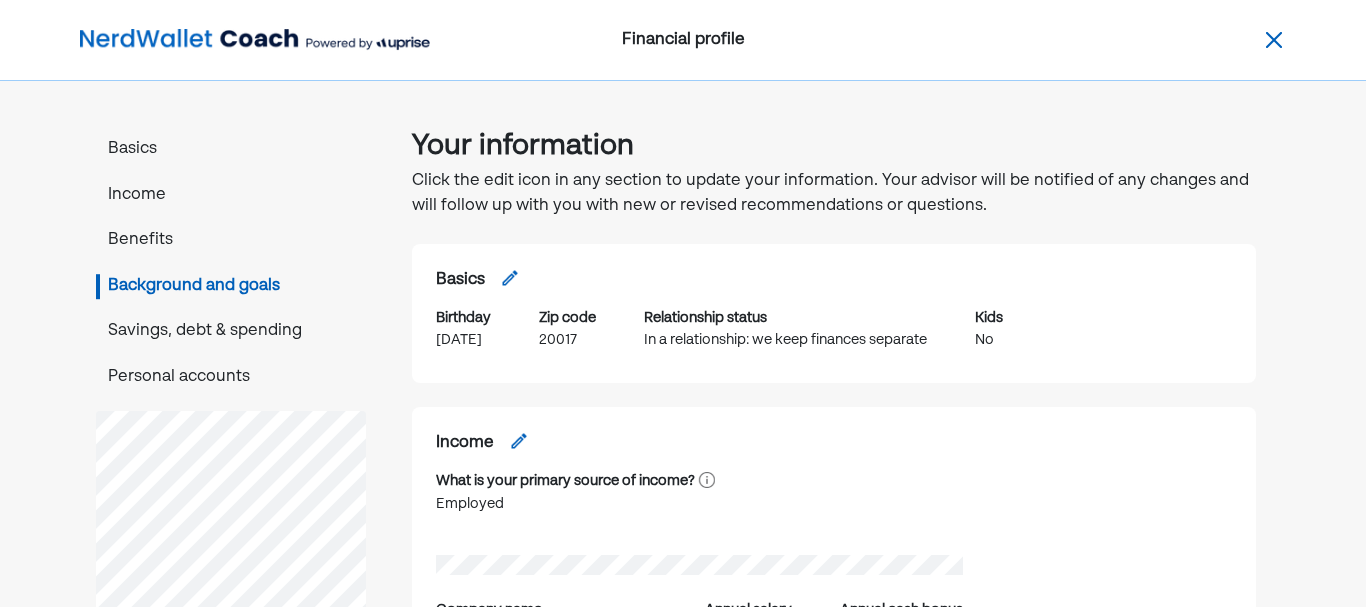 click on "Savings, debt & spending" at bounding box center [231, 332] 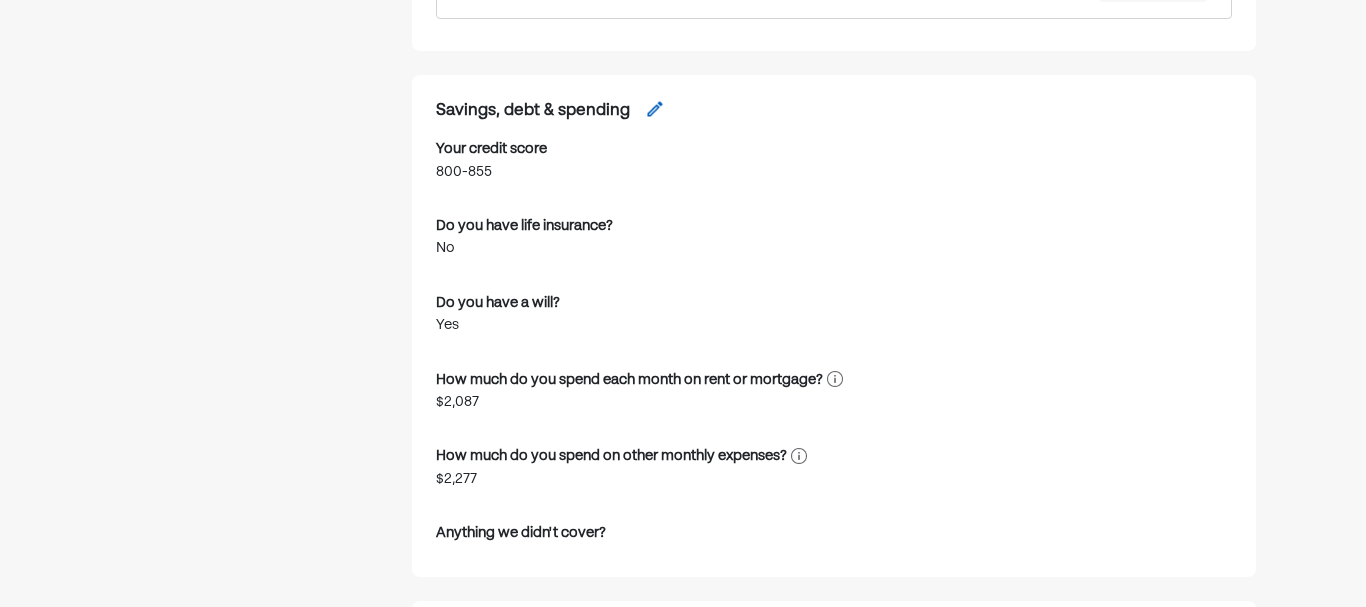 scroll, scrollTop: 2099, scrollLeft: 0, axis: vertical 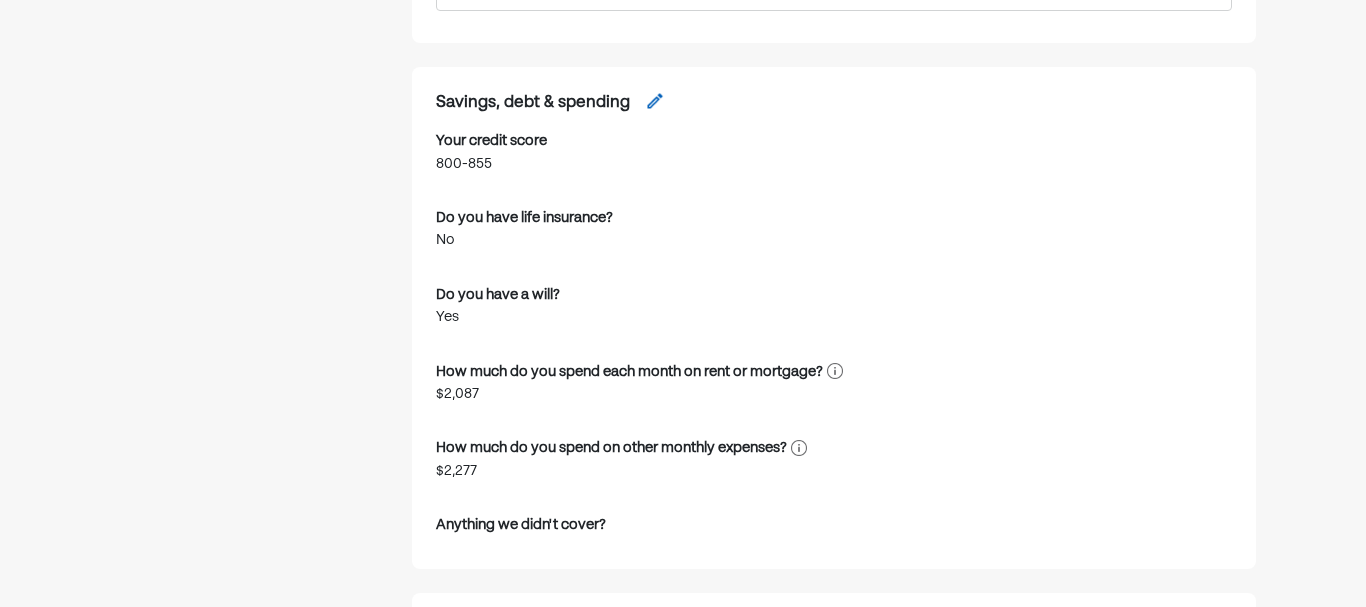 click at bounding box center (655, 101) 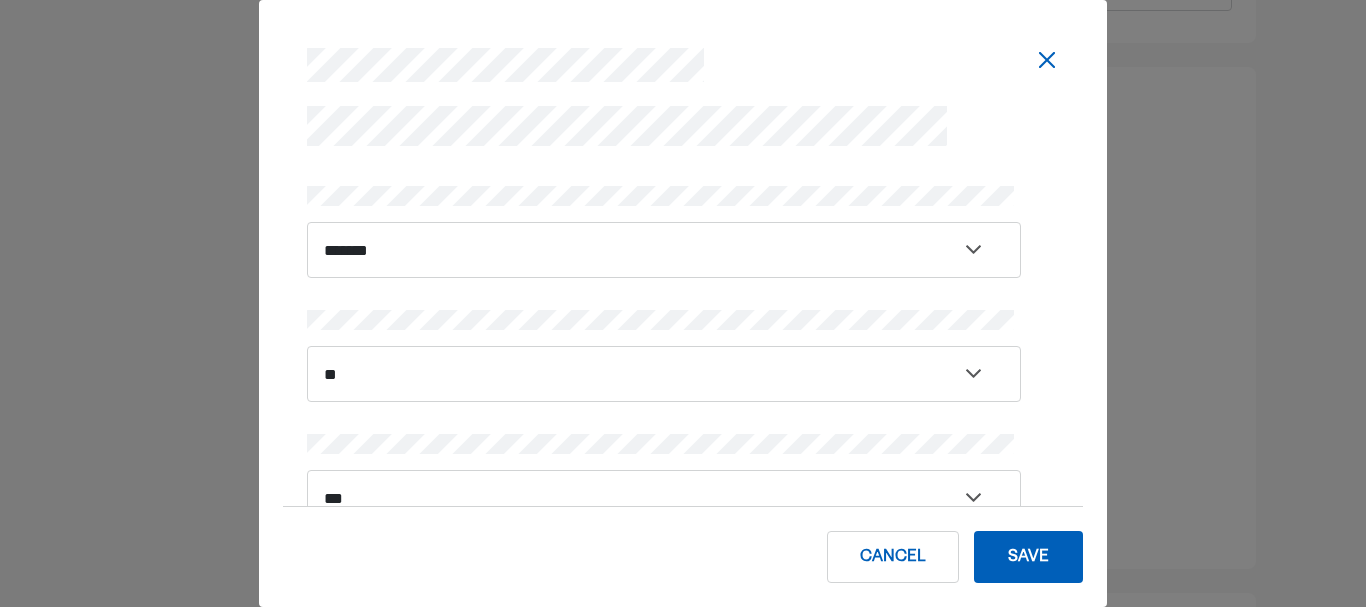 scroll, scrollTop: 499, scrollLeft: 0, axis: vertical 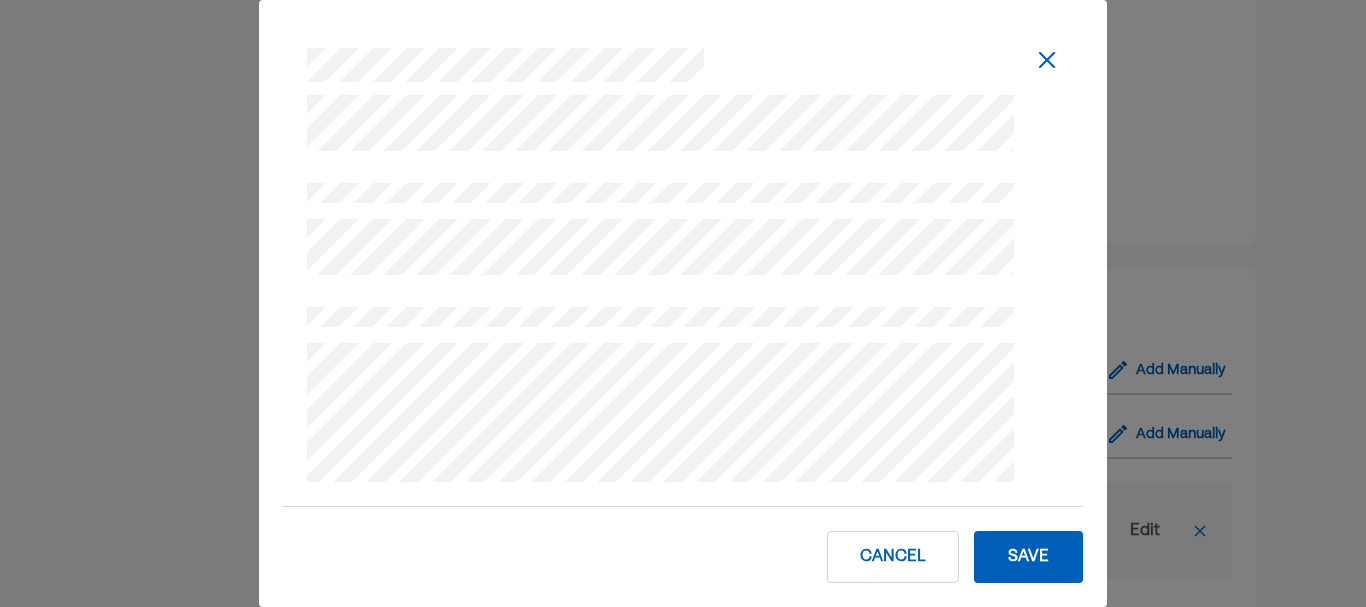 click on "Save" at bounding box center [1028, 557] 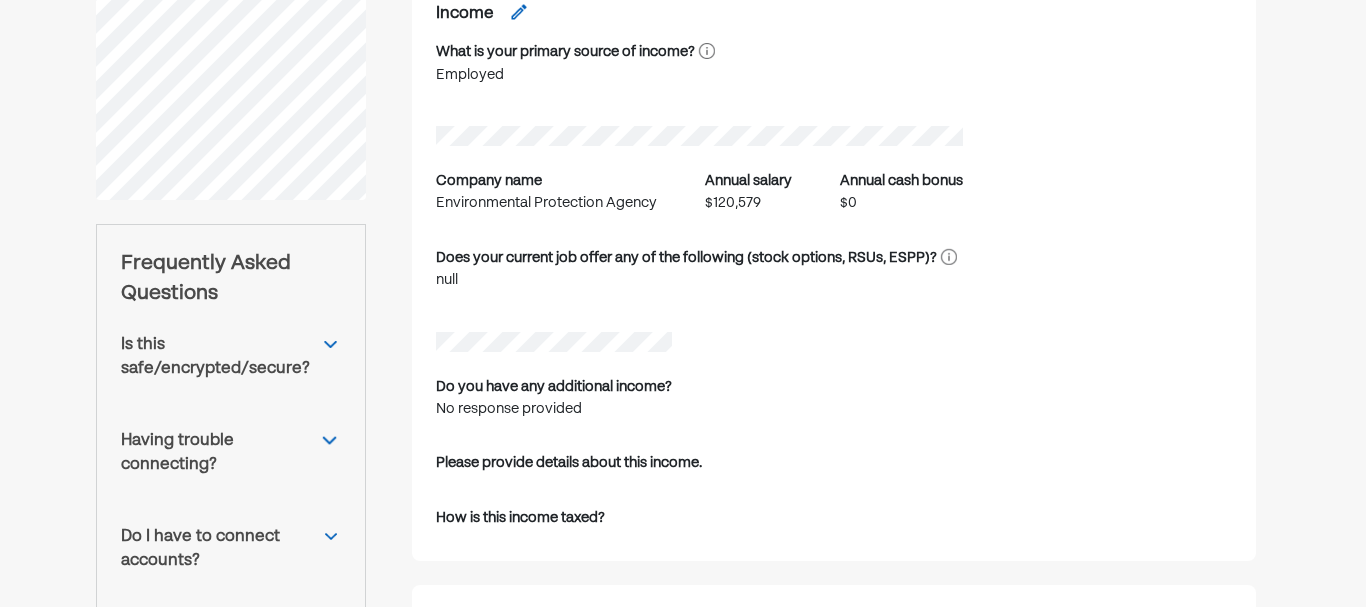 scroll, scrollTop: 0, scrollLeft: 0, axis: both 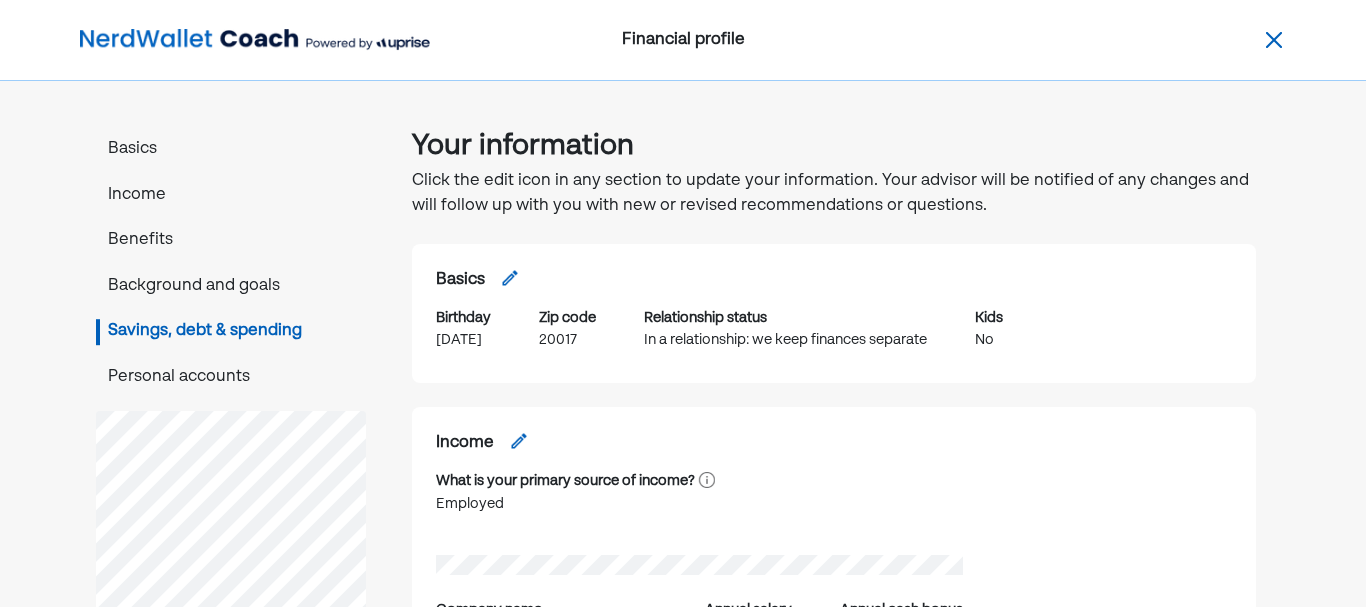 click at bounding box center (1274, 40) 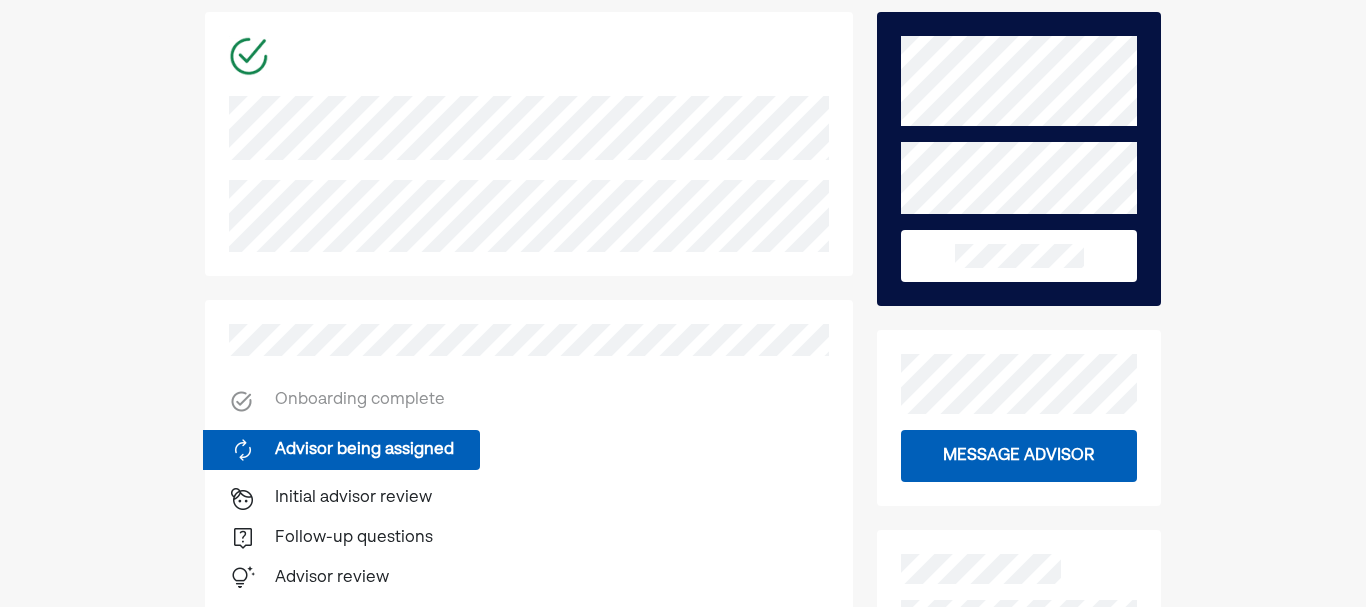 scroll, scrollTop: 0, scrollLeft: 0, axis: both 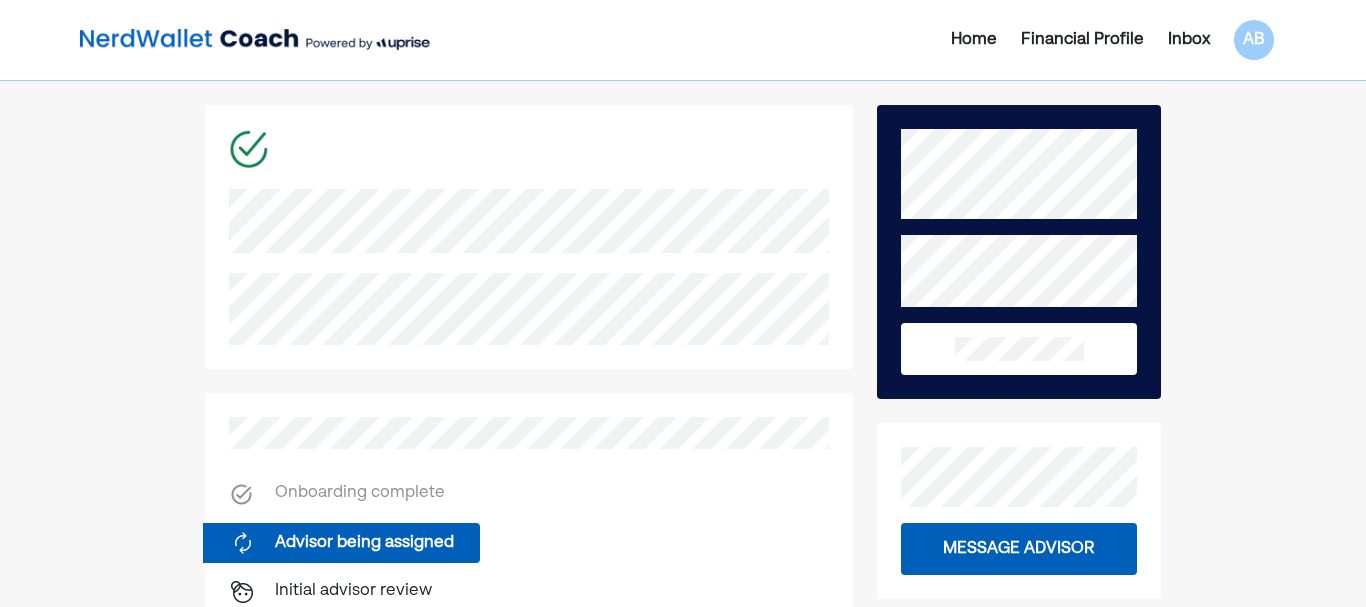 click on "Home Financial Profile Inbox AB" at bounding box center [683, 40] 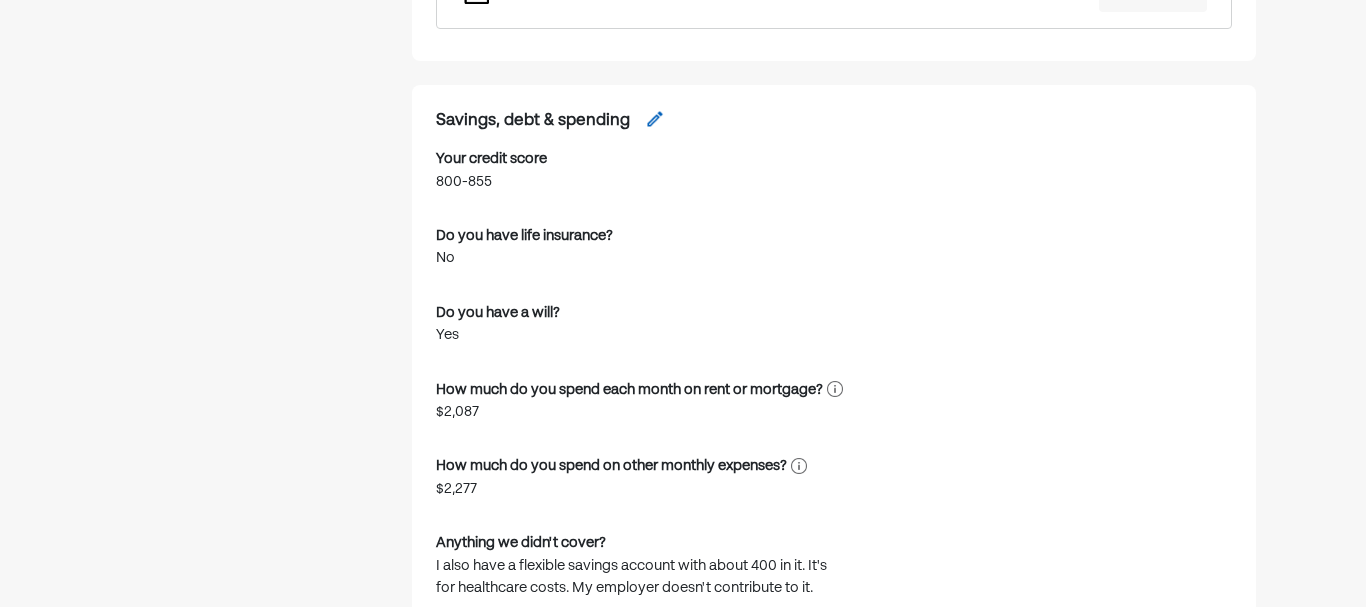 scroll, scrollTop: 2078, scrollLeft: 0, axis: vertical 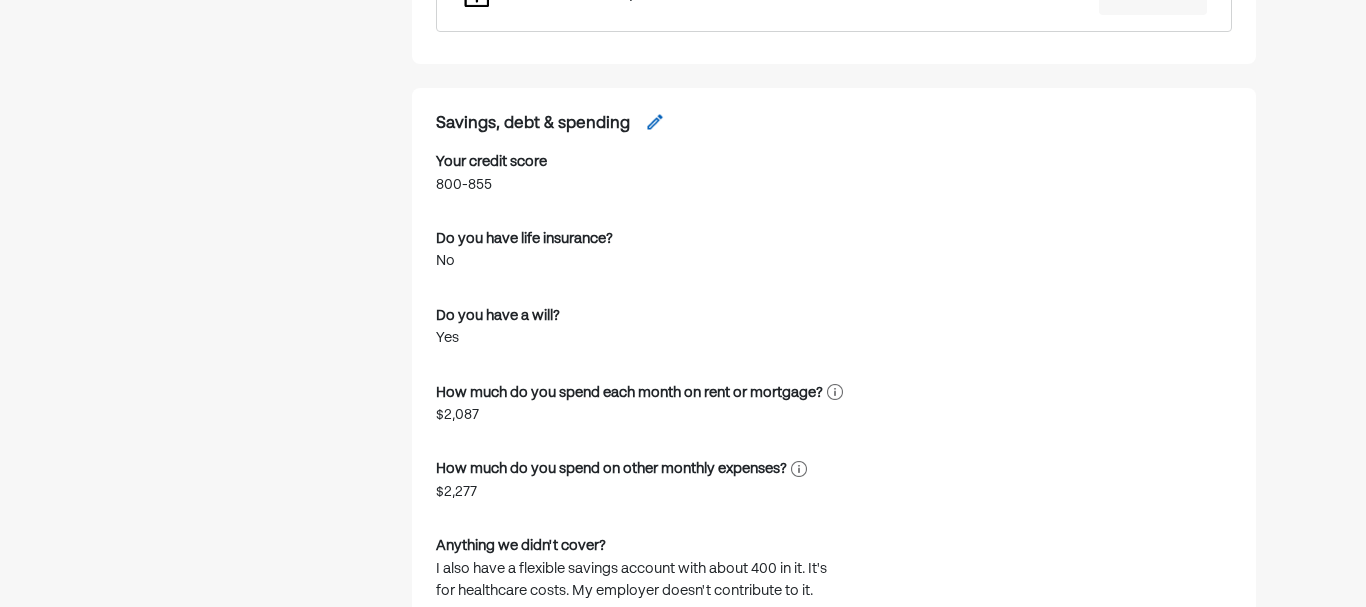 click at bounding box center (655, 122) 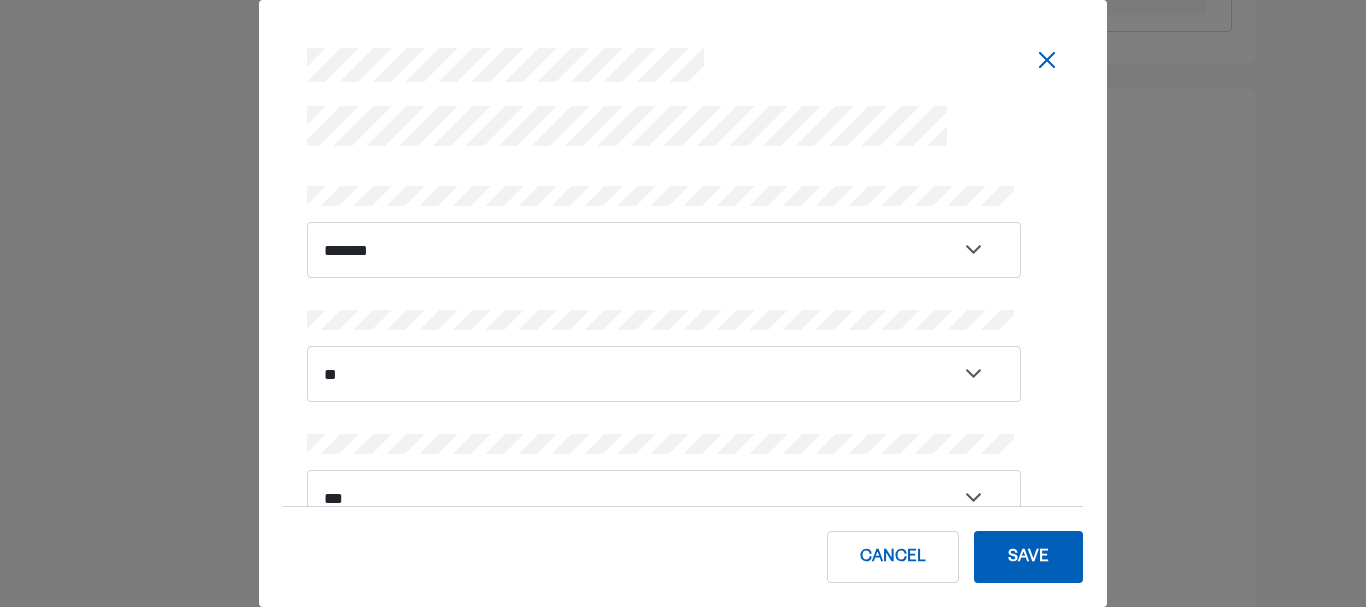 drag, startPoint x: 514, startPoint y: 410, endPoint x: 534, endPoint y: 385, distance: 32.01562 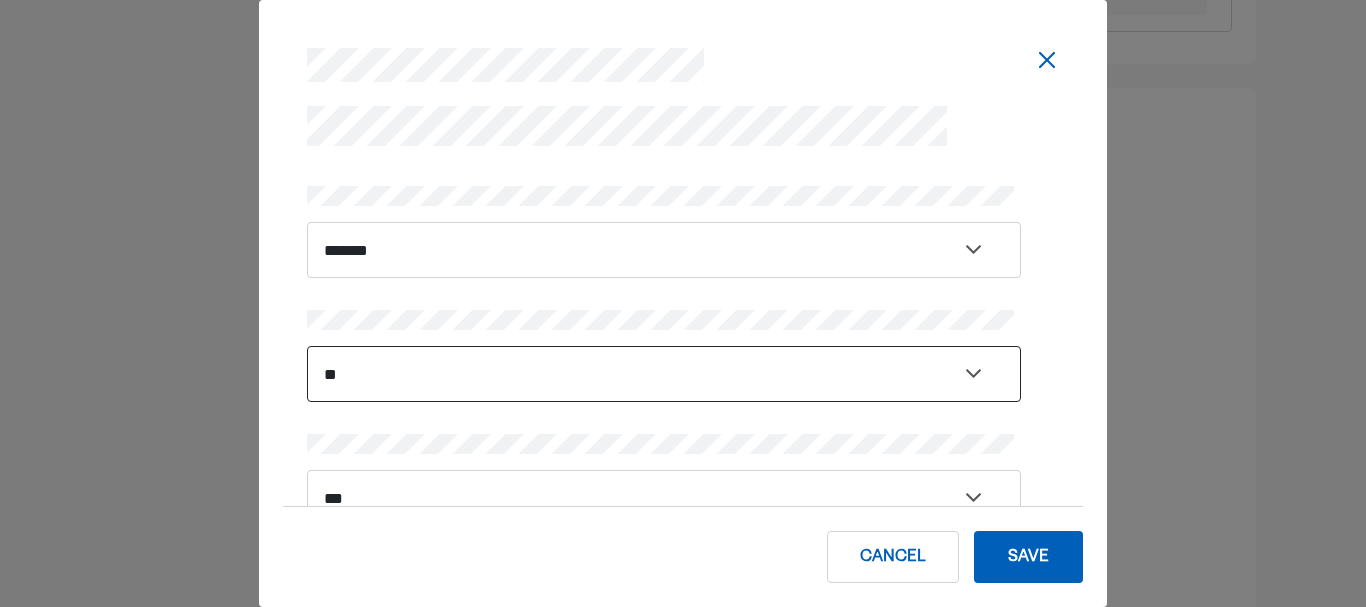 click on "**********" at bounding box center [664, 374] 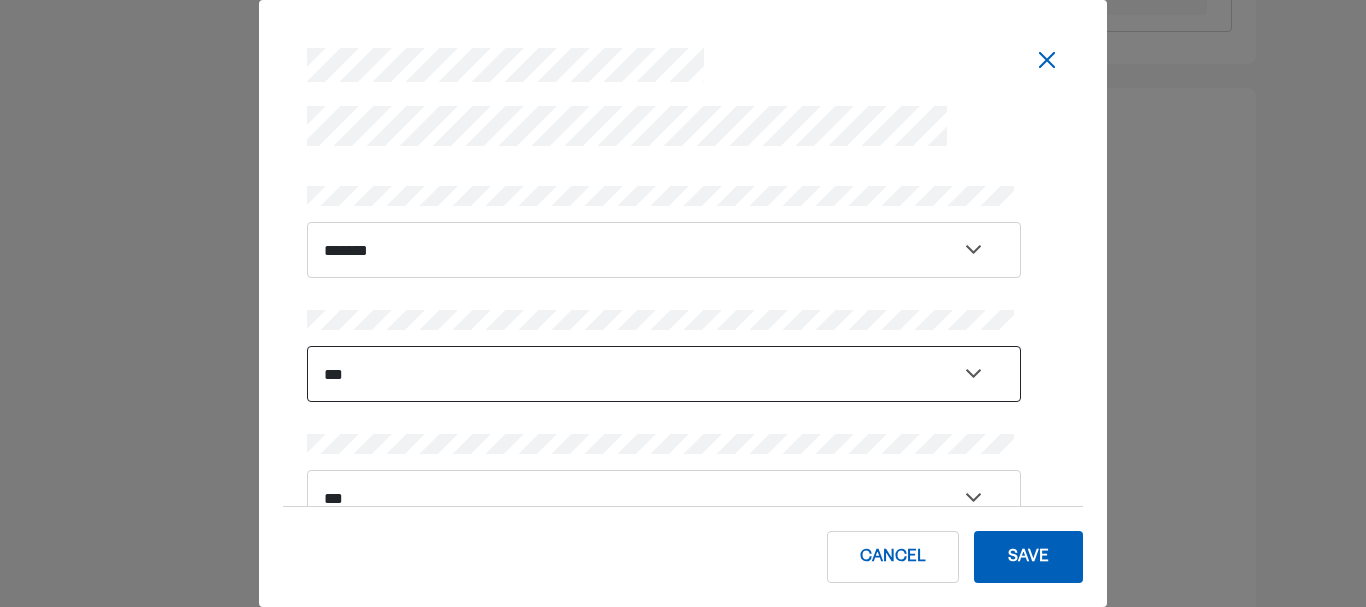 click on "**********" at bounding box center [664, 374] 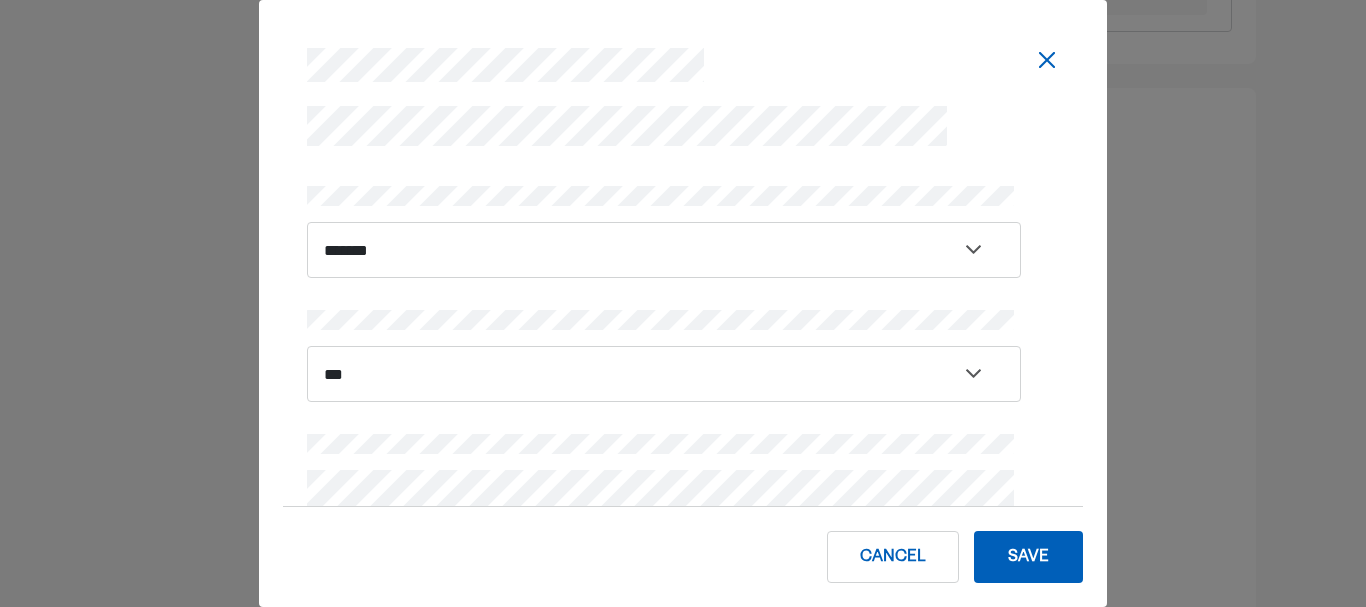 click at bounding box center [664, 476] 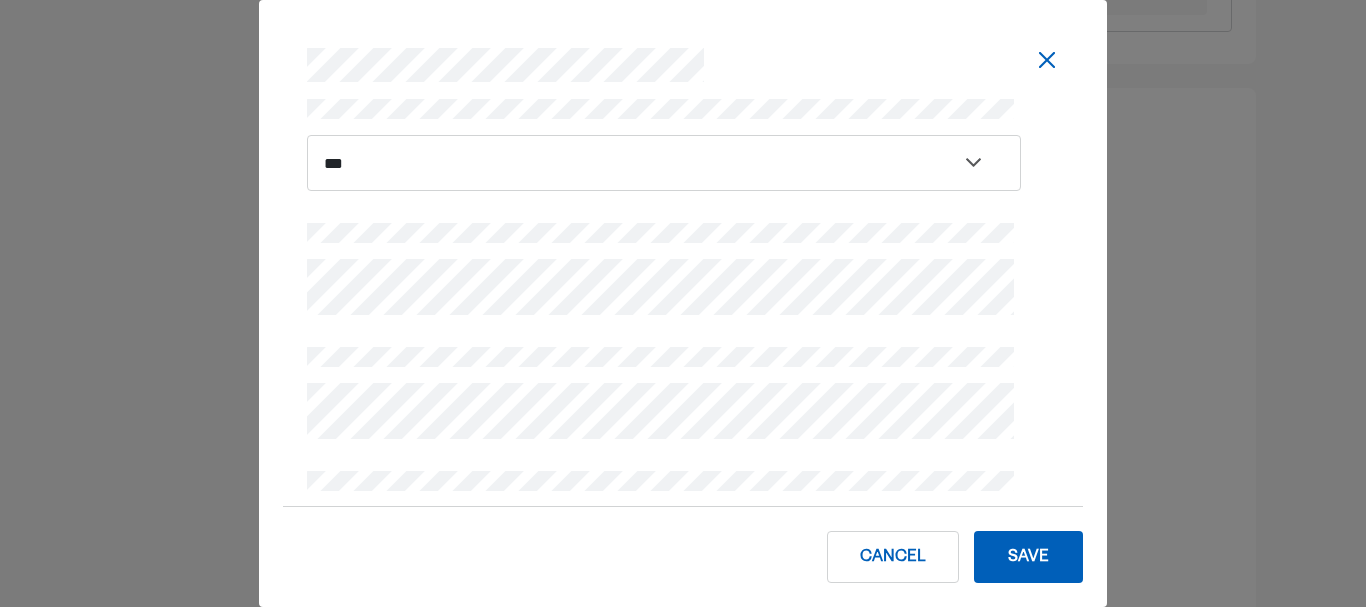 scroll, scrollTop: 623, scrollLeft: 0, axis: vertical 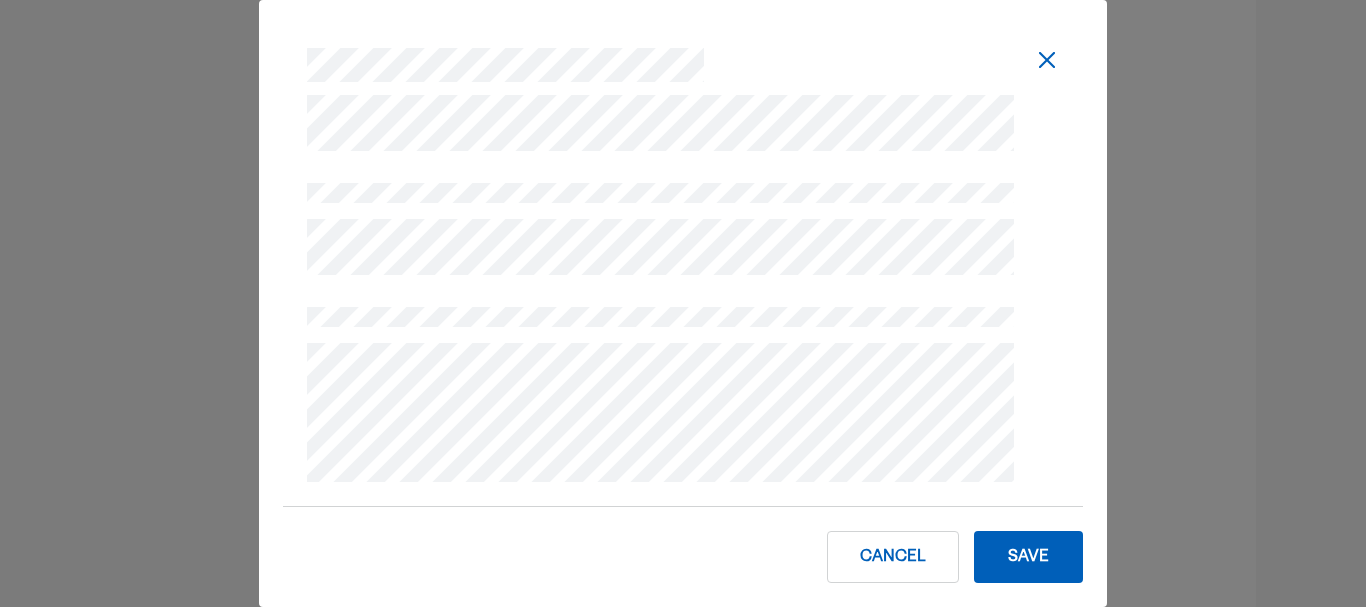 click on "Save" at bounding box center [1028, 557] 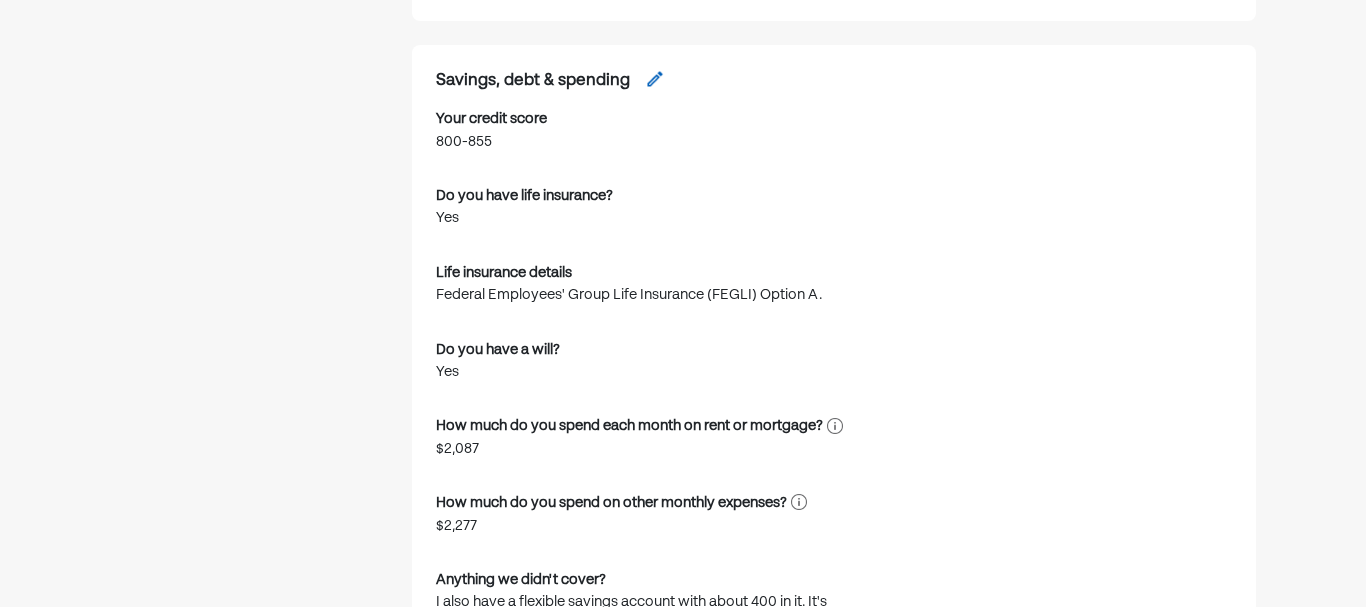 scroll, scrollTop: 2111, scrollLeft: 0, axis: vertical 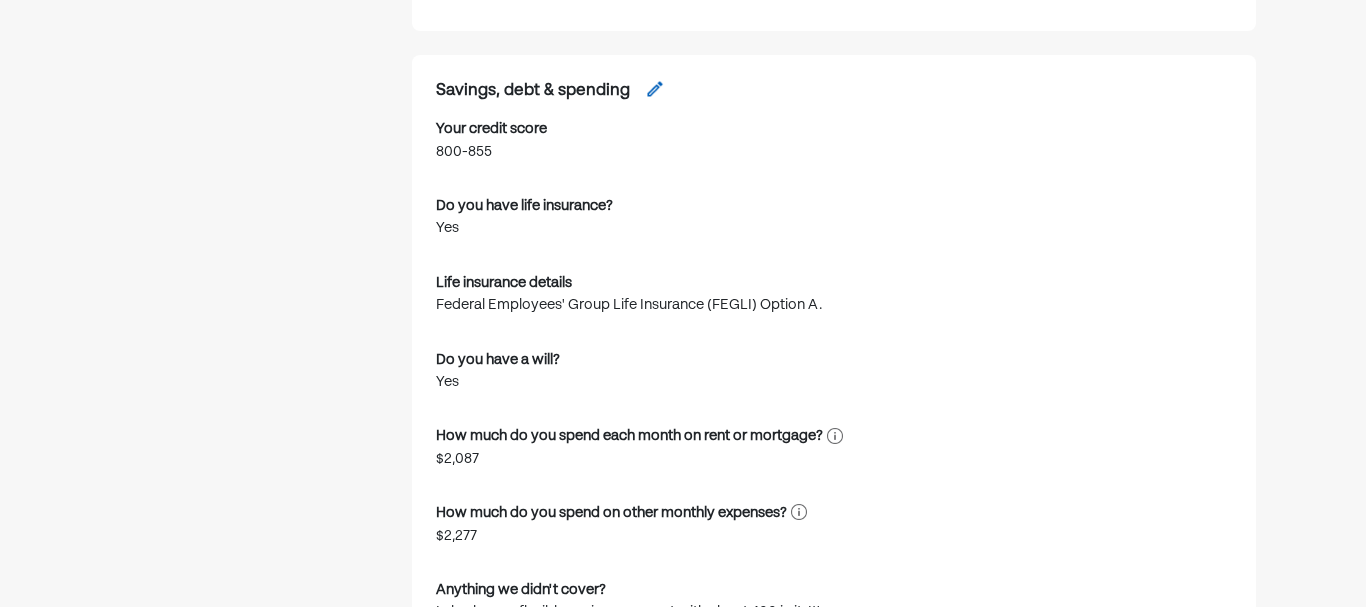 click at bounding box center [655, 89] 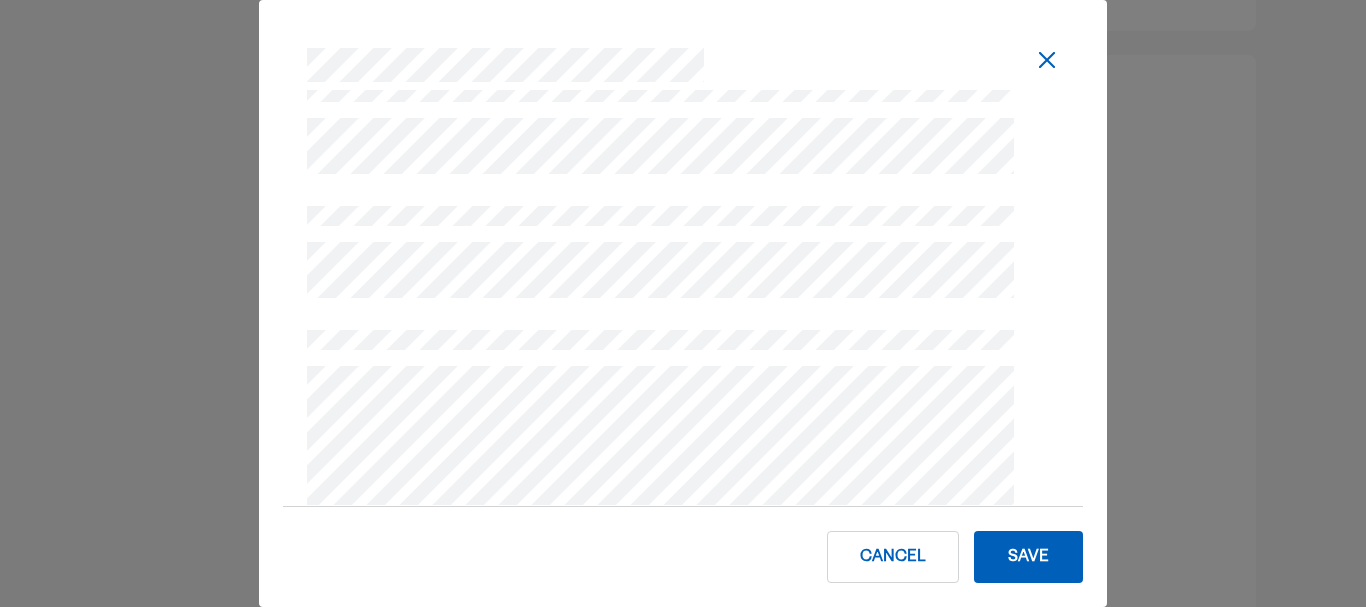 scroll, scrollTop: 623, scrollLeft: 0, axis: vertical 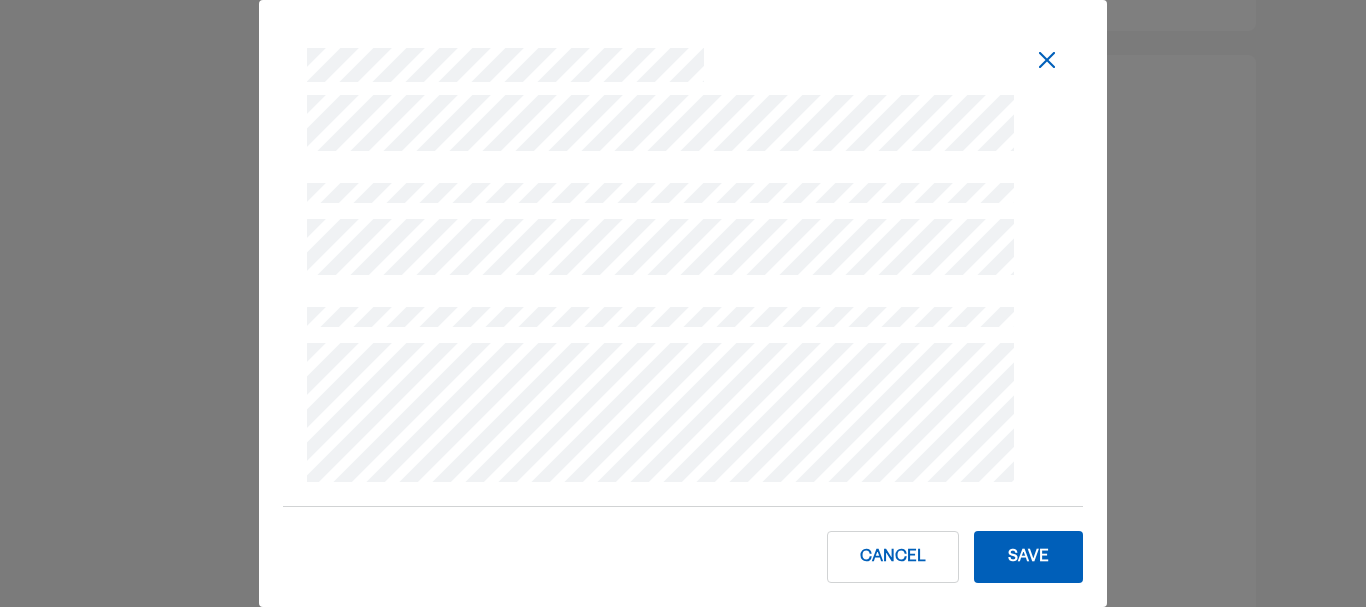 click on "Save" at bounding box center [1028, 557] 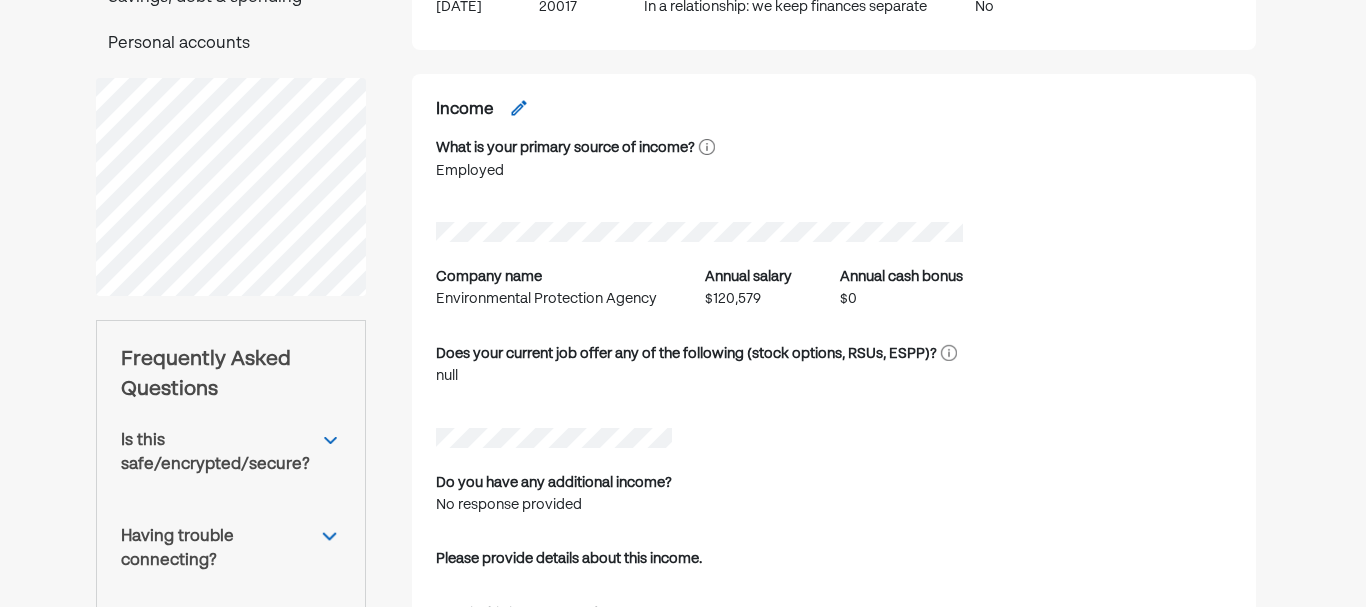 scroll, scrollTop: 0, scrollLeft: 0, axis: both 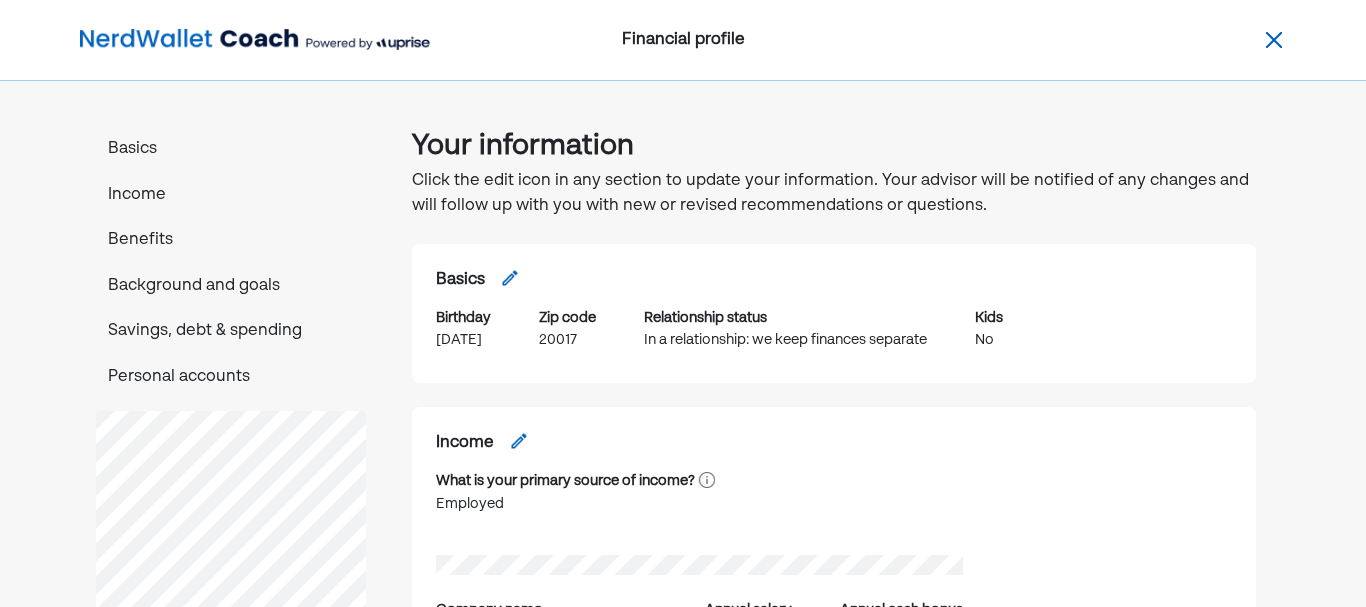 click at bounding box center (1274, 40) 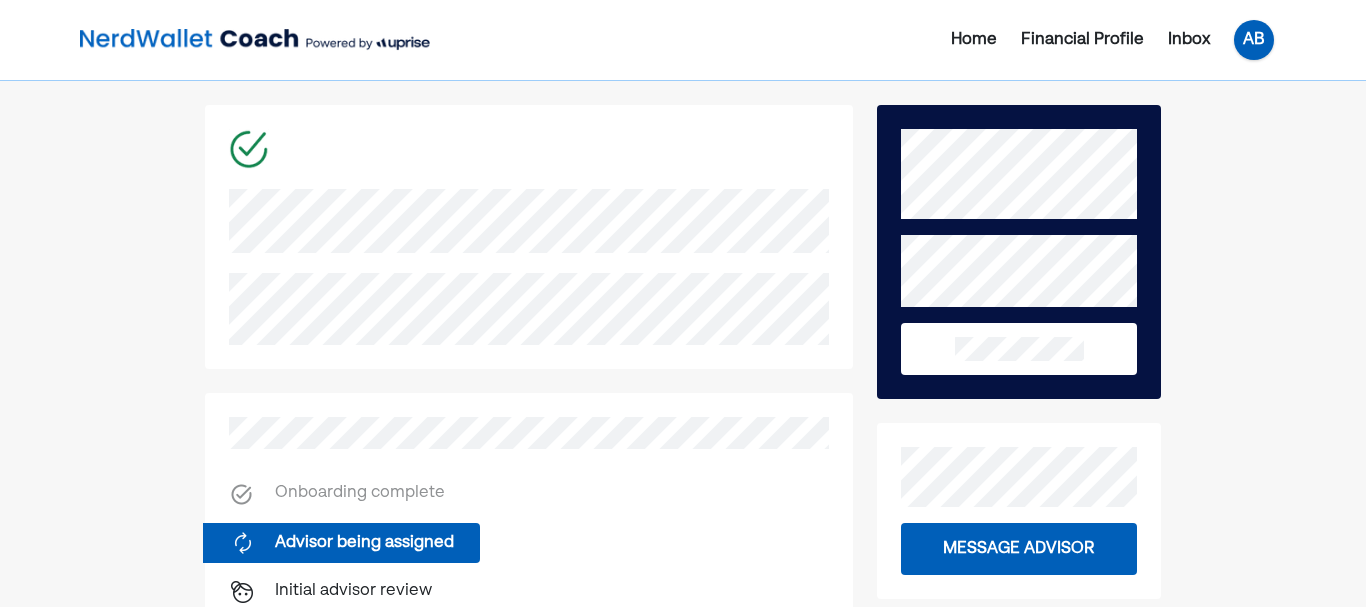 click on "AB" at bounding box center (1254, 40) 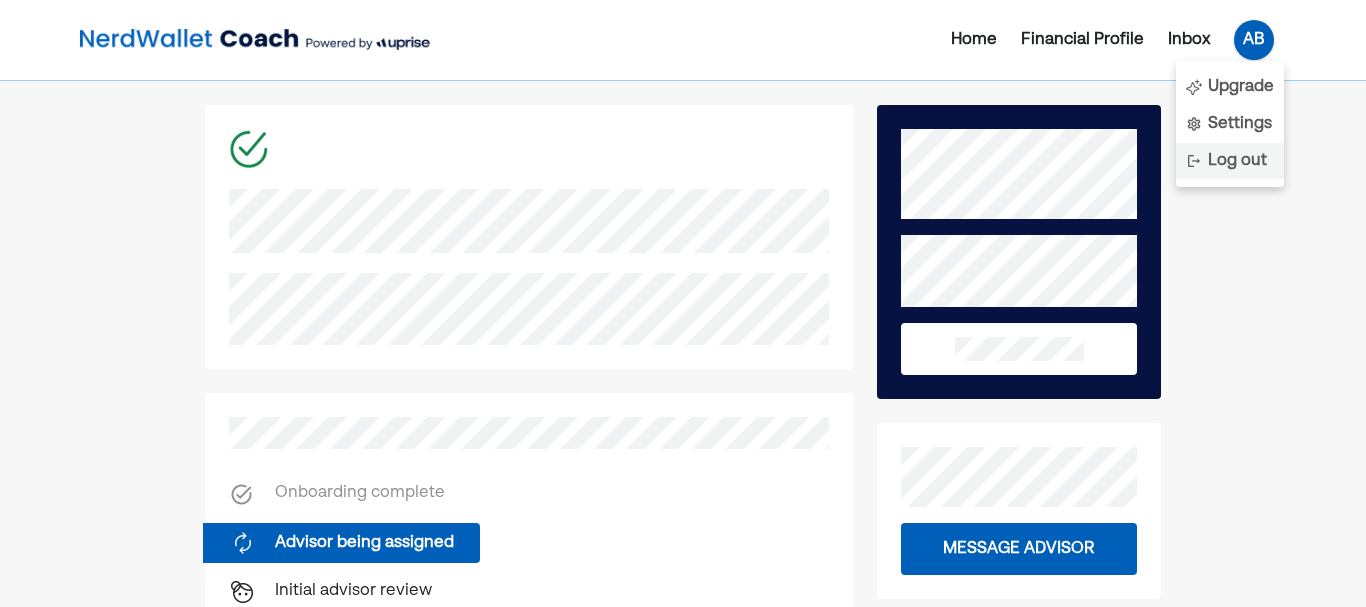 click on "Log out" at bounding box center [1237, 161] 